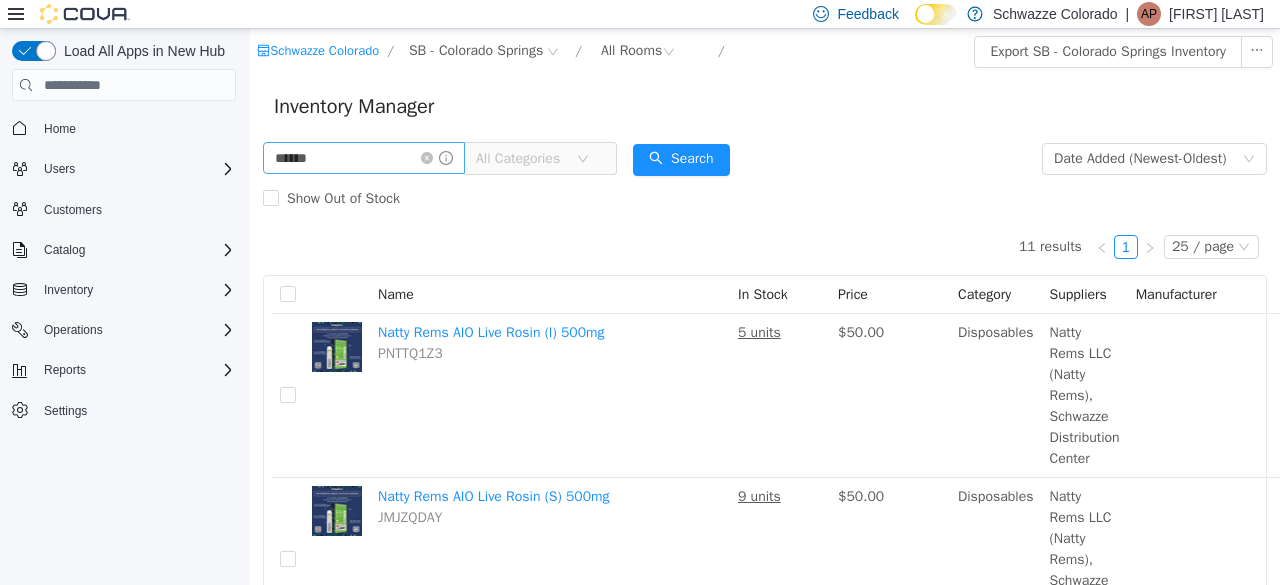 scroll, scrollTop: 0, scrollLeft: 0, axis: both 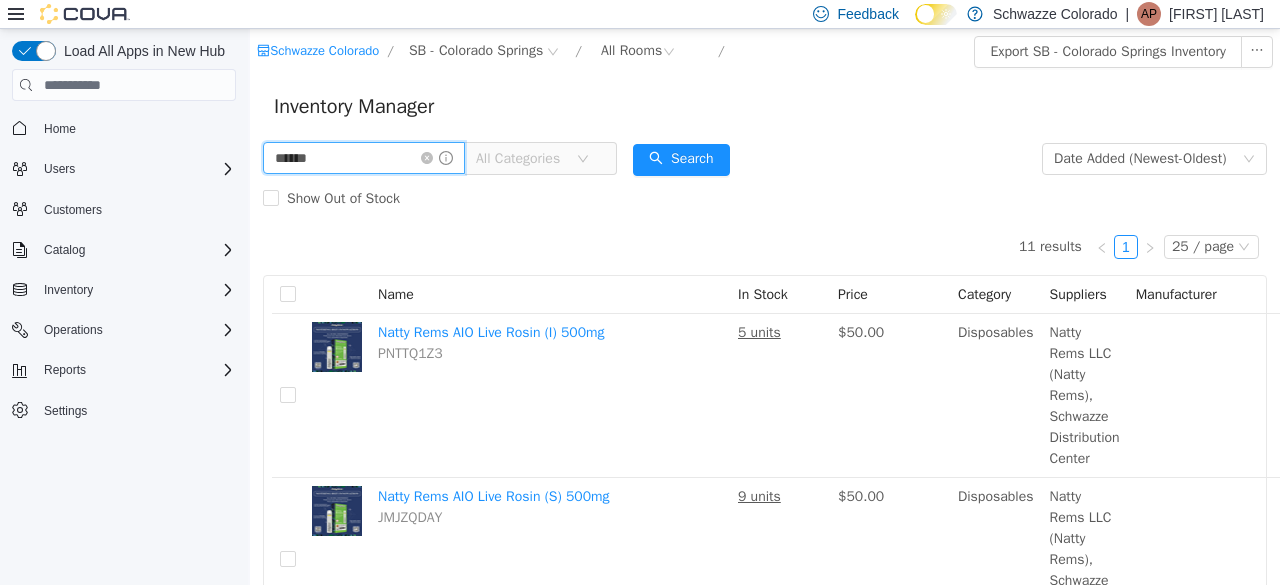 click on "*****" at bounding box center (364, 158) 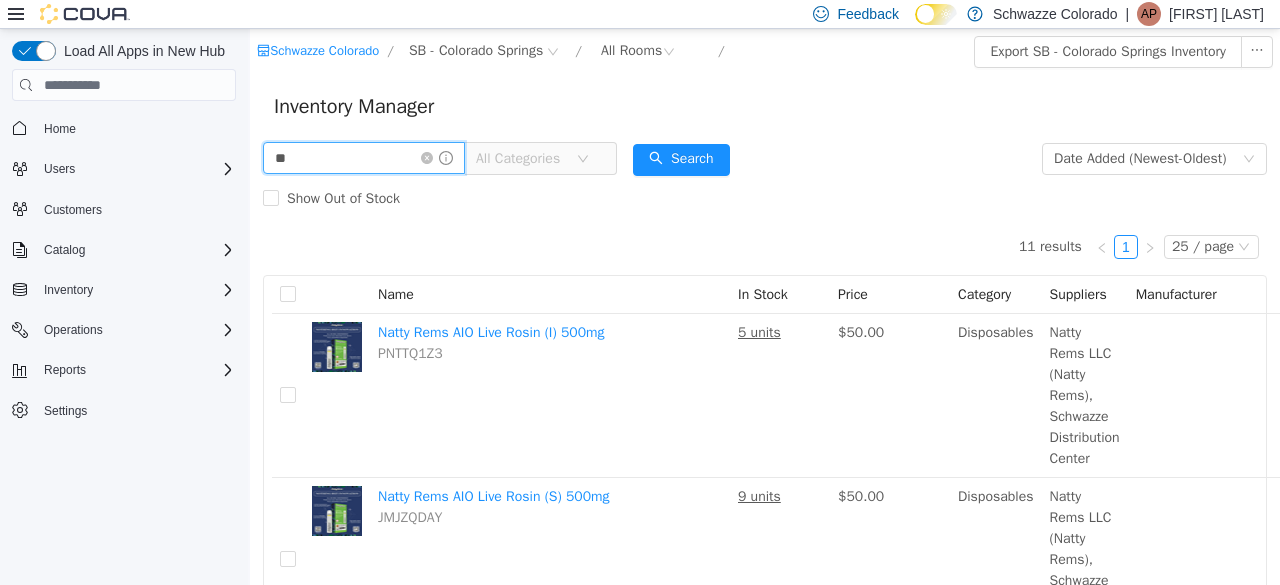 type on "*" 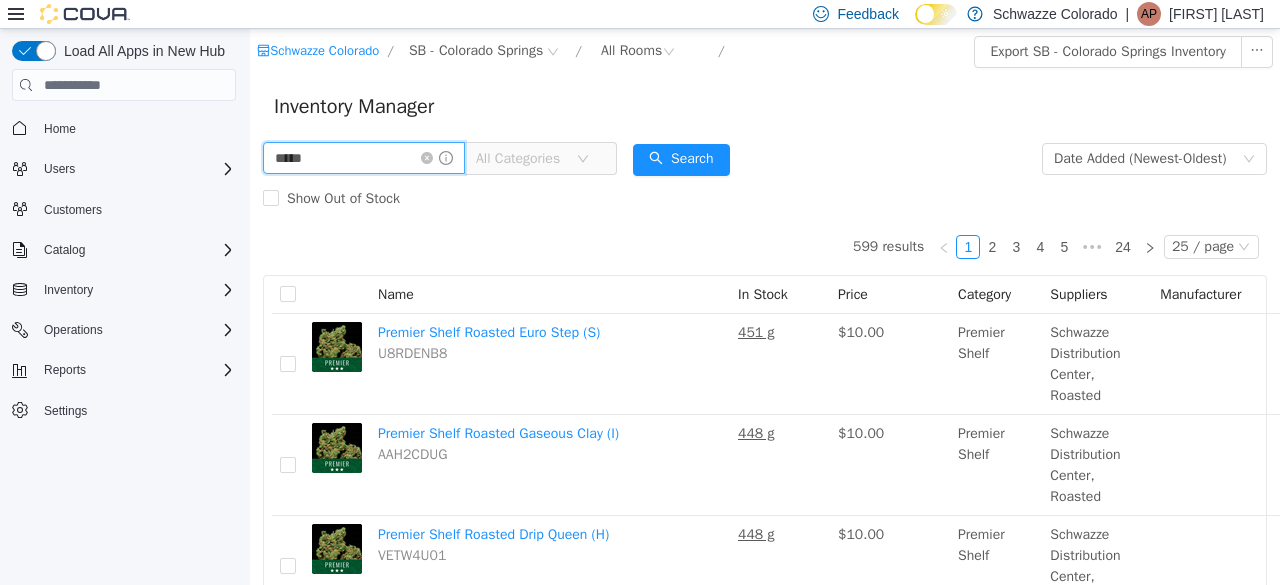 type on "*****" 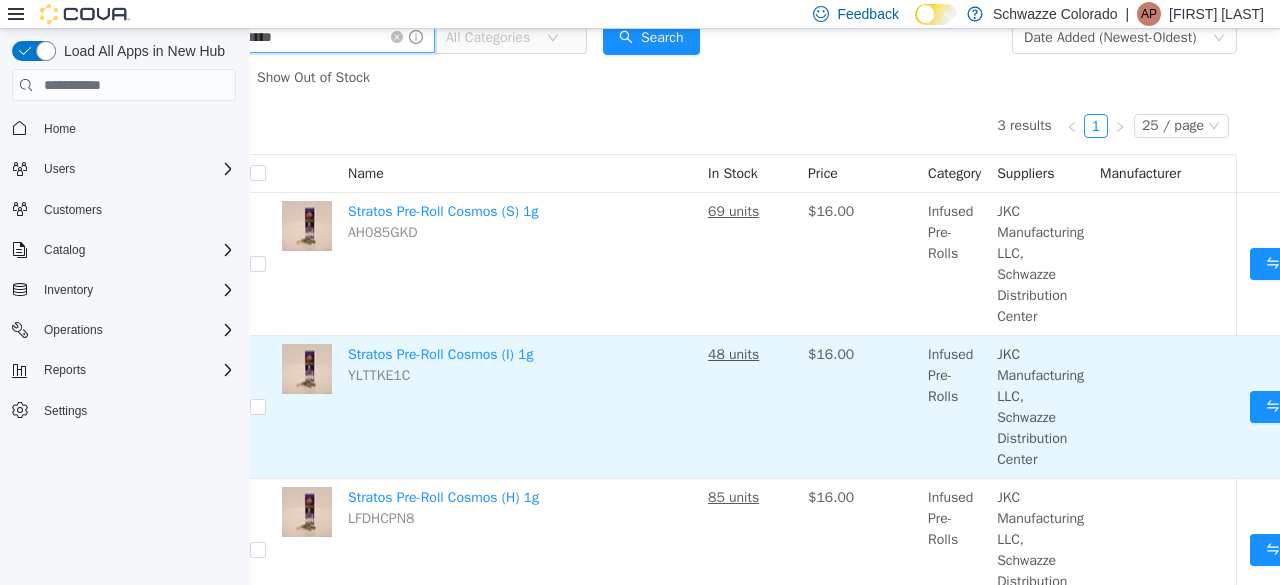 scroll, scrollTop: 166, scrollLeft: 30, axis: both 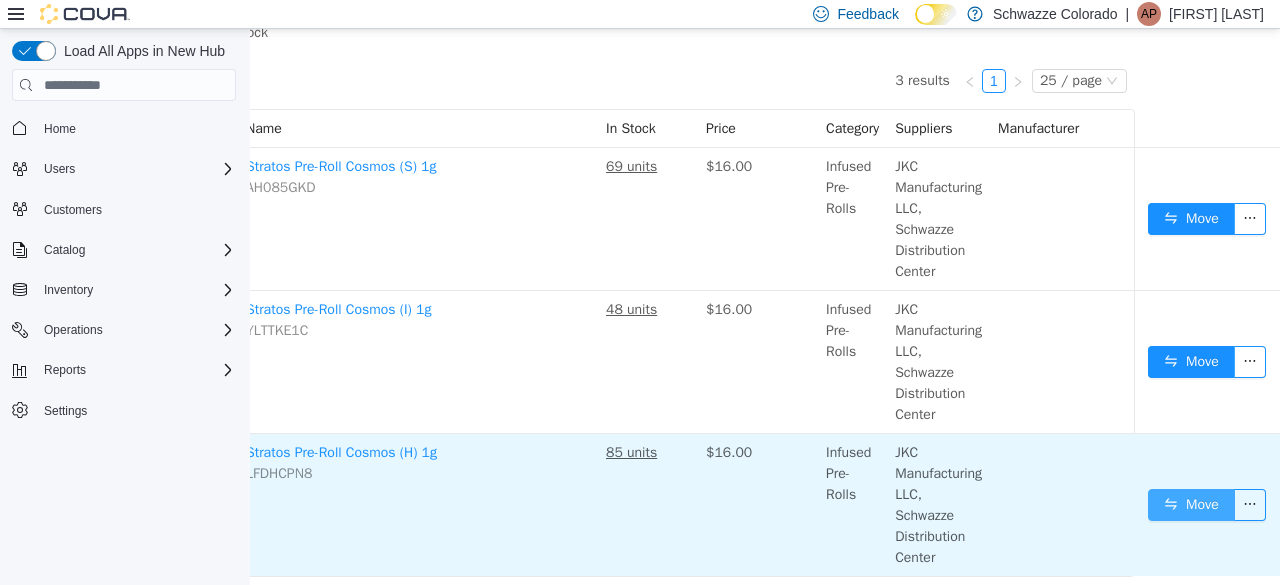 click on "Move" at bounding box center (1191, 505) 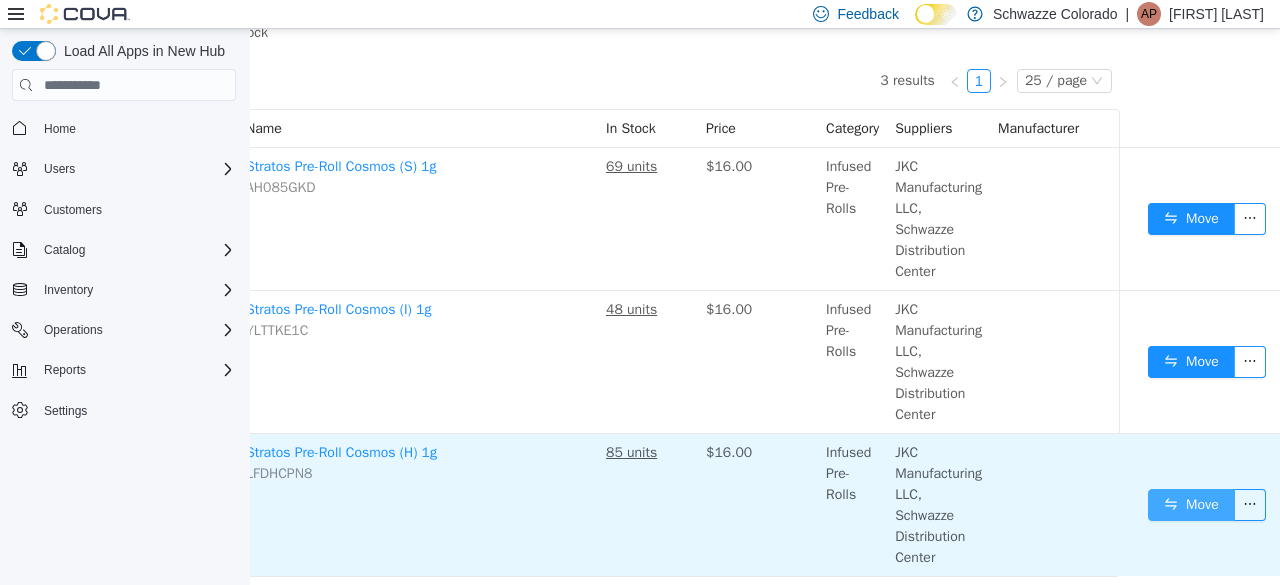 scroll, scrollTop: 150, scrollLeft: 139, axis: both 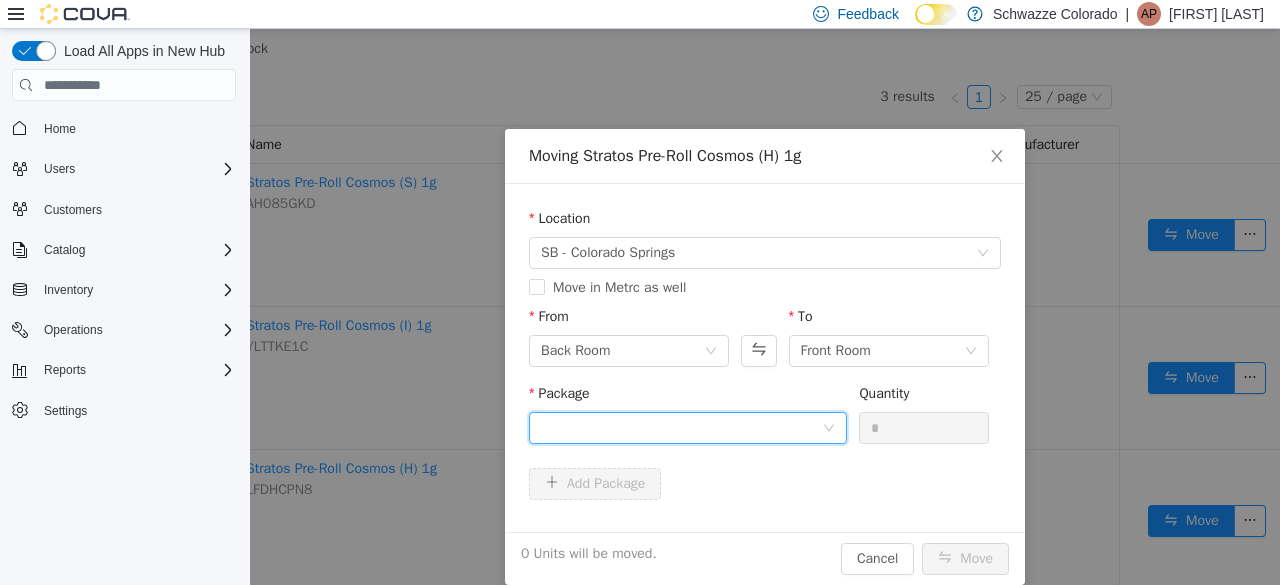 click at bounding box center [681, 428] 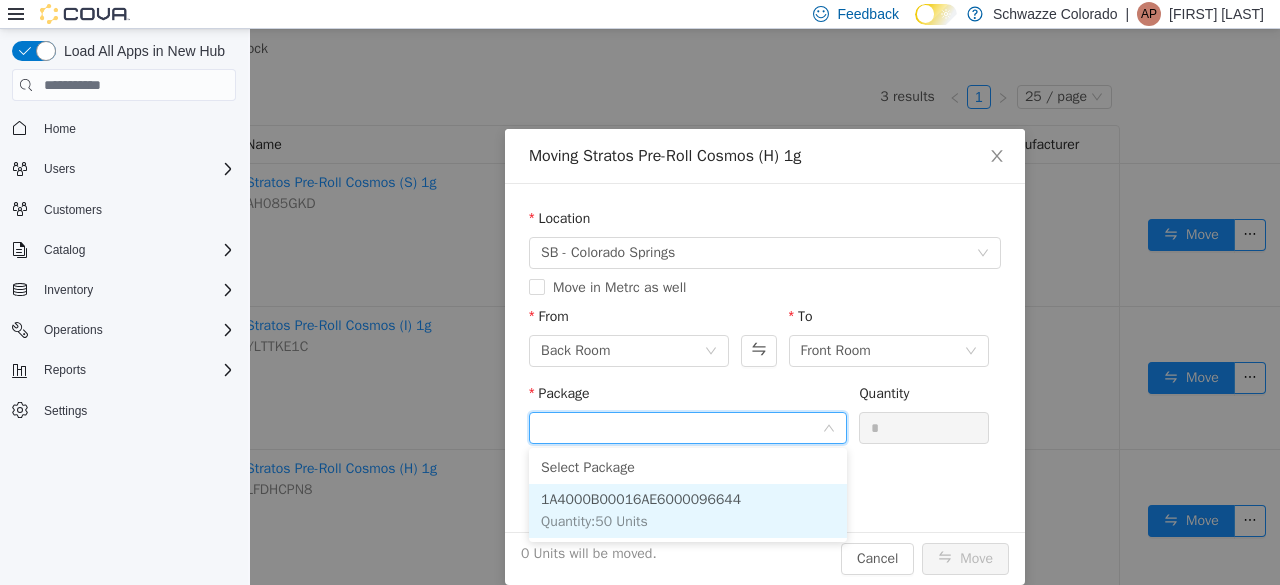 click on "1A4000B00016AE6000096644" at bounding box center [641, 499] 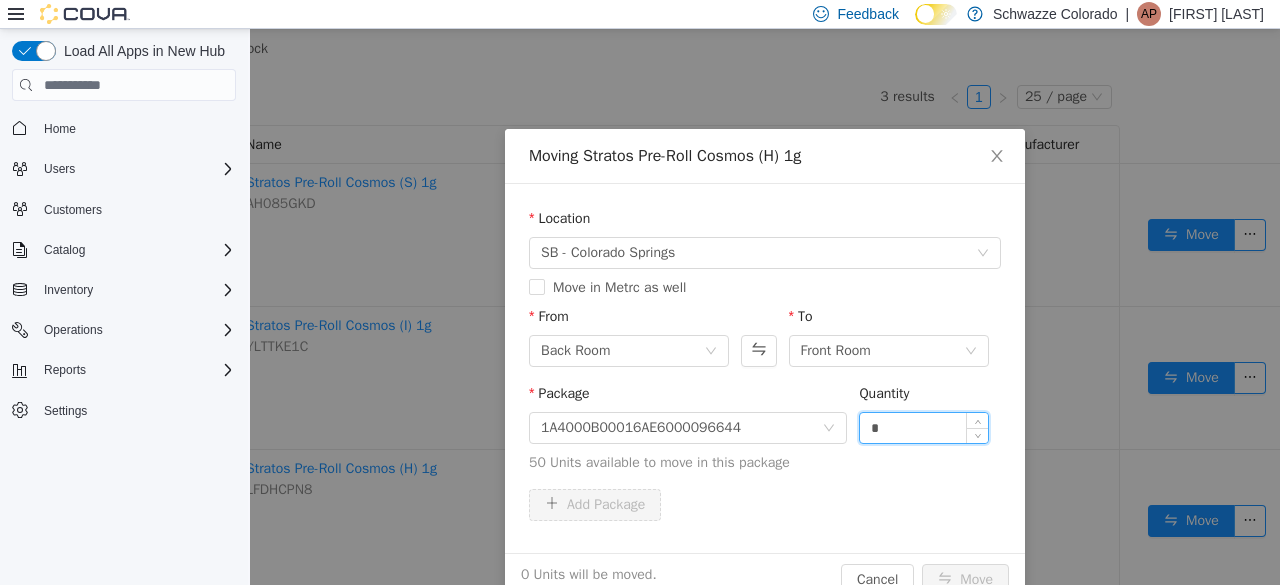 click on "*" at bounding box center [924, 428] 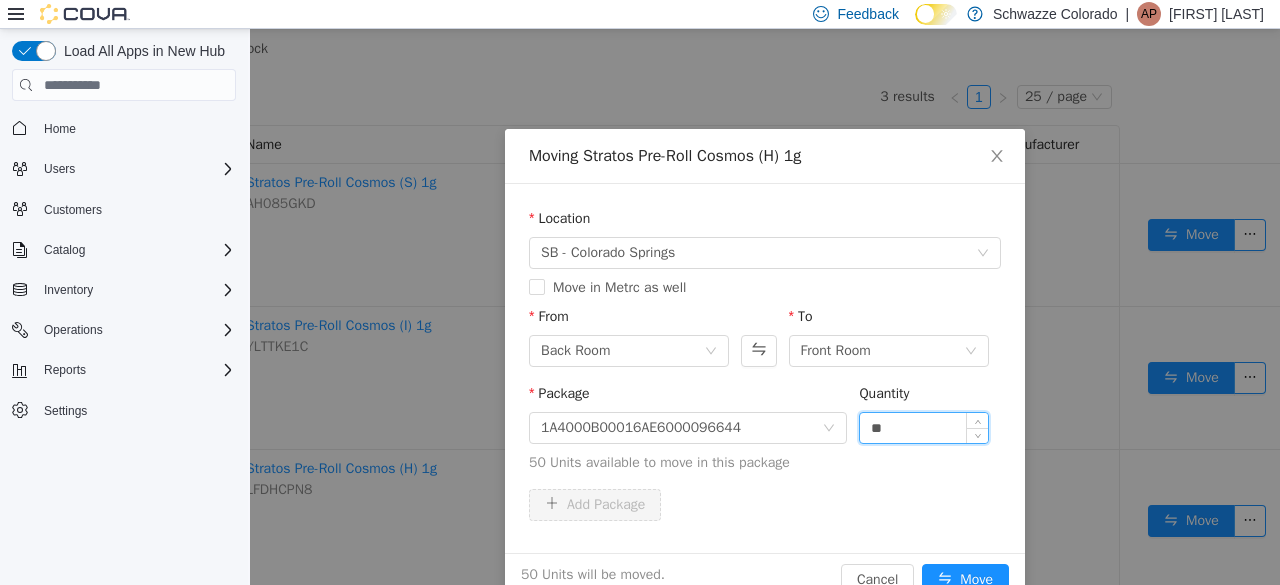 type on "**" 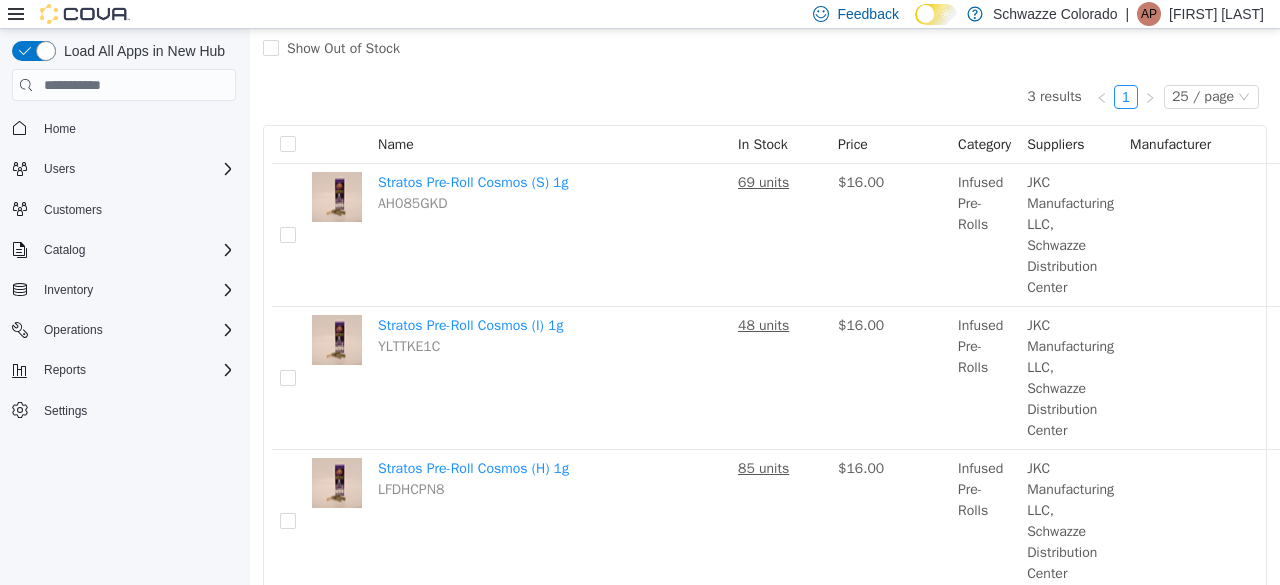 scroll, scrollTop: 0, scrollLeft: 0, axis: both 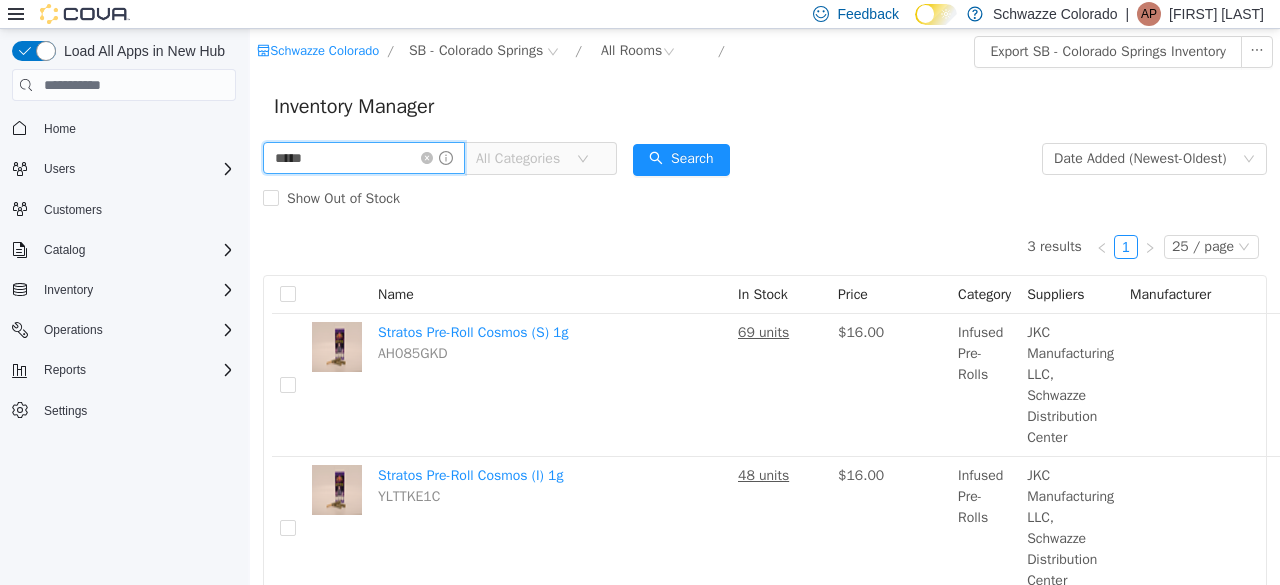 click on "*****" at bounding box center (364, 158) 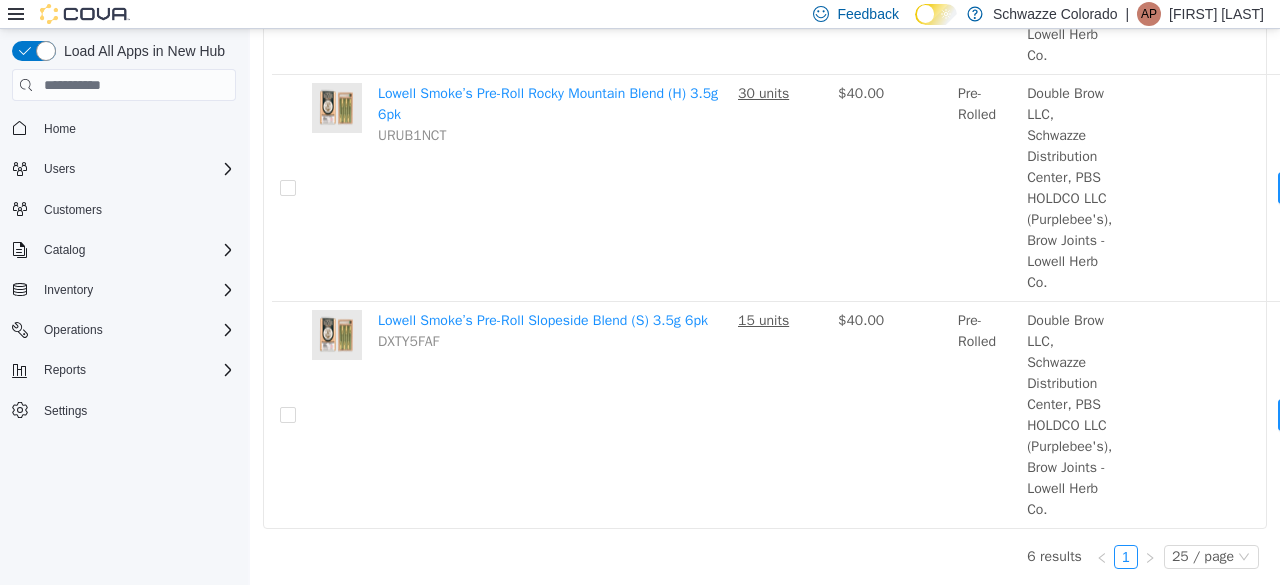 scroll, scrollTop: 1159, scrollLeft: 0, axis: vertical 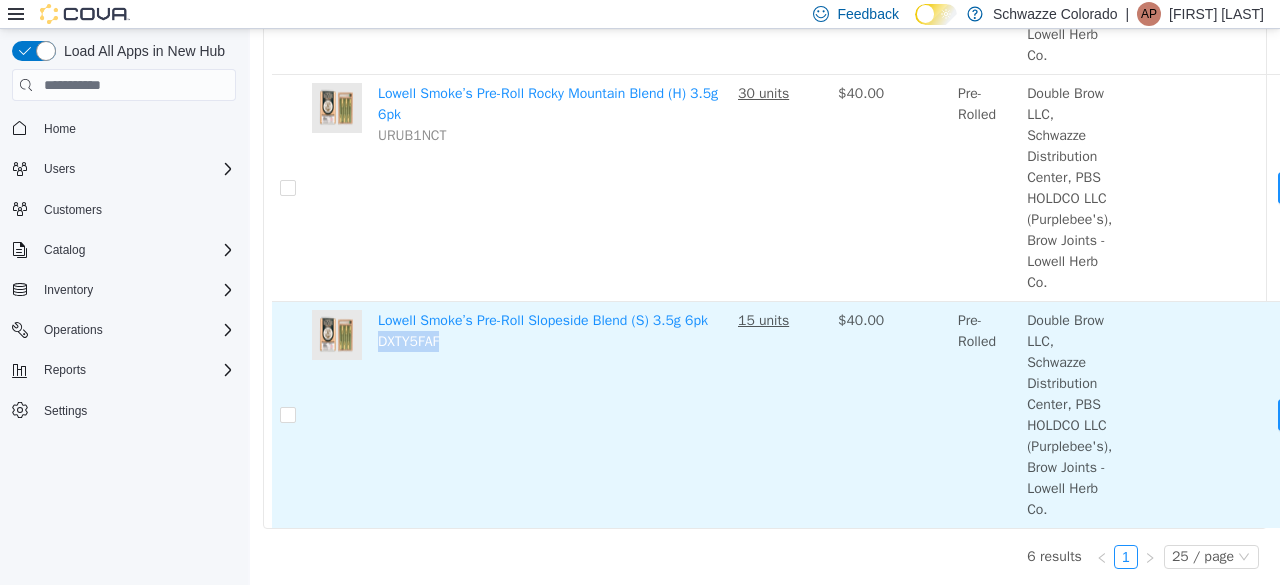 drag, startPoint x: 456, startPoint y: 333, endPoint x: 379, endPoint y: 332, distance: 77.00649 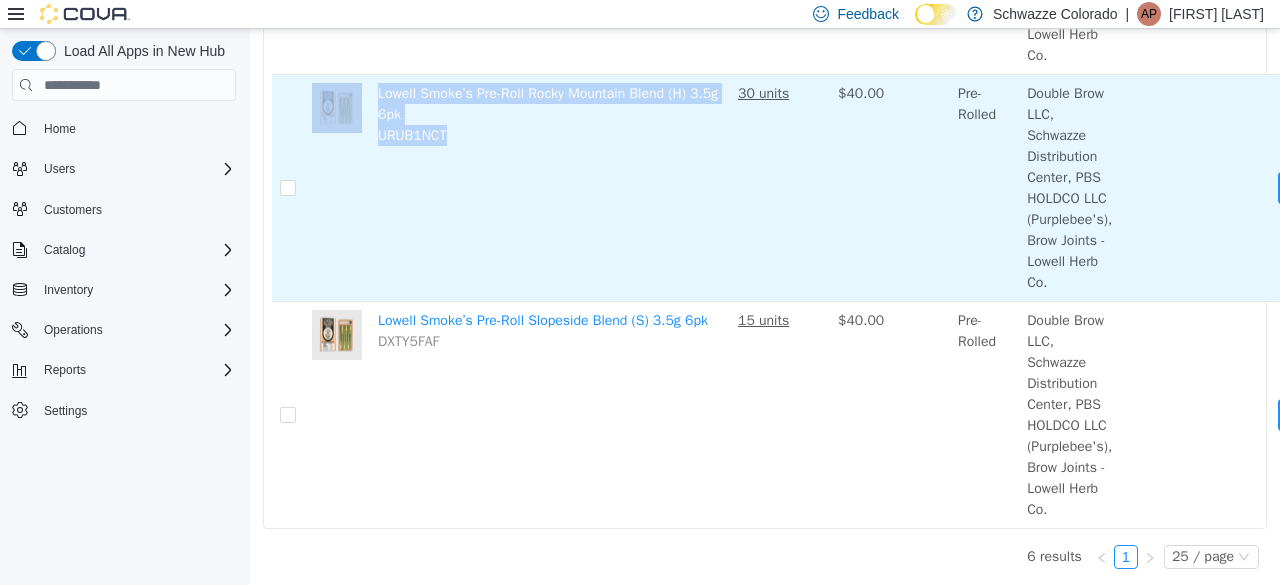 drag, startPoint x: 454, startPoint y: 118, endPoint x: 367, endPoint y: 126, distance: 87.36704 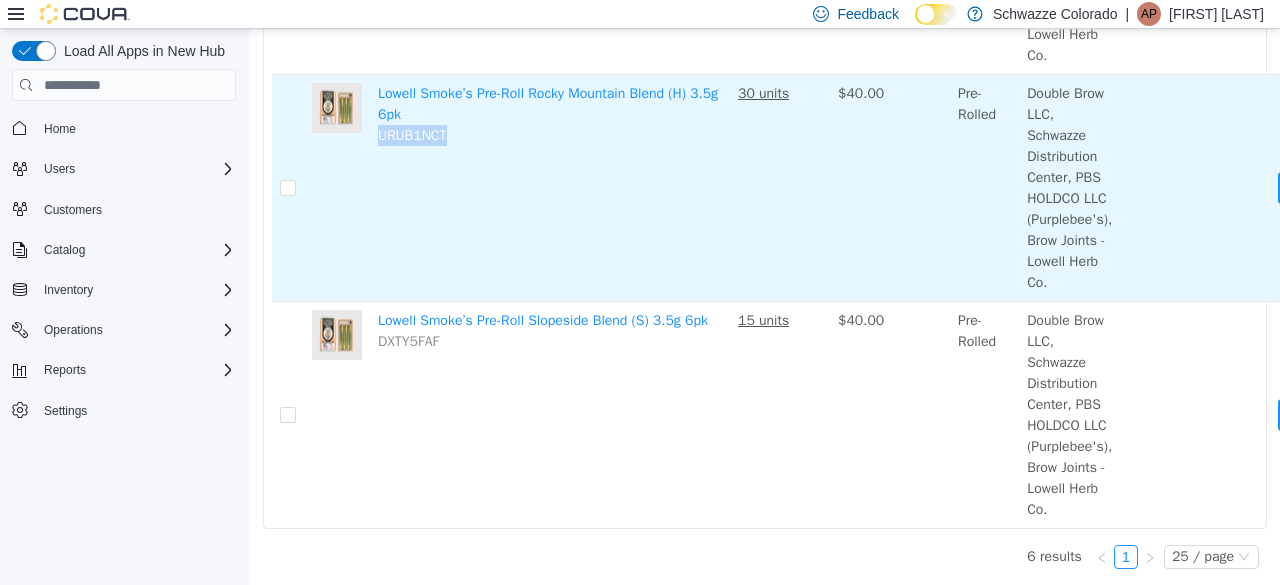drag, startPoint x: 446, startPoint y: 119, endPoint x: 379, endPoint y: 126, distance: 67.36468 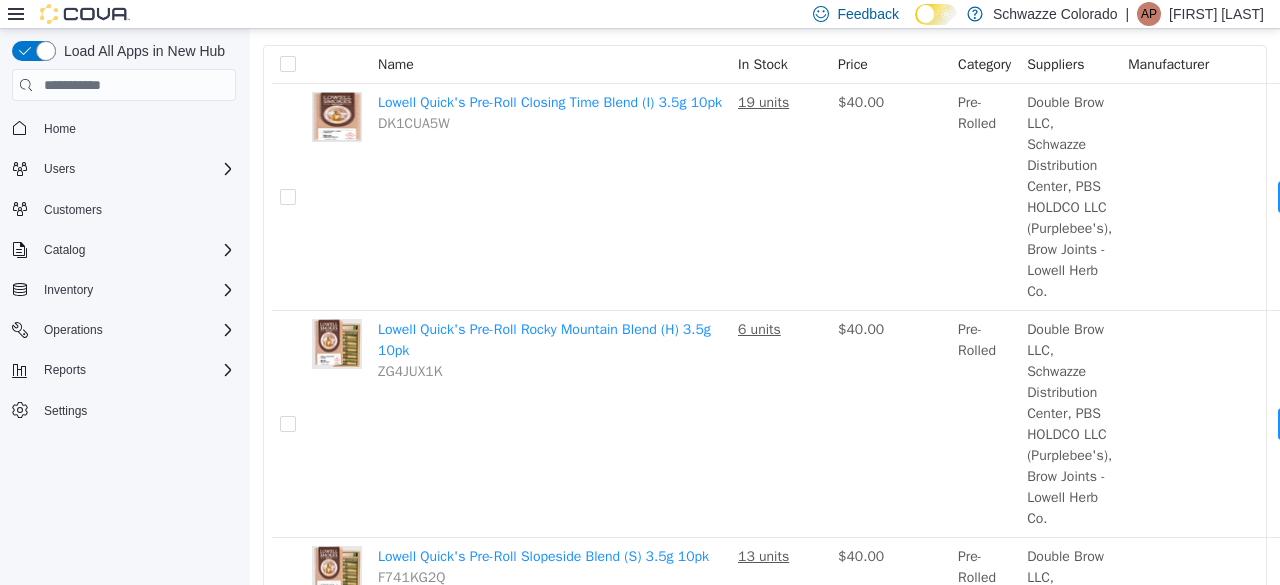 scroll, scrollTop: 18, scrollLeft: 0, axis: vertical 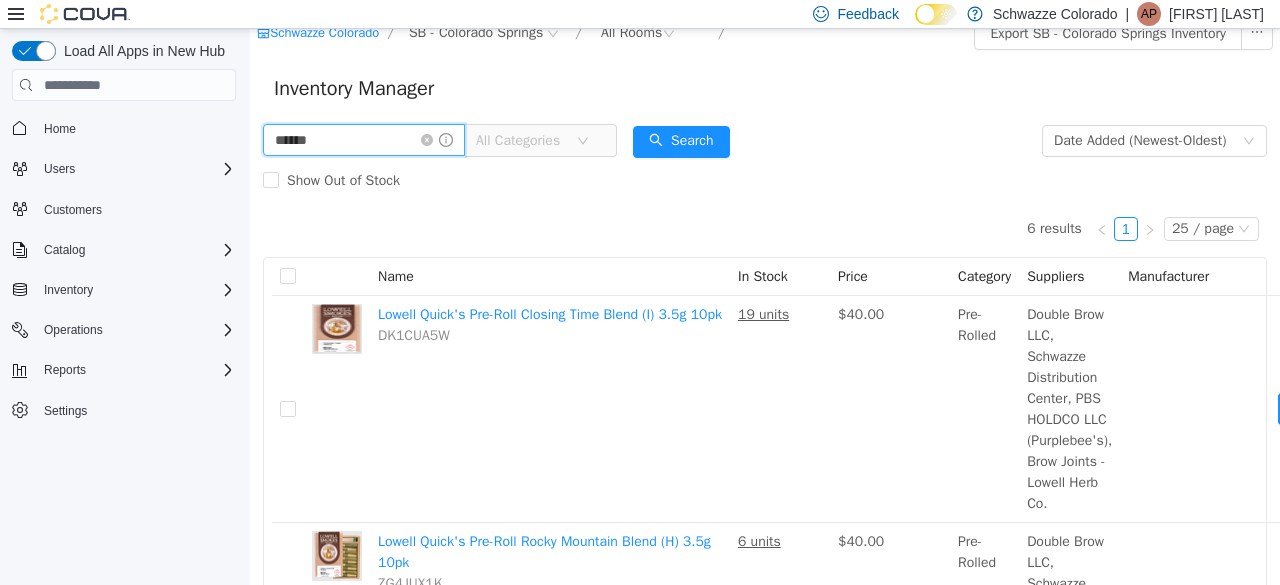 click on "******" at bounding box center [364, 140] 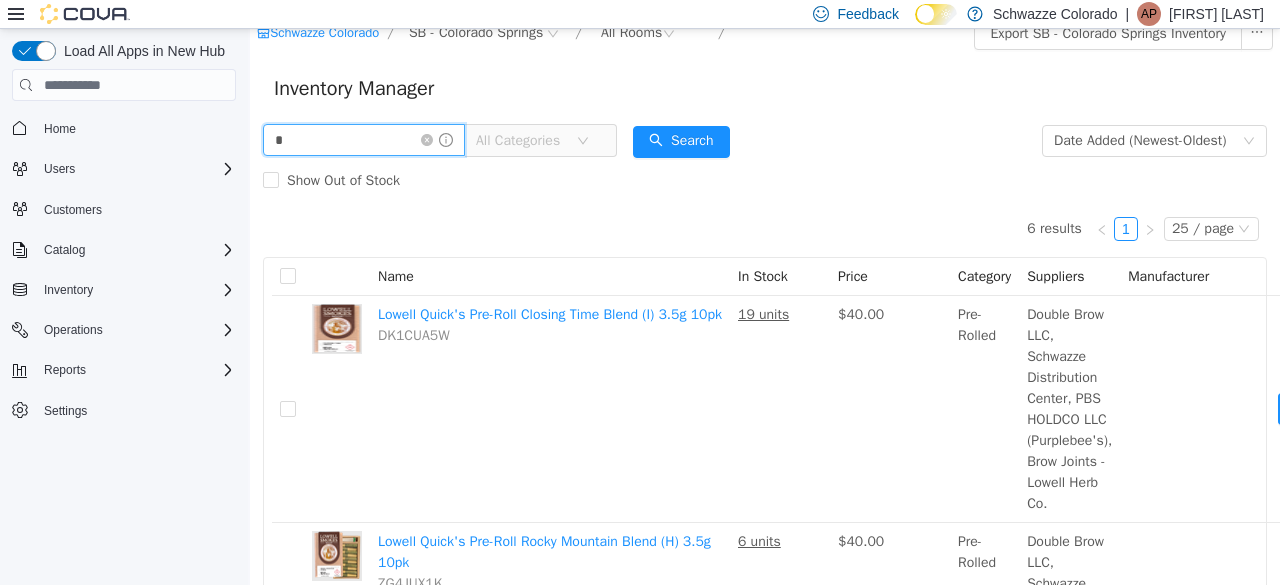 click on "*" at bounding box center (364, 140) 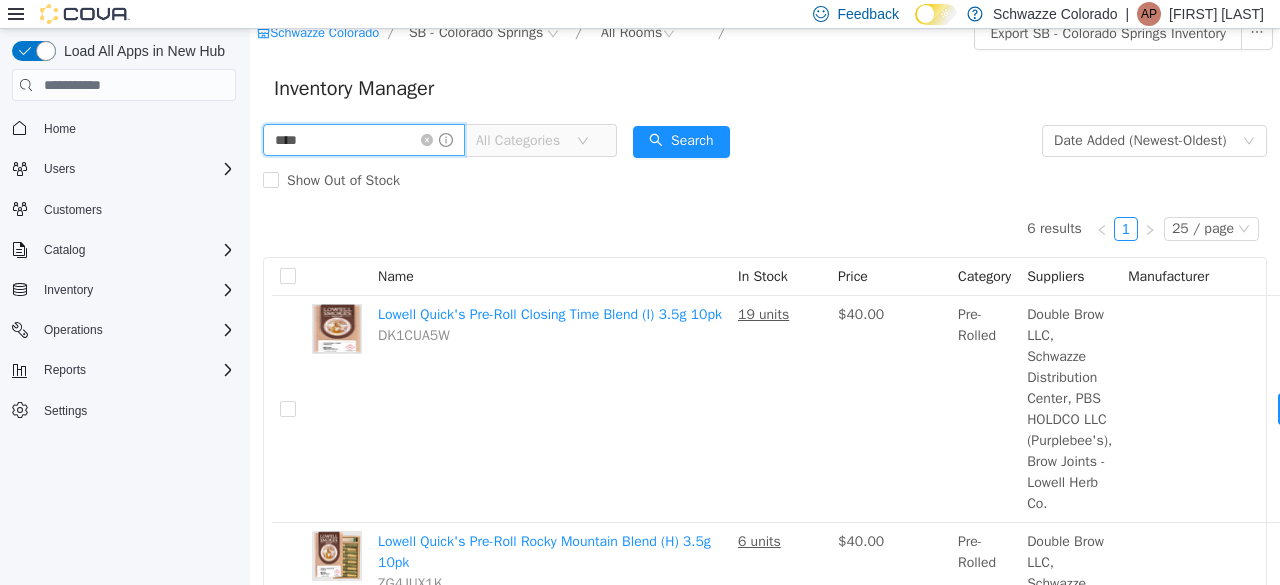 type on "****" 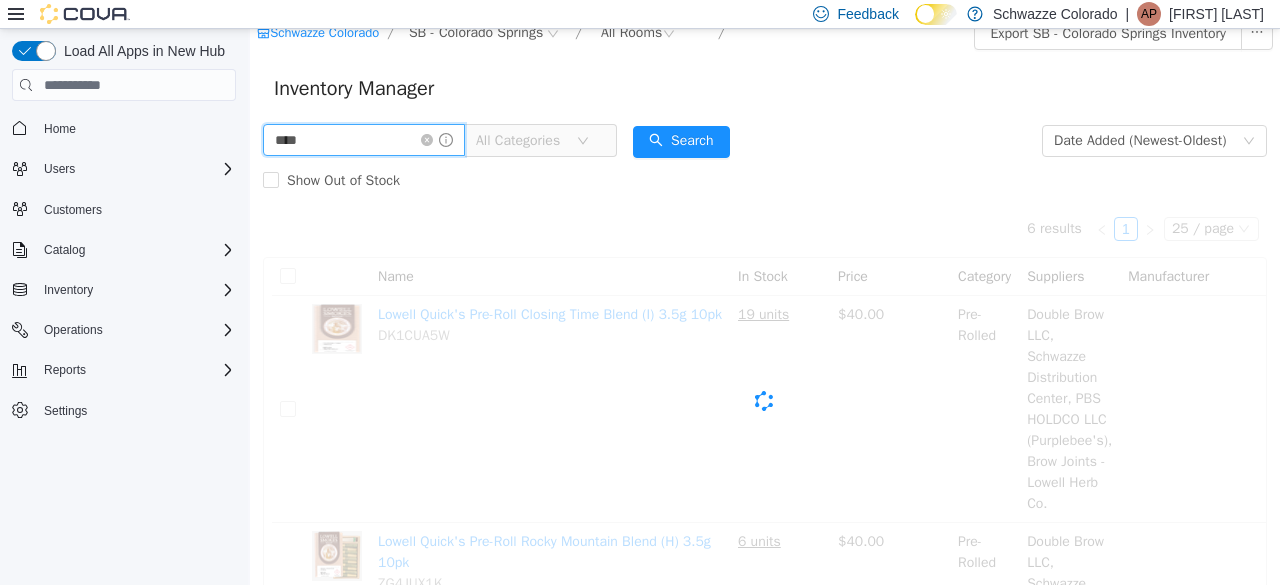 scroll, scrollTop: 18, scrollLeft: 0, axis: vertical 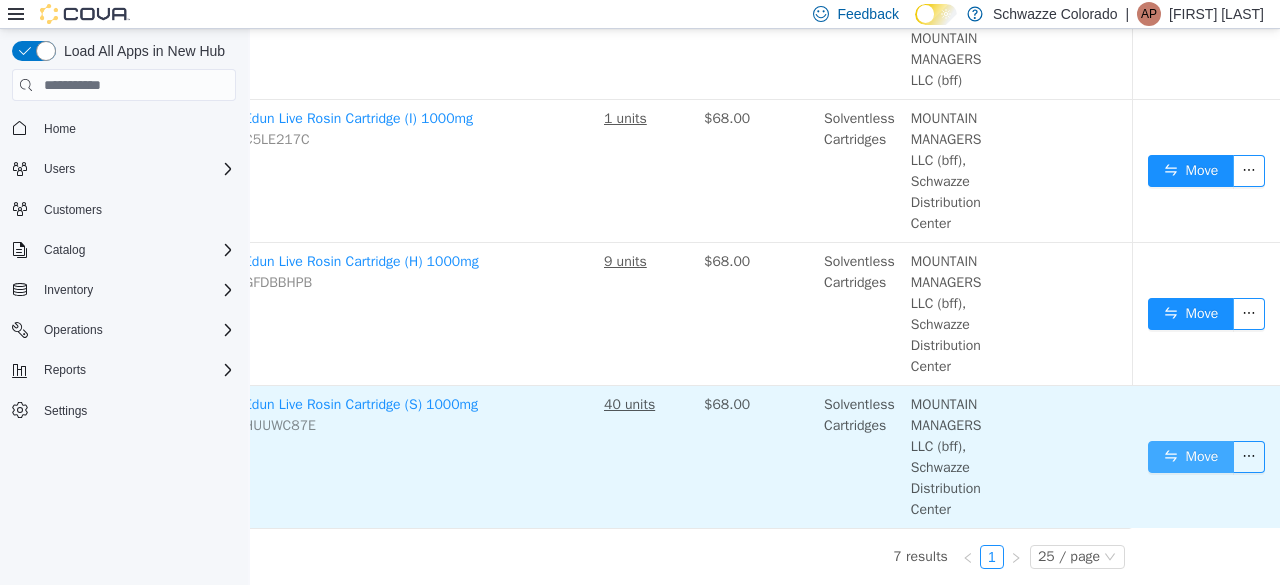 click on "Move" at bounding box center [1191, 457] 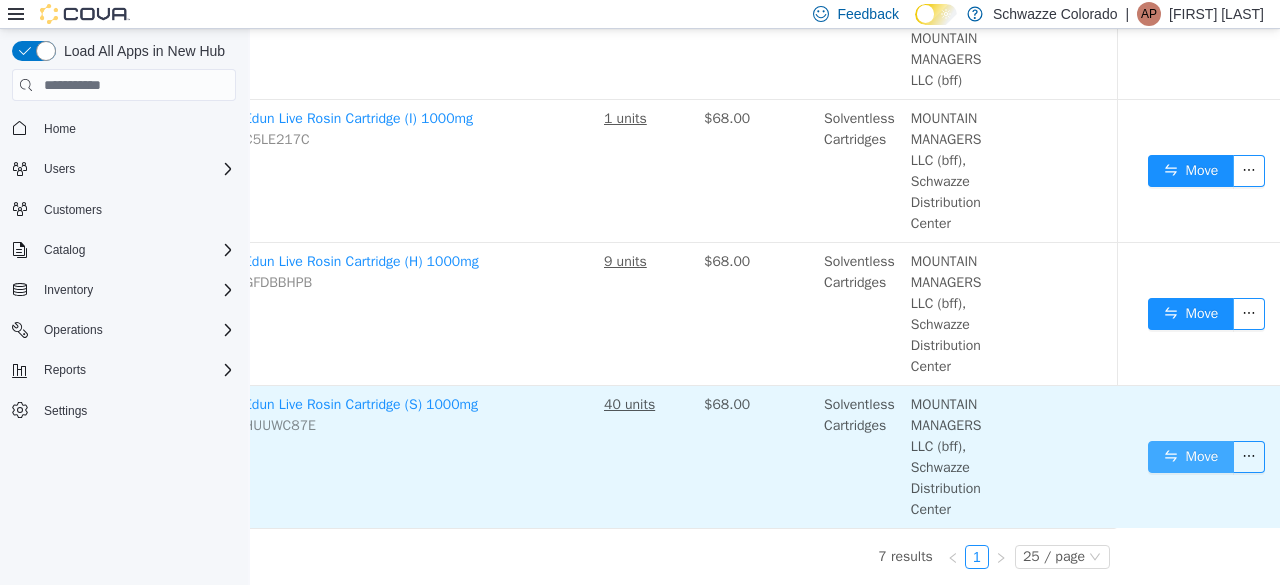 scroll, scrollTop: 847, scrollLeft: 134, axis: both 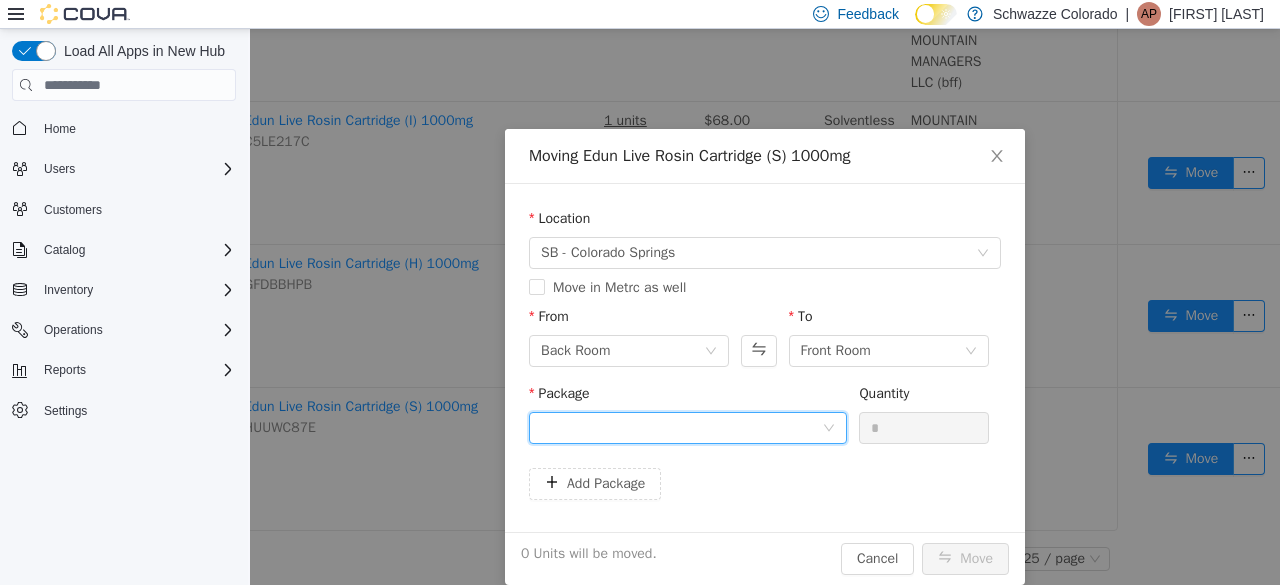 click at bounding box center [681, 428] 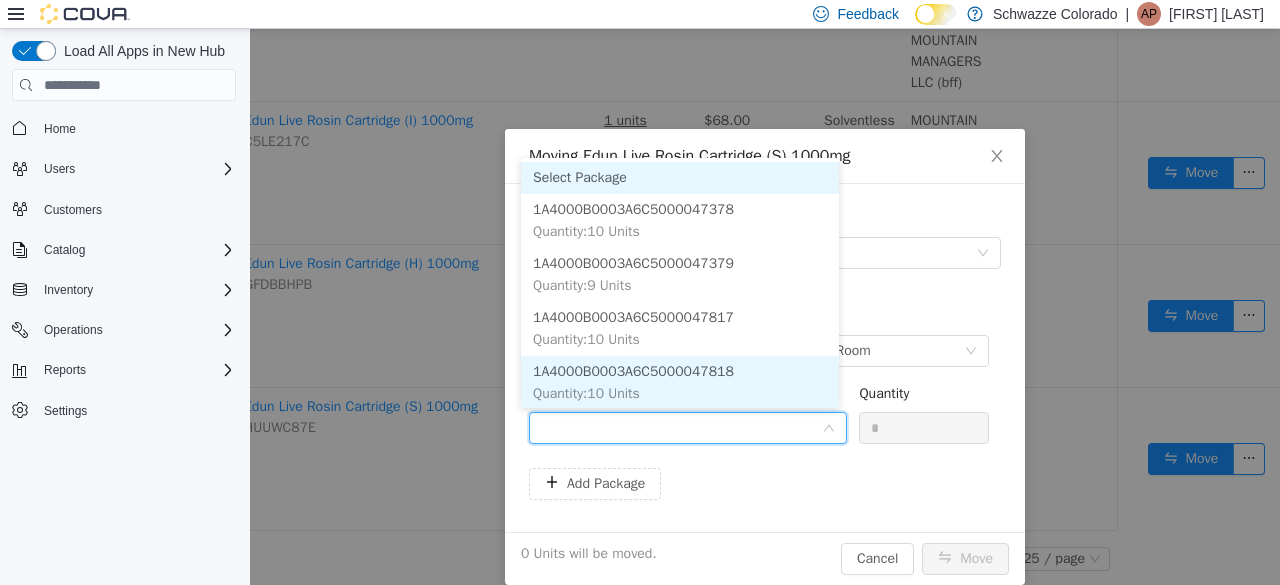 scroll, scrollTop: 2, scrollLeft: 0, axis: vertical 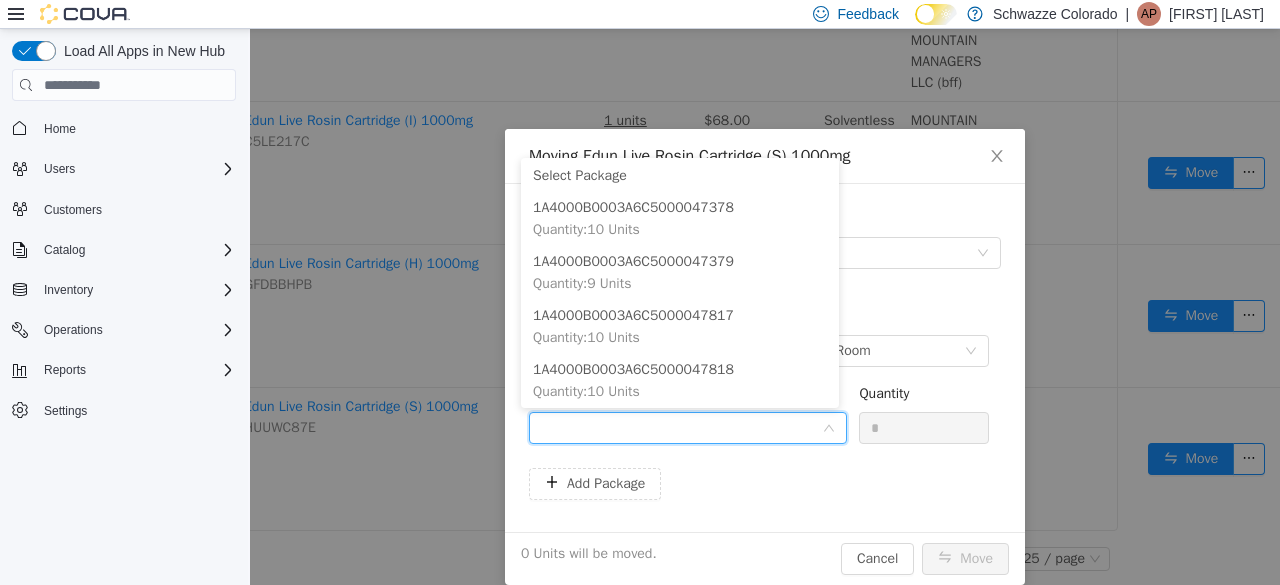 click on "Location SB - Colorado Springs Move in Metrc as well From Back Room   To Front Room Package   Quantity *  Add Package" at bounding box center [765, 358] 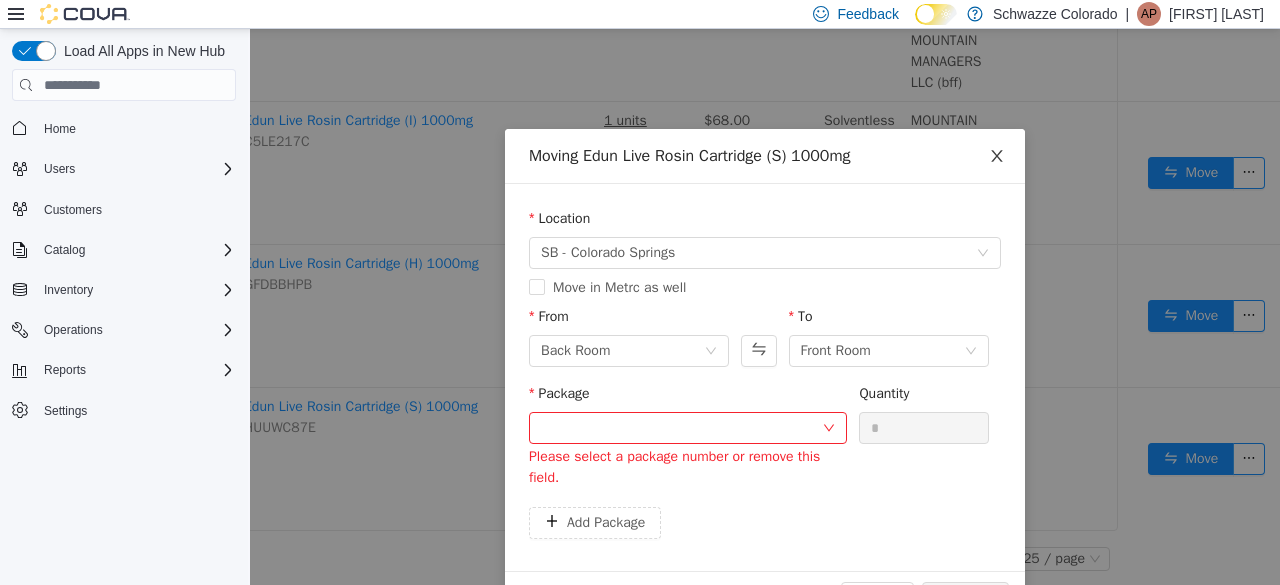 click 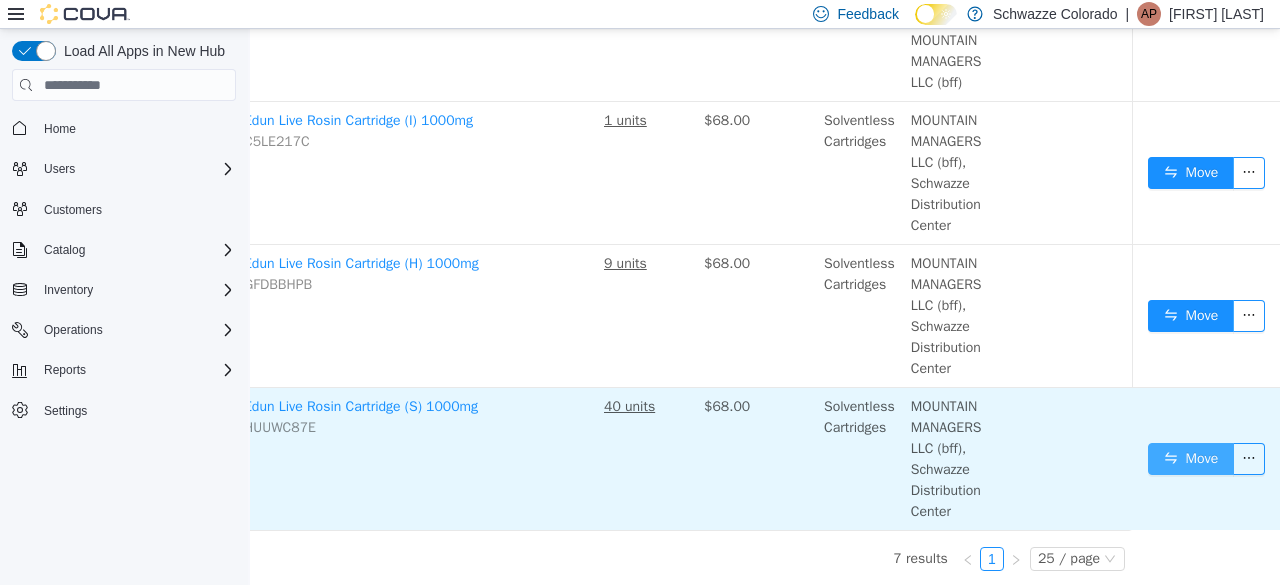 click on "Move" at bounding box center [1191, 459] 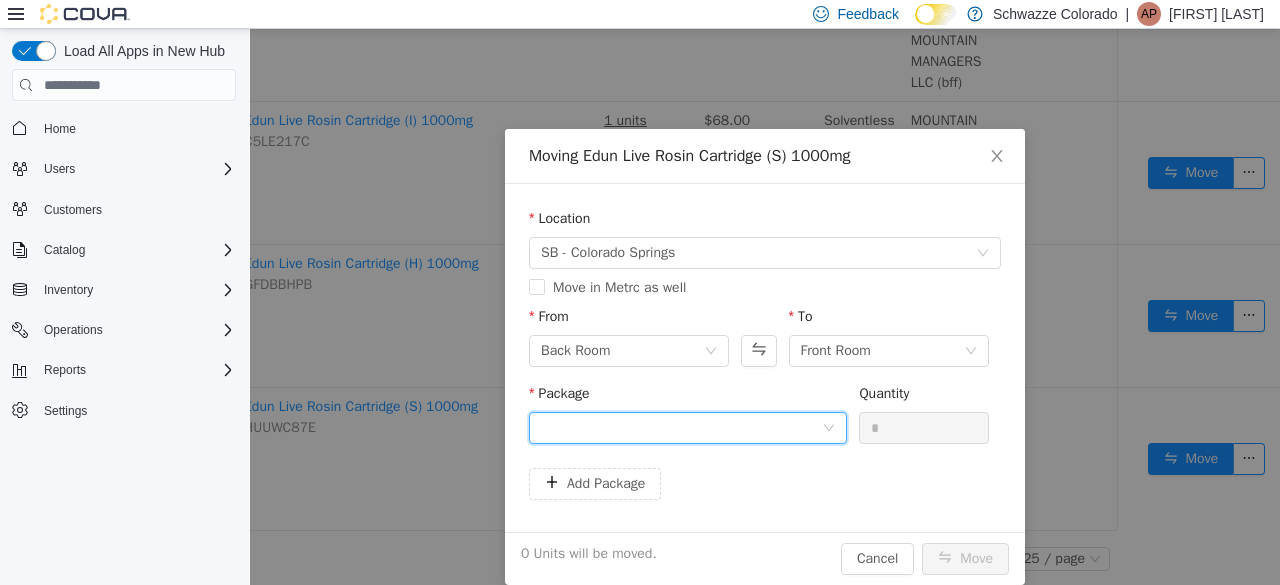 click at bounding box center (681, 428) 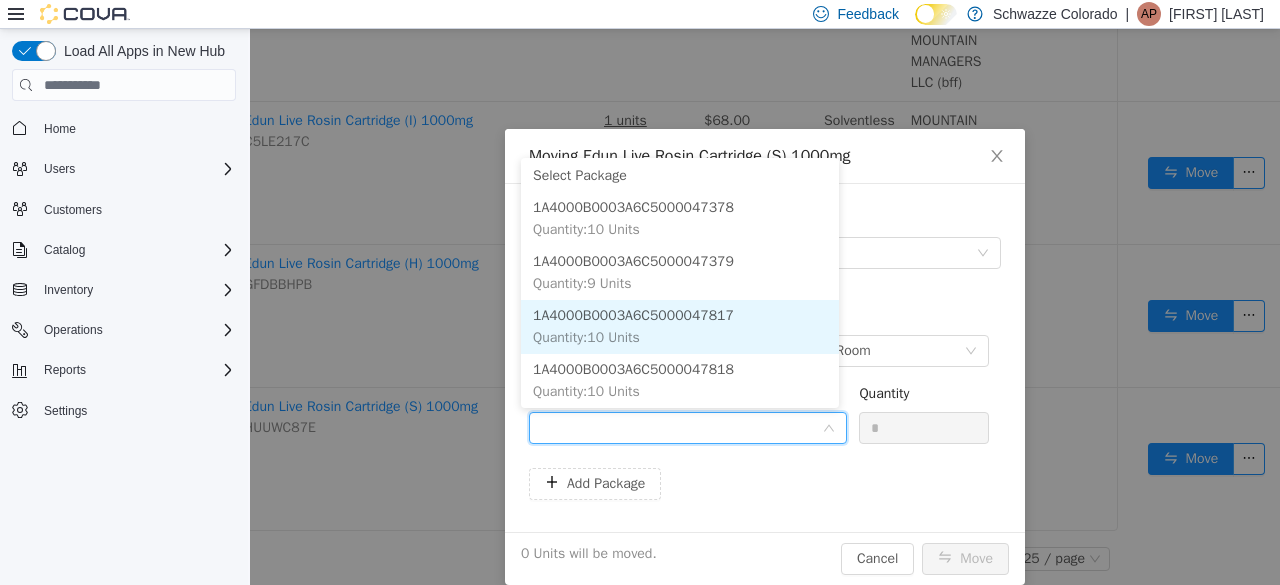 scroll, scrollTop: 6, scrollLeft: 0, axis: vertical 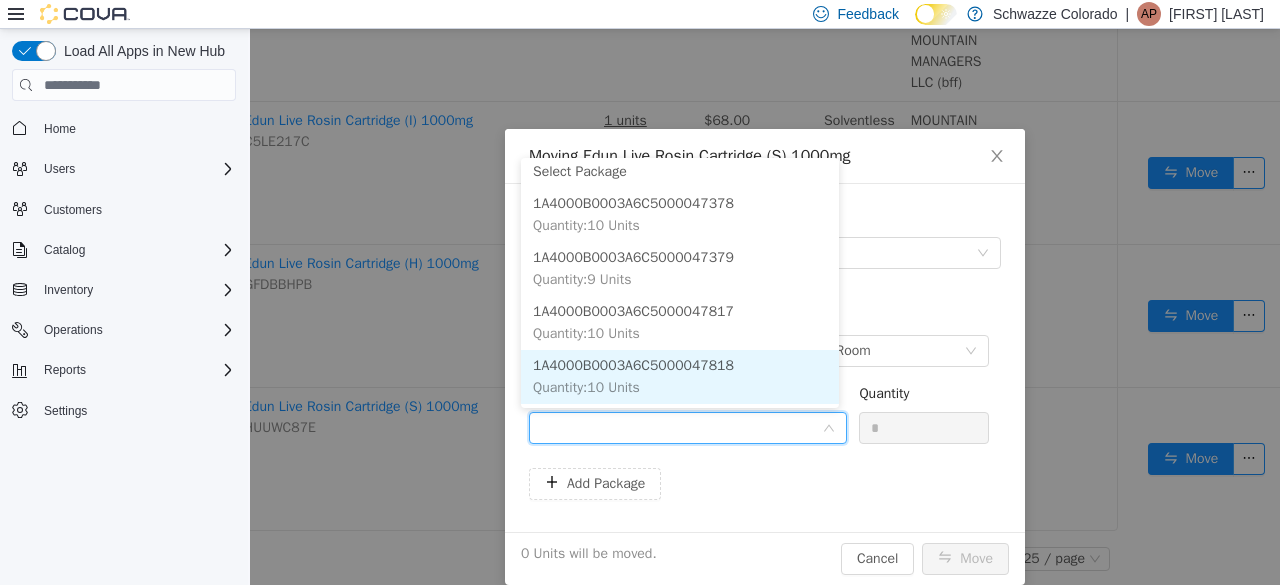 click on "1A4000B0003A6C5000047818 Quantity :  10 Units" at bounding box center (680, 377) 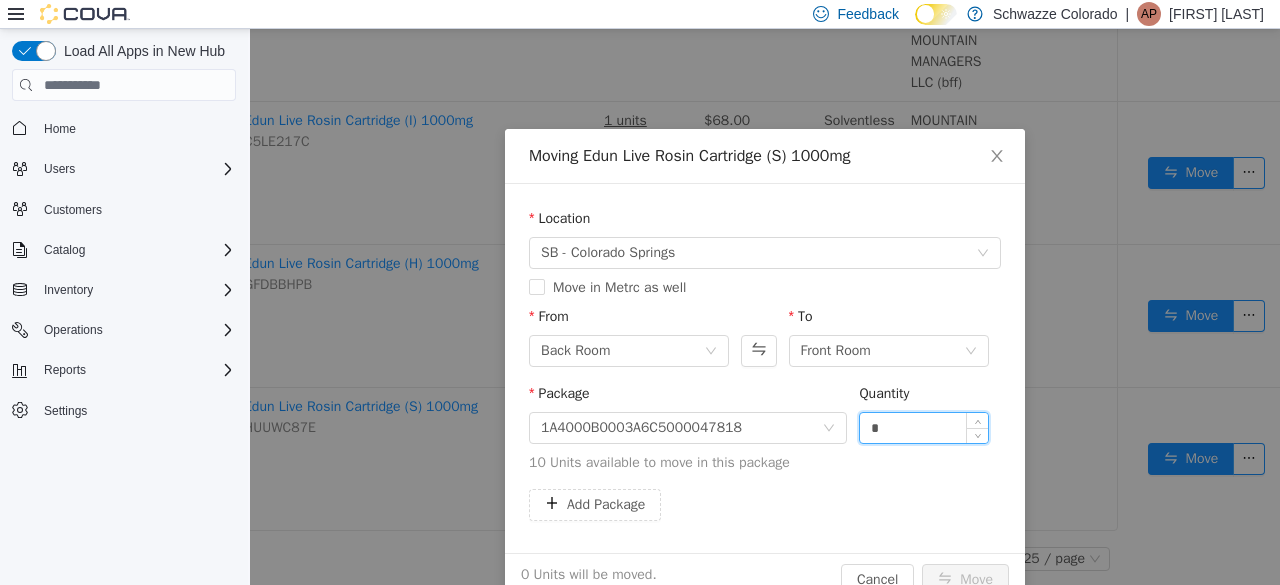 click on "*" at bounding box center (924, 428) 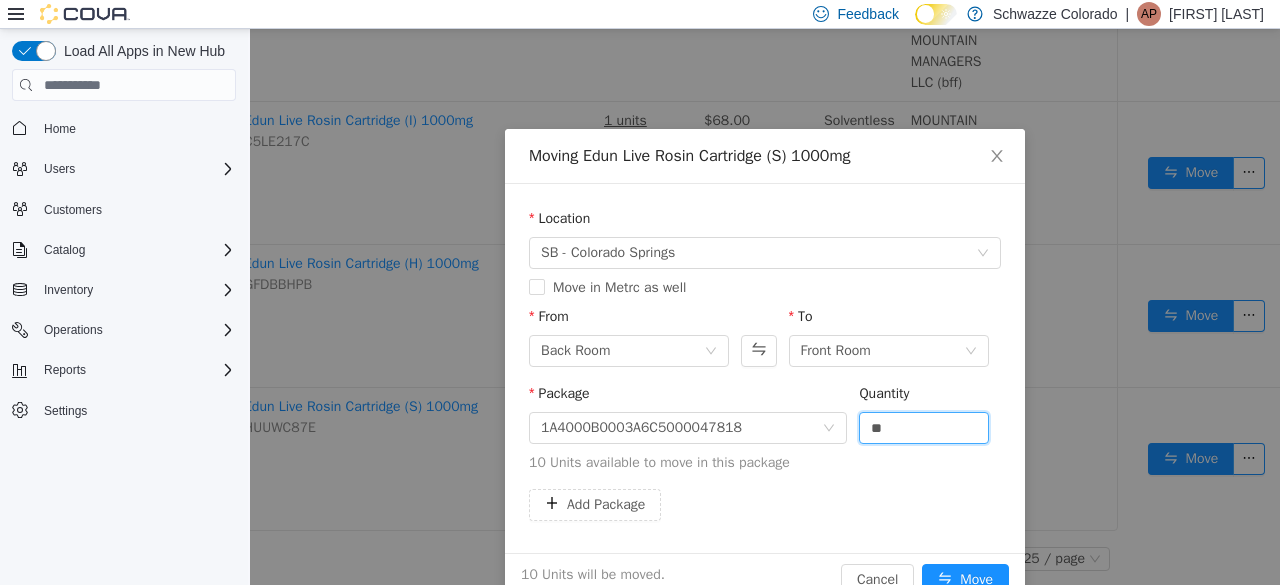 scroll, scrollTop: 44, scrollLeft: 0, axis: vertical 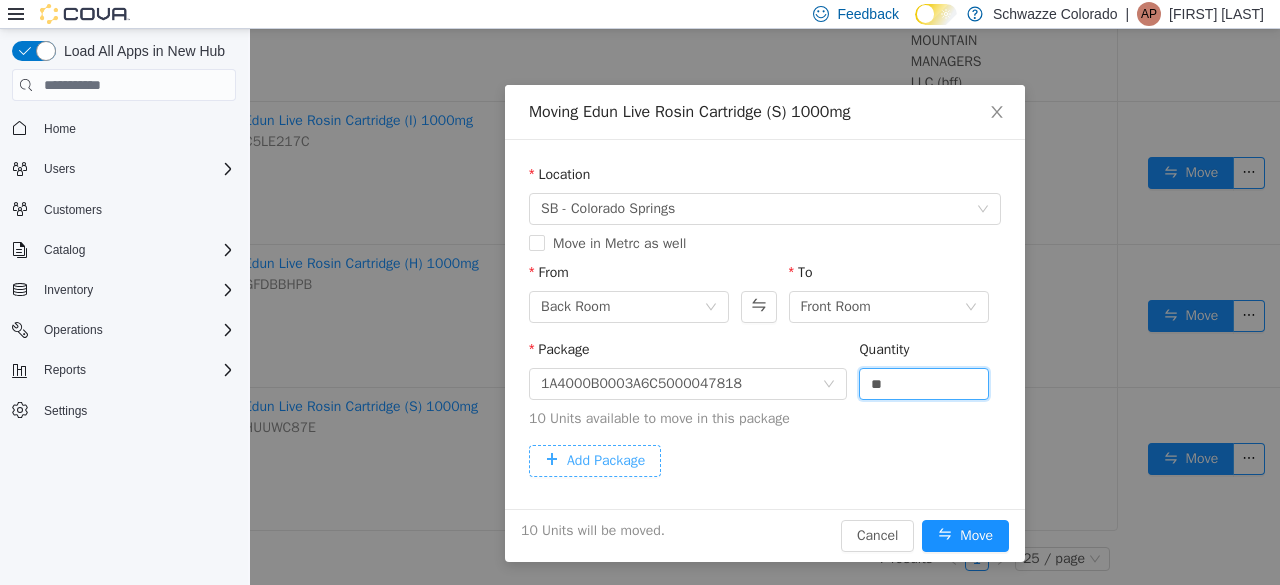 type on "**" 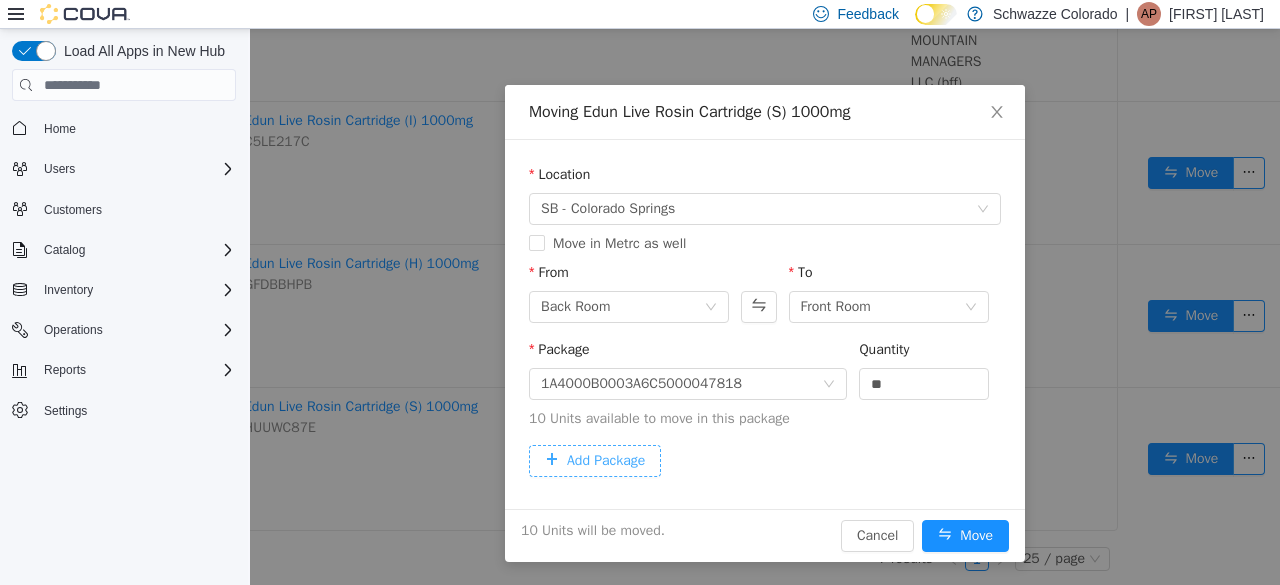 click on "Add Package" at bounding box center (595, 461) 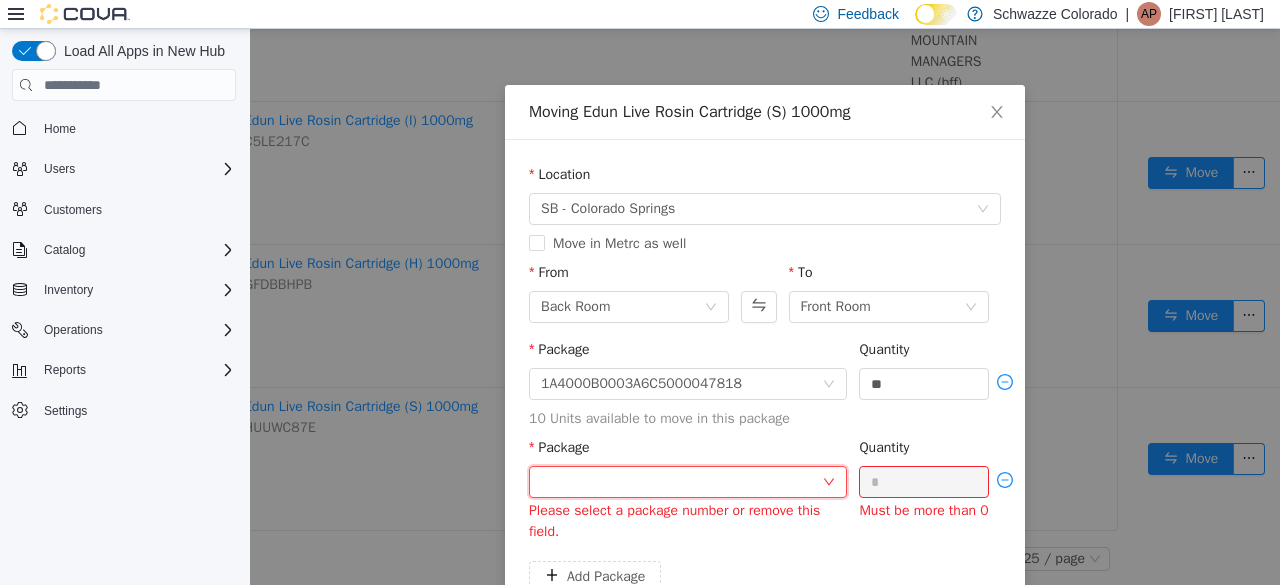 click at bounding box center [681, 482] 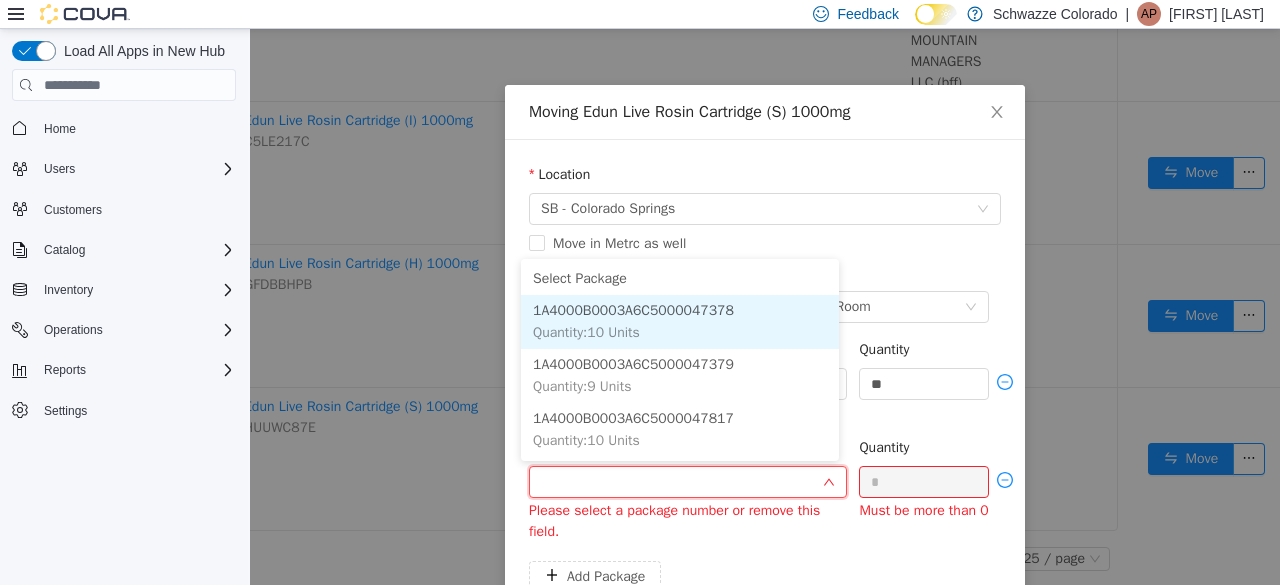 click on "1A4000B0003A6C5000047378 Quantity :  10 Units" at bounding box center (680, 322) 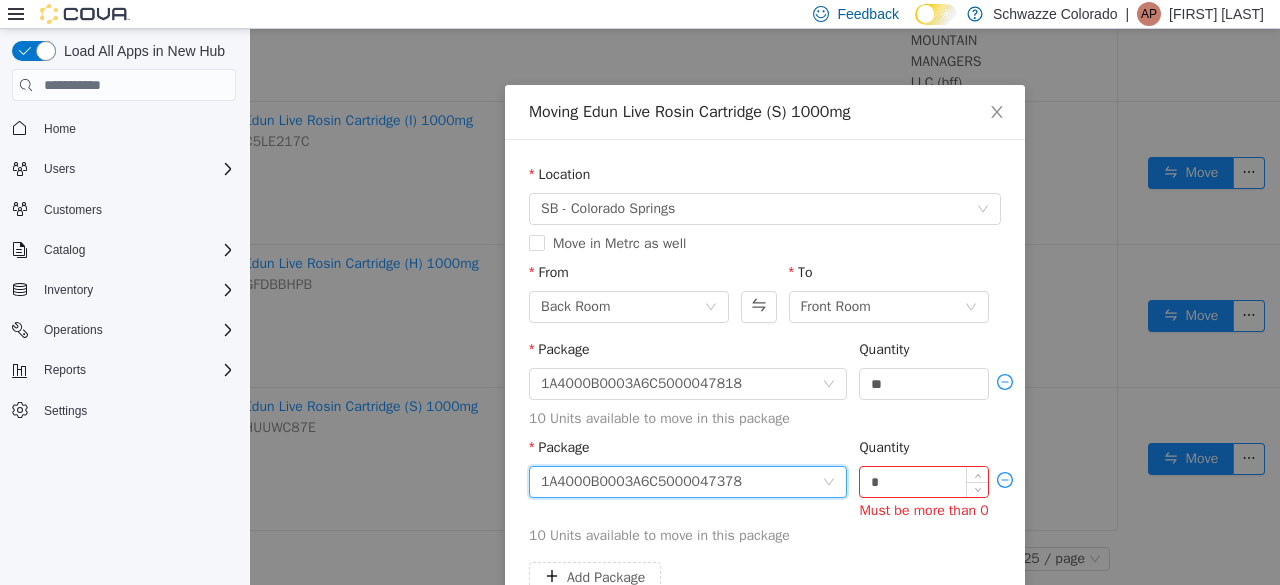 click on "*" at bounding box center (924, 482) 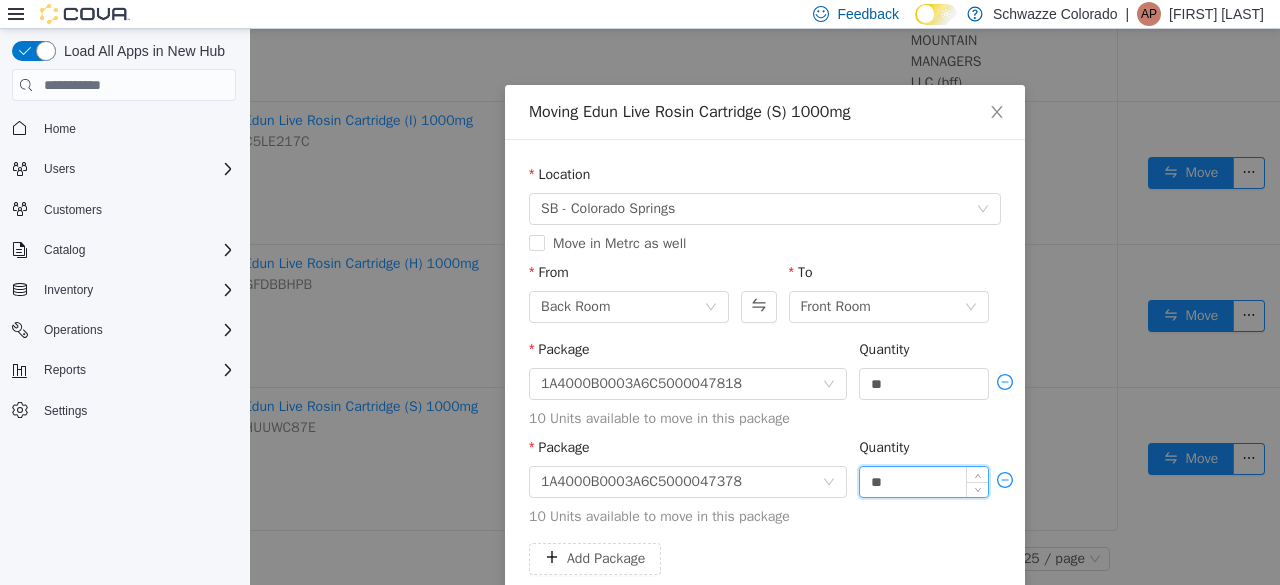 scroll, scrollTop: 142, scrollLeft: 0, axis: vertical 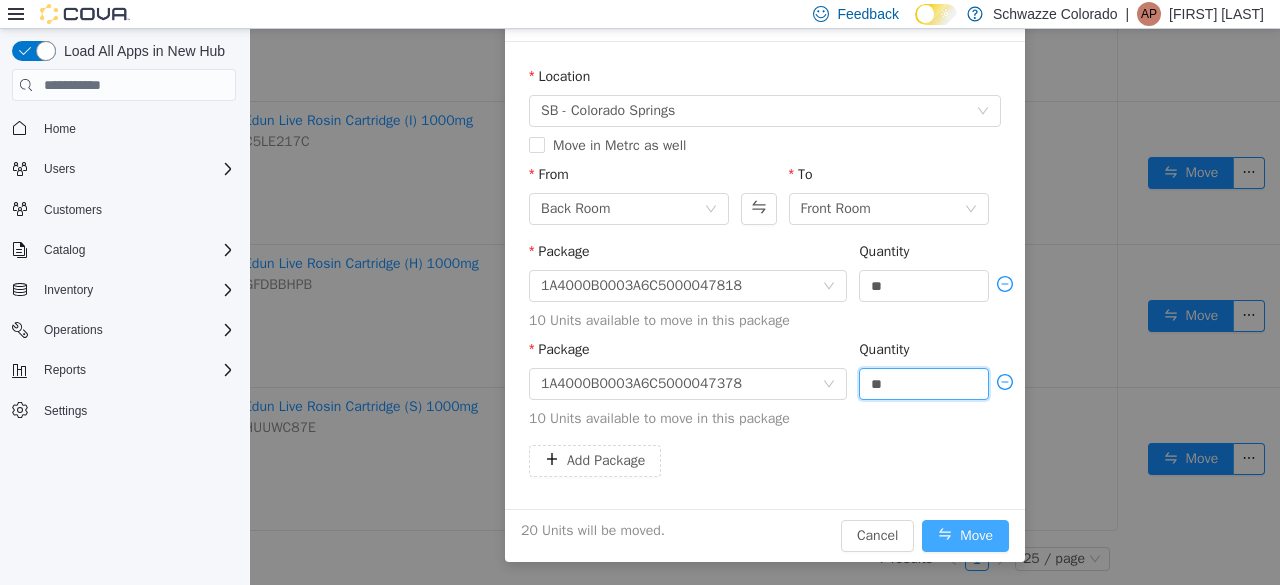 type on "**" 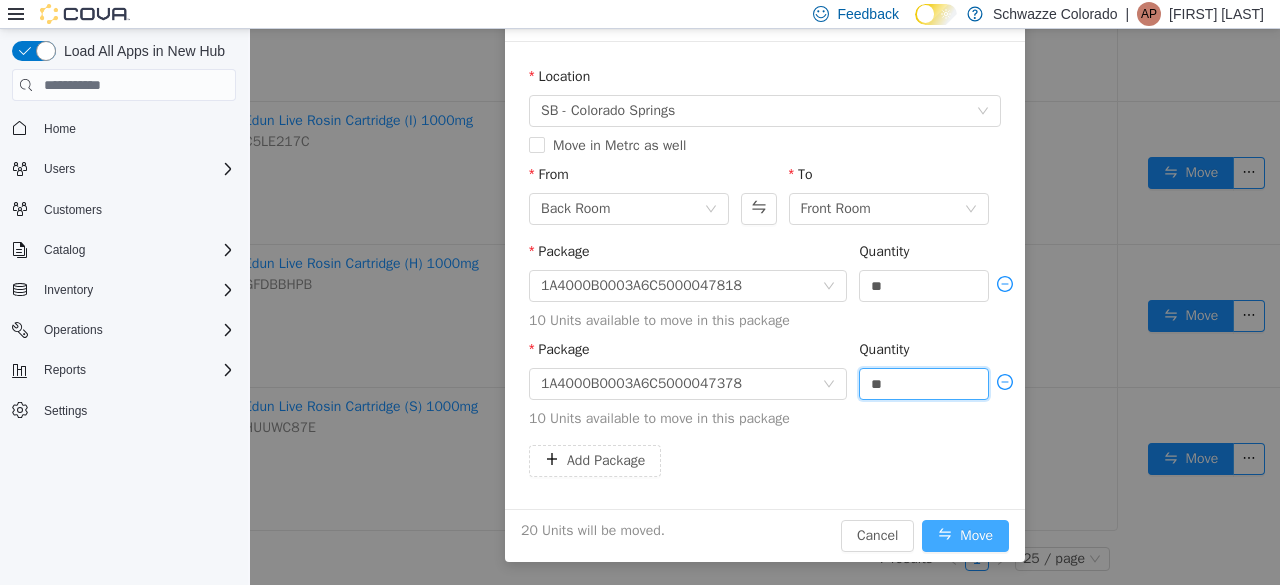 click on "Move" at bounding box center (965, 536) 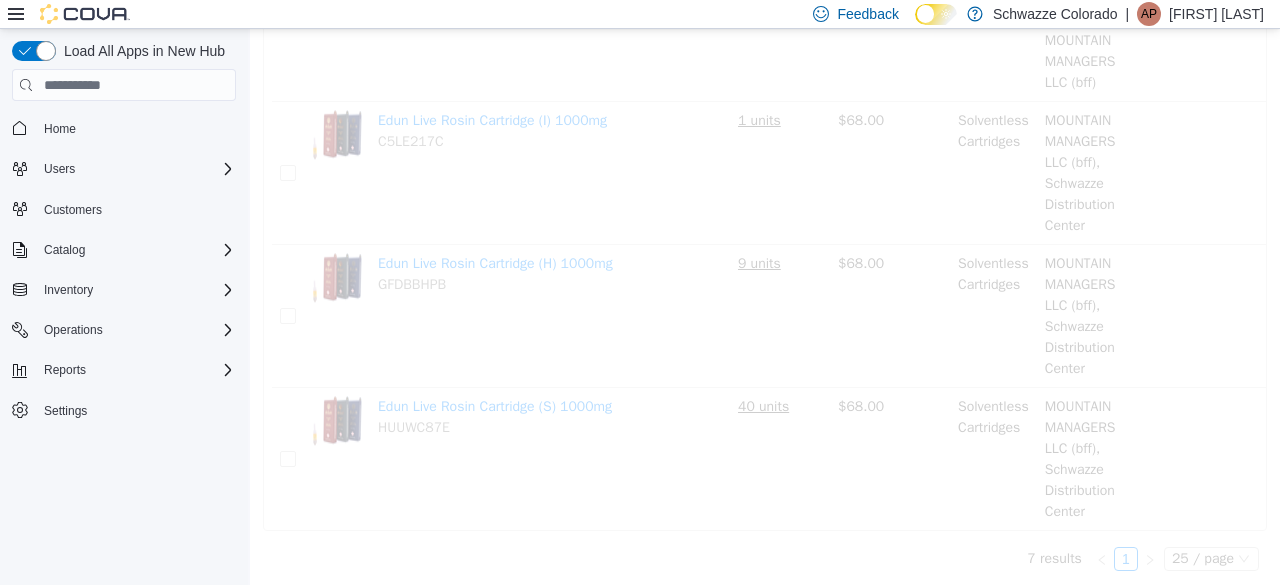scroll, scrollTop: 847, scrollLeft: 0, axis: vertical 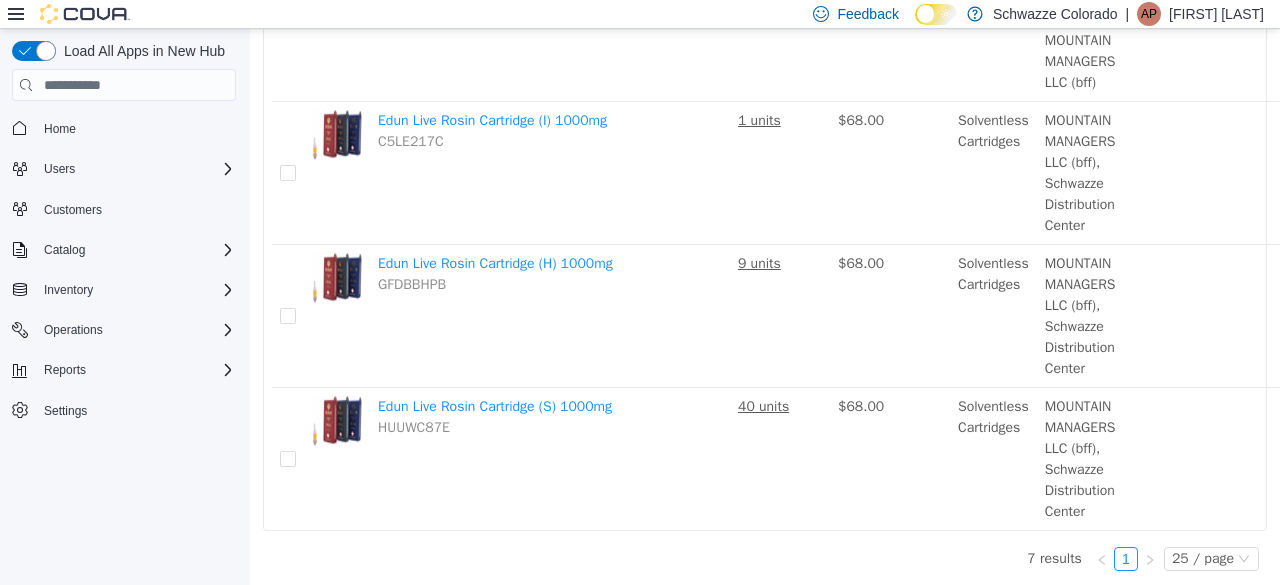 click on "7 results 1 25 / page Name In Stock Price Category Suppliers Manufacturer Edun Live Rosin (S) 1g QPMR0TRE 5 units $40.00 Solventless MOUNTAIN MANAGERS LLC (bff), Schwazze Distribution Center Move Edun Live Rosin (H) 1g F8UGJJ2N 3 units $40.00 Solventless MOUNTAIN MANAGERS LLC (bff), Schwazze Distribution Center Move Edun Live Rosin (I) 1g 876Z65U3 2 units $40.00 Solventless MOUNTAIN MANAGERS LLC (bff), Schwazze Distribution Center Move Edun 510 Battery WJNGE3TB 1 units $20.00 Batteries Steep Slope Vape Supply, Schwazze Distribution Center, MOUNTAIN MANAGERS LLC (bff) Move Edun Live Rosin Cartridge (I) 1000mg C5LE217C 1 units $68.00 Solventless Cartridges MOUNTAIN MANAGERS LLC (bff), Schwazze Distribution Center Move Edun Live Rosin Cartridge (H) 1000mg GFDBBHPB 9 units $68.00 Solventless Cartridges MOUNTAIN MANAGERS LLC (bff), Schwazze Distribution Center Move Edun Live Rosin Cartridge (S) 1000mg HUUWC87E 40 units $68.00 Solventless Cartridges MOUNTAIN MANAGERS LLC (bff), Schwazze Distribution Center Move 1" at bounding box center [765, -21] 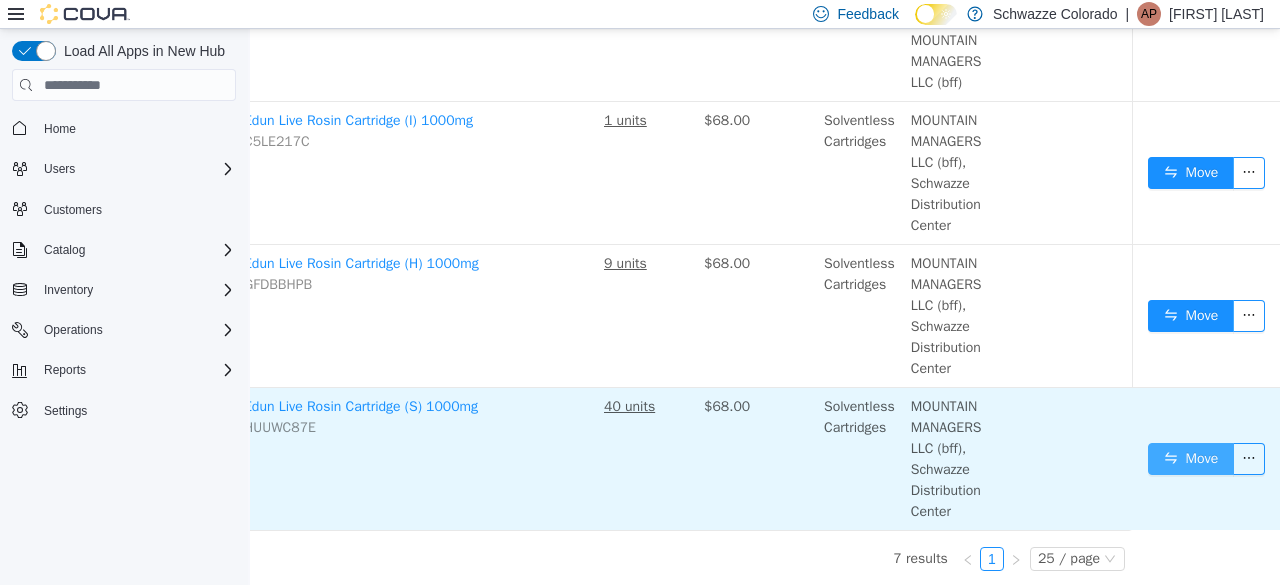 click on "Move" at bounding box center (1191, 459) 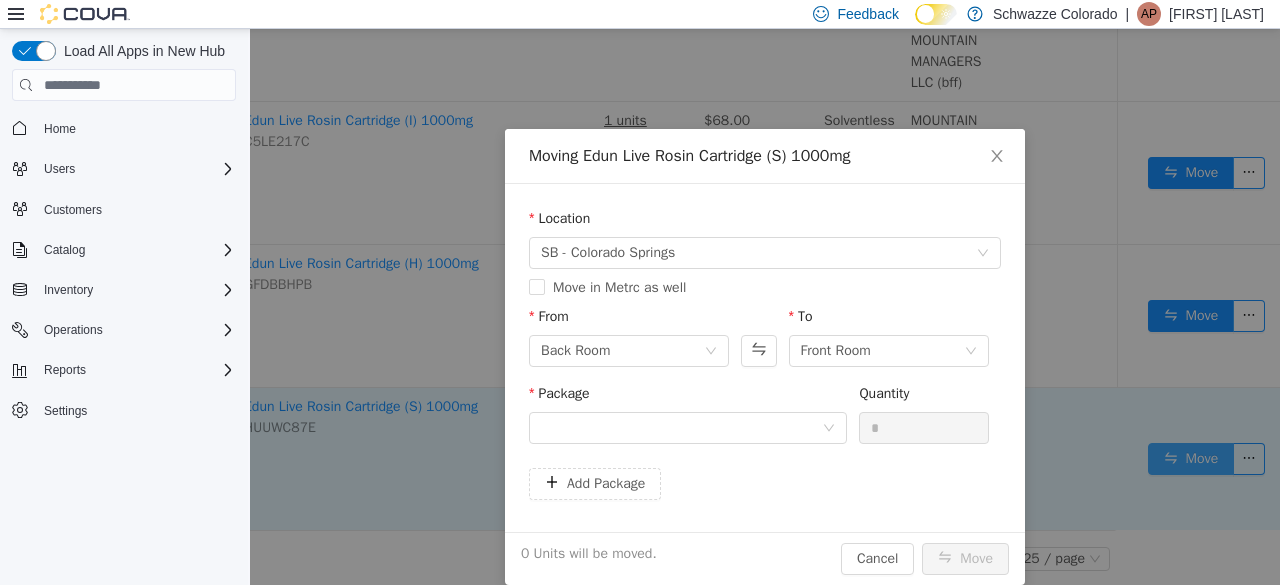 scroll, scrollTop: 847, scrollLeft: 134, axis: both 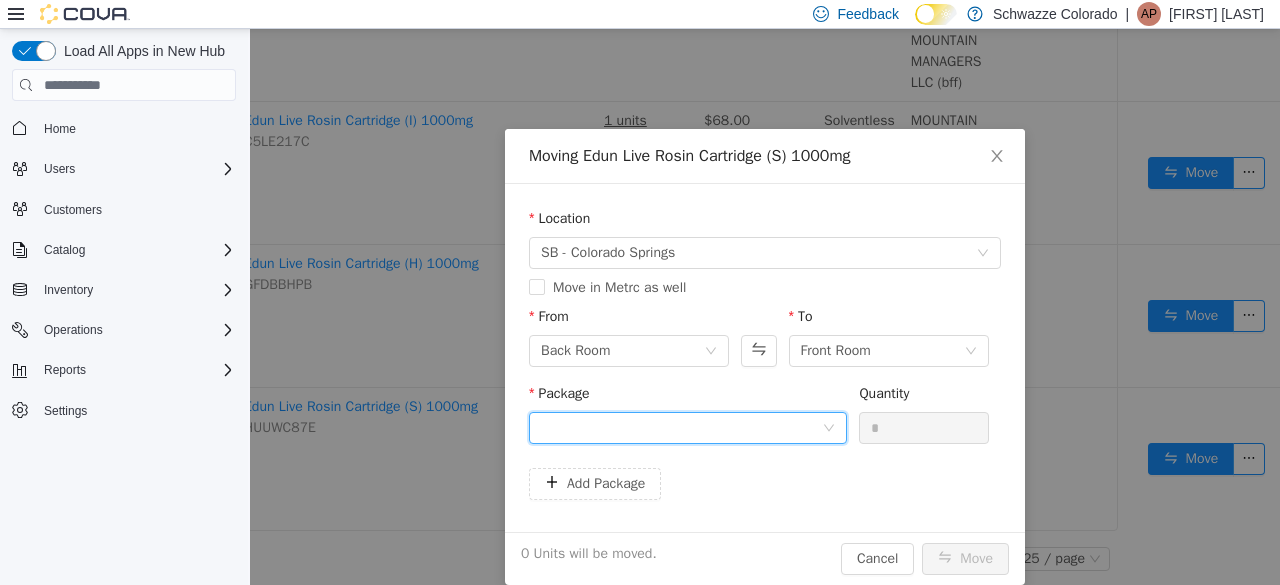 click at bounding box center (681, 428) 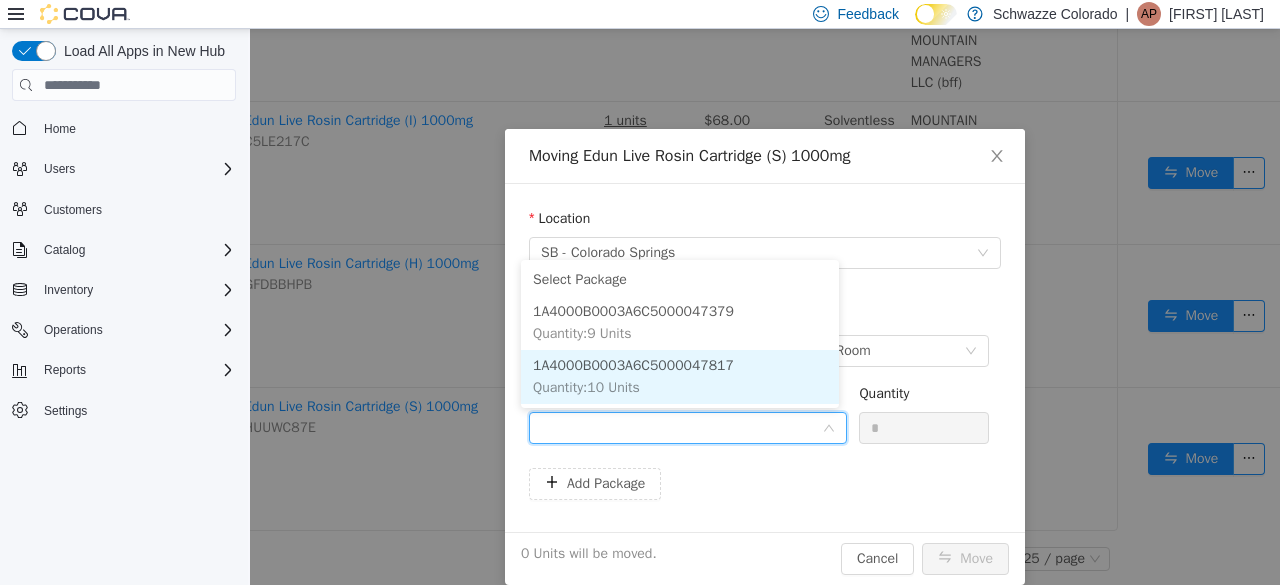 click on "1A4000B0003A6C5000047817 Quantity :  10 Units" at bounding box center (680, 377) 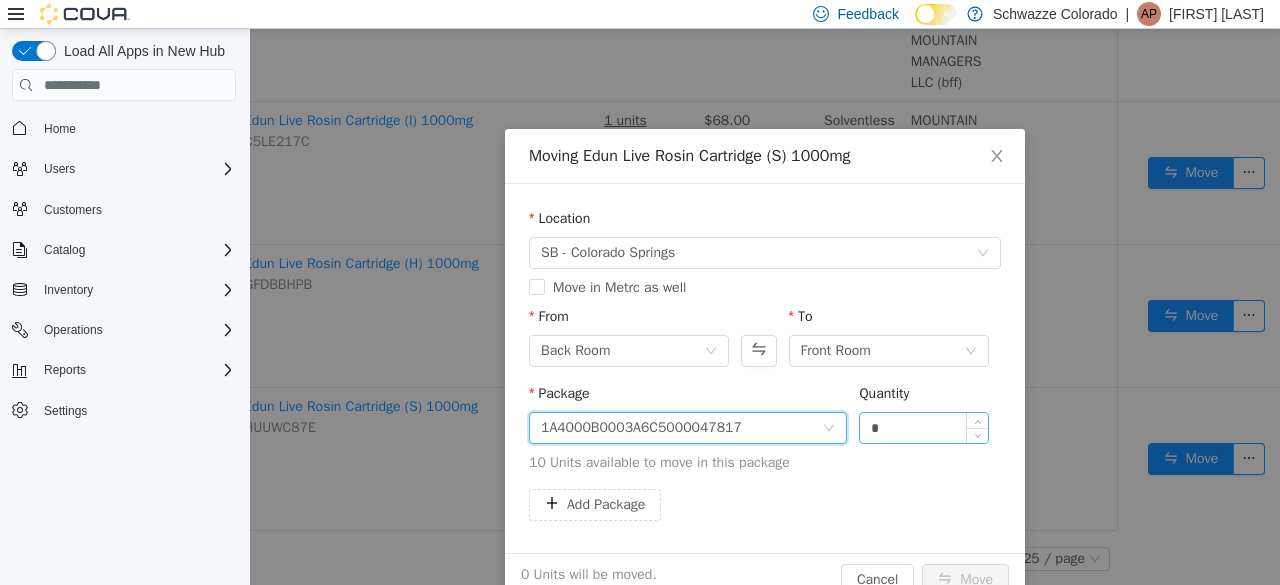 click on "*" at bounding box center [924, 428] 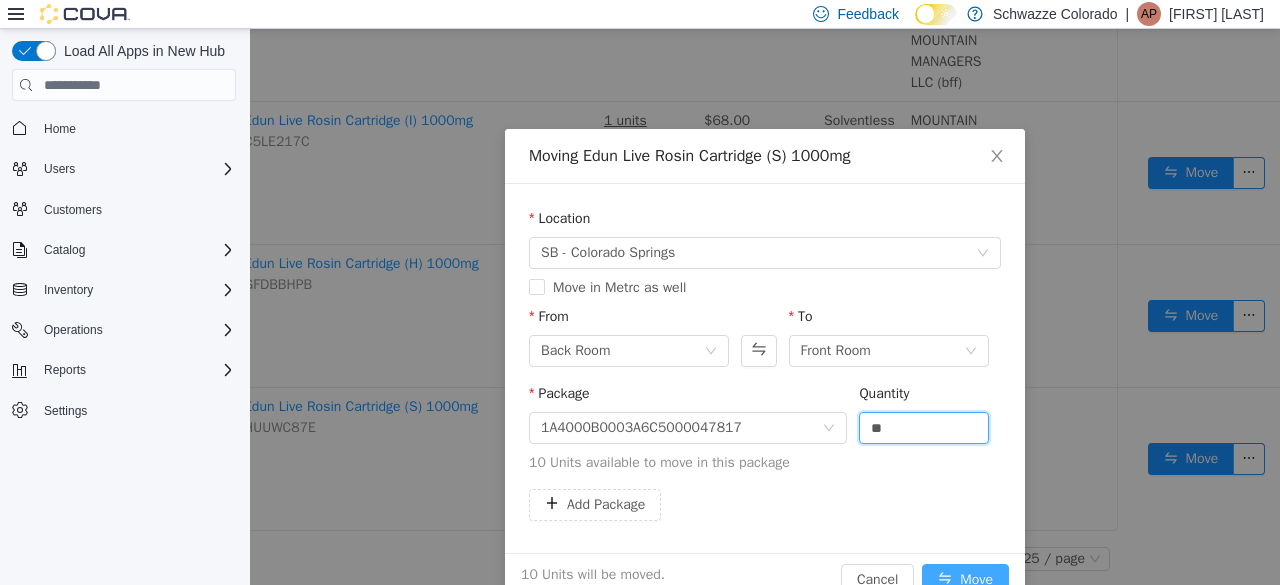 type on "**" 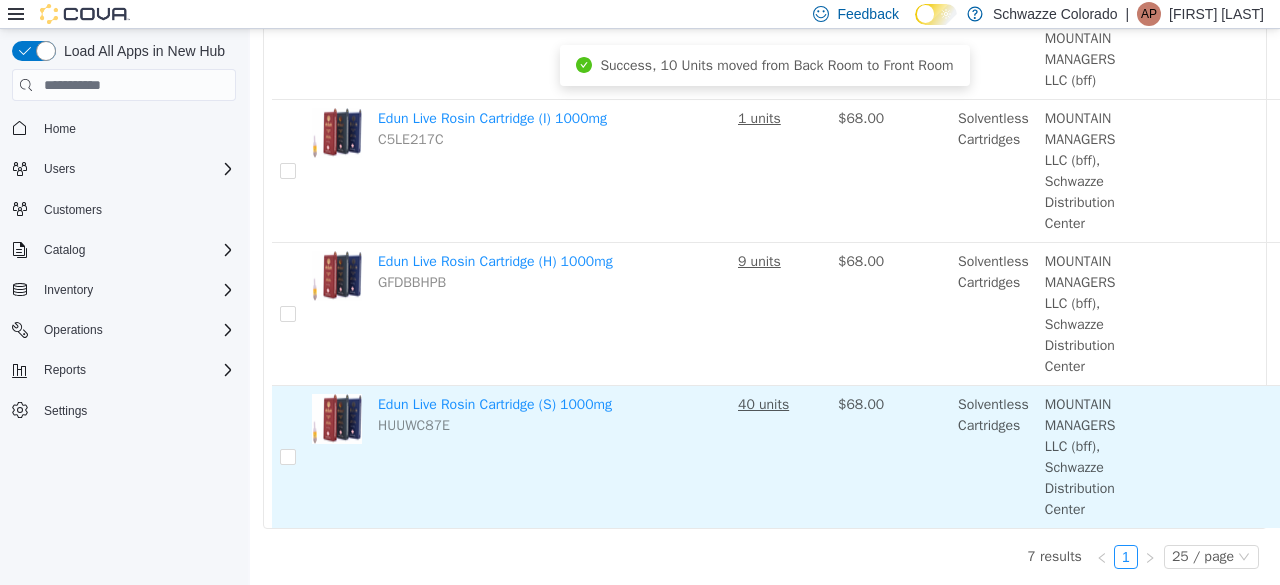 scroll, scrollTop: 862, scrollLeft: 0, axis: vertical 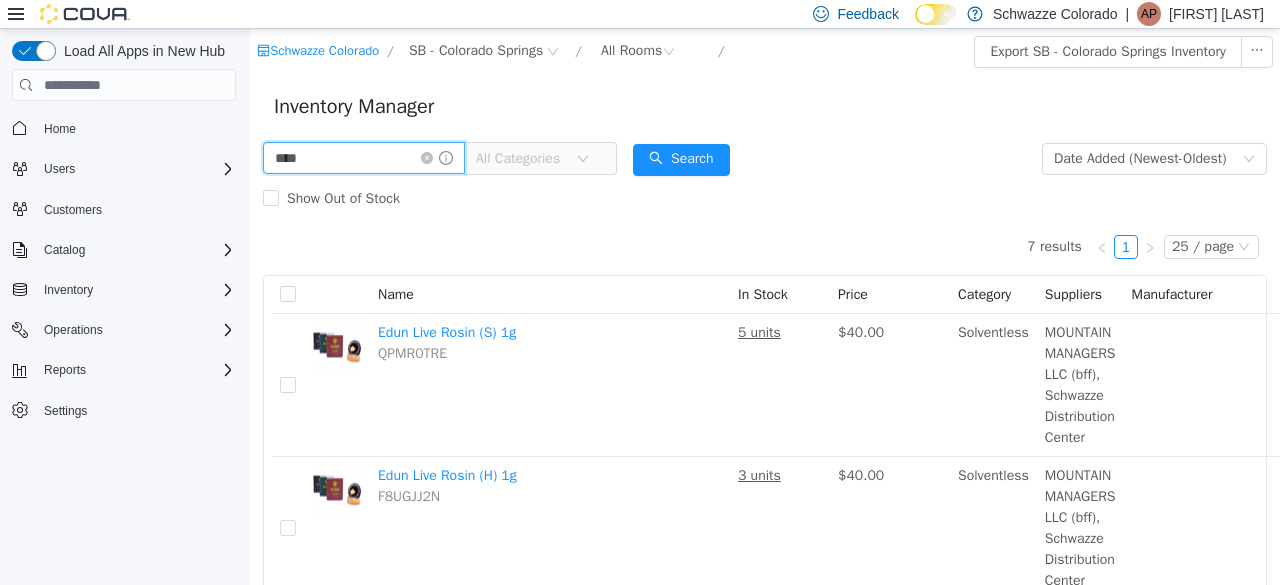 click on "****" at bounding box center (364, 158) 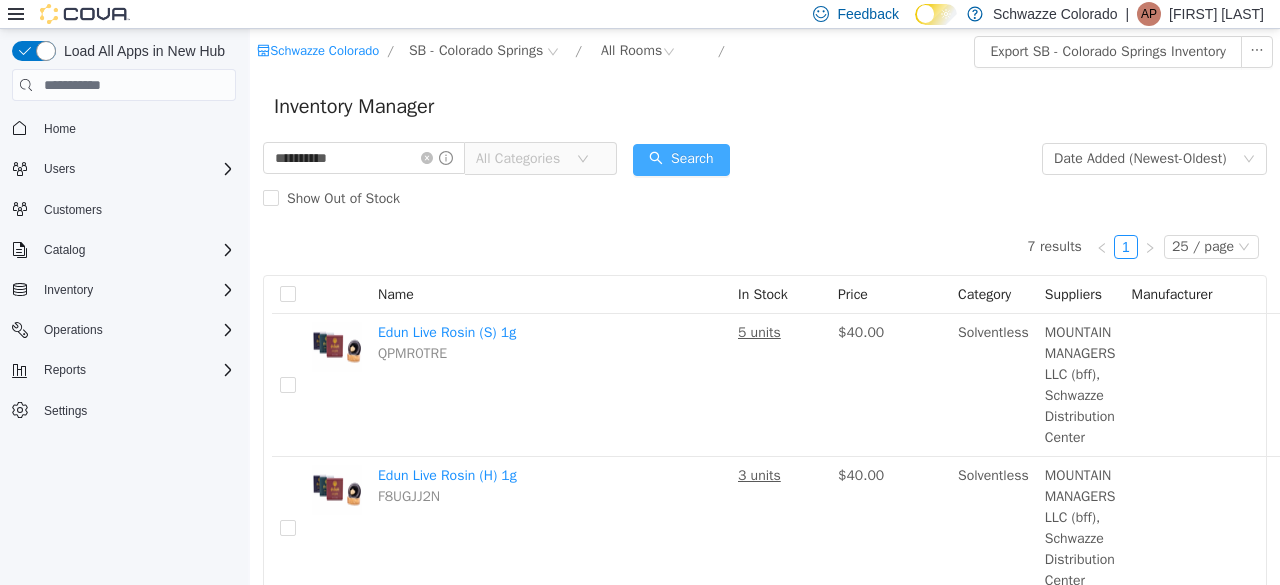 click on "Search" at bounding box center [681, 160] 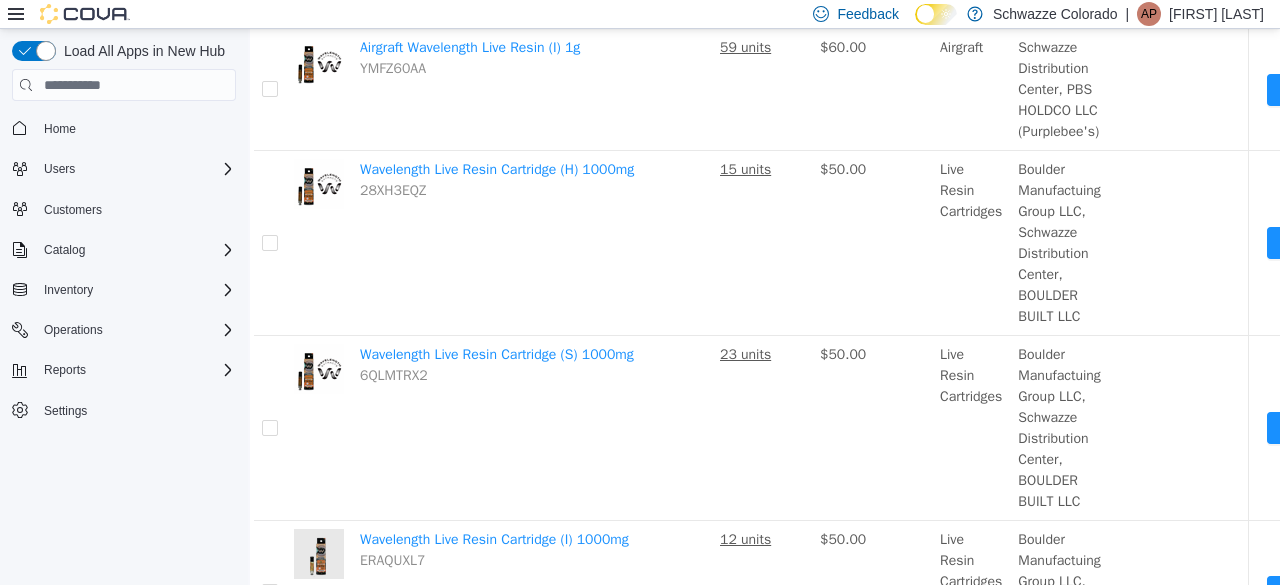 scroll, scrollTop: 528, scrollLeft: 18, axis: both 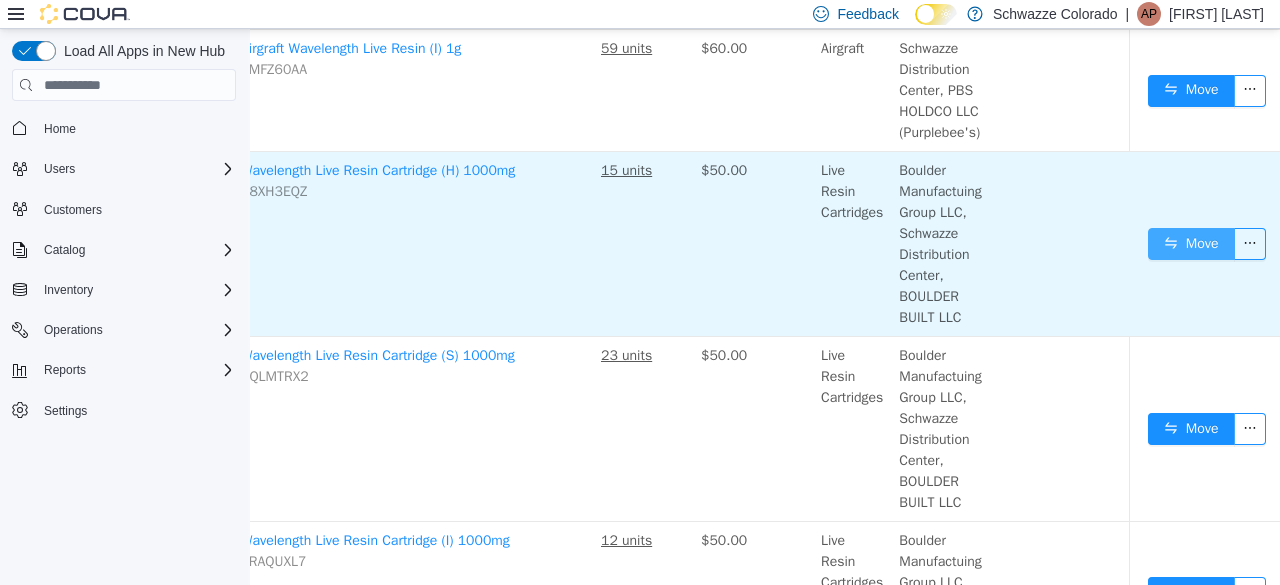 click on "Move" at bounding box center (1191, 244) 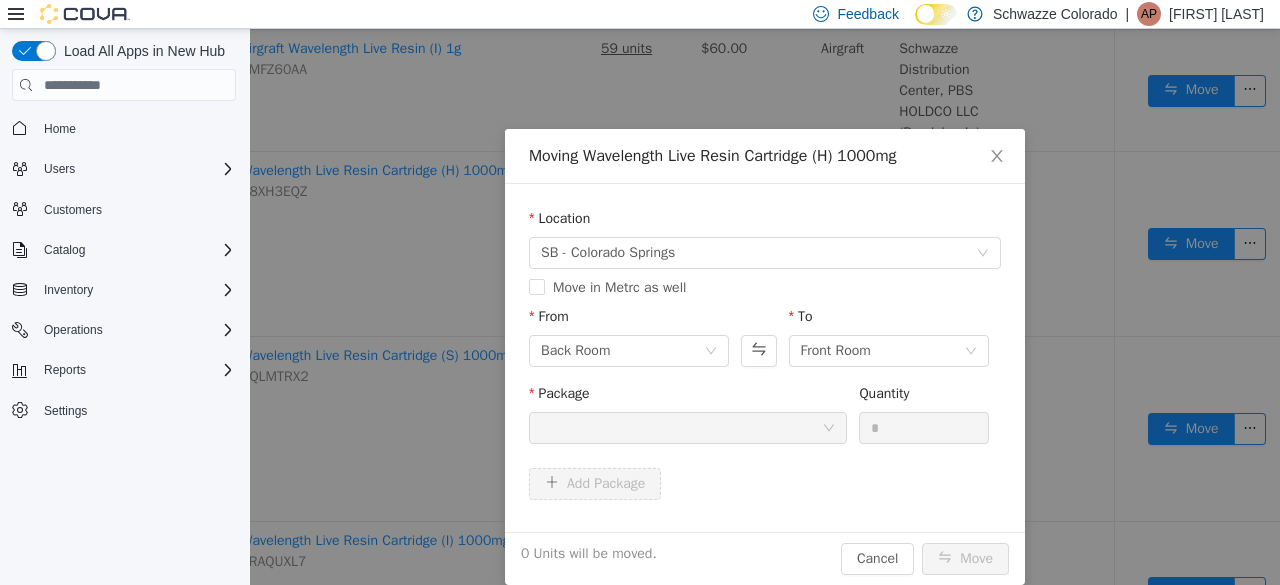 click at bounding box center (681, 428) 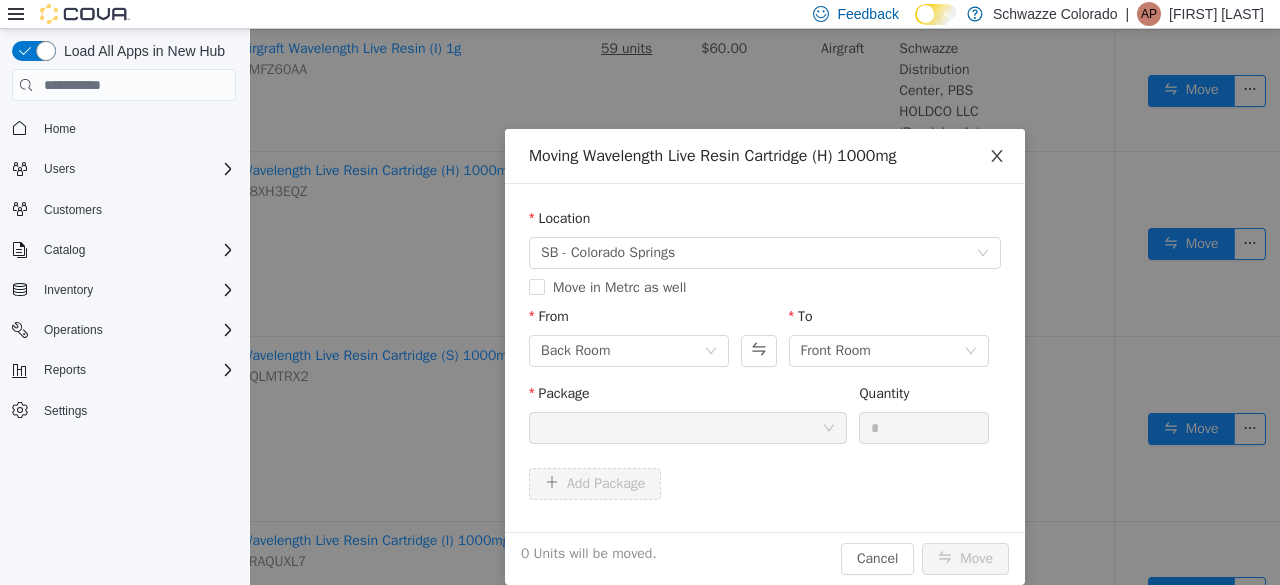 click 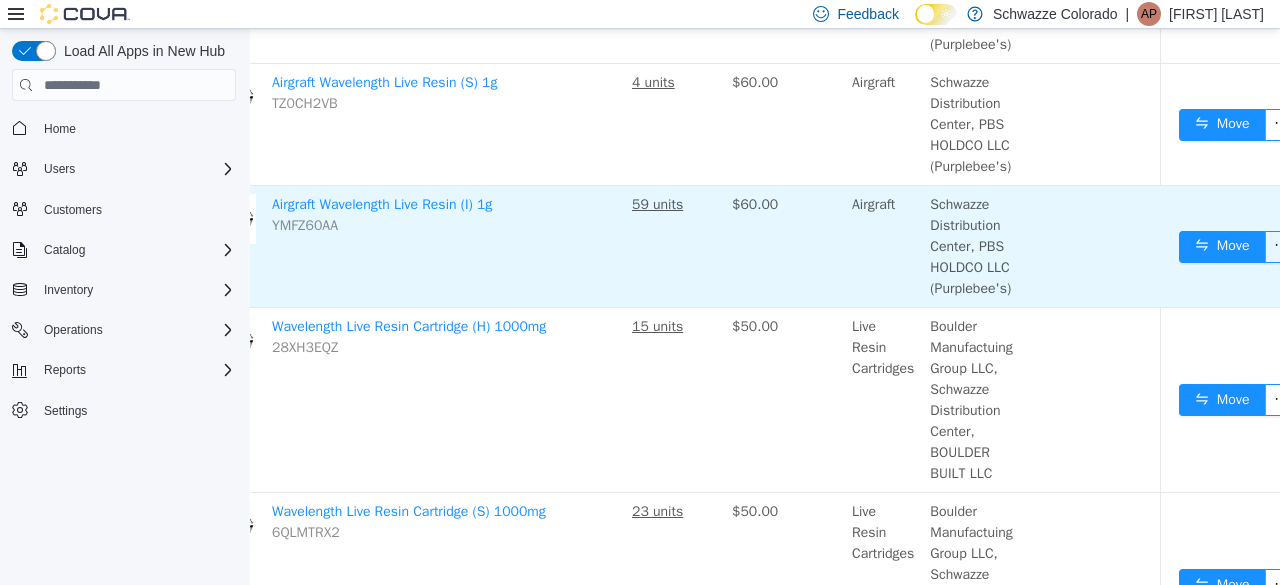 scroll, scrollTop: 372, scrollLeft: 107, axis: both 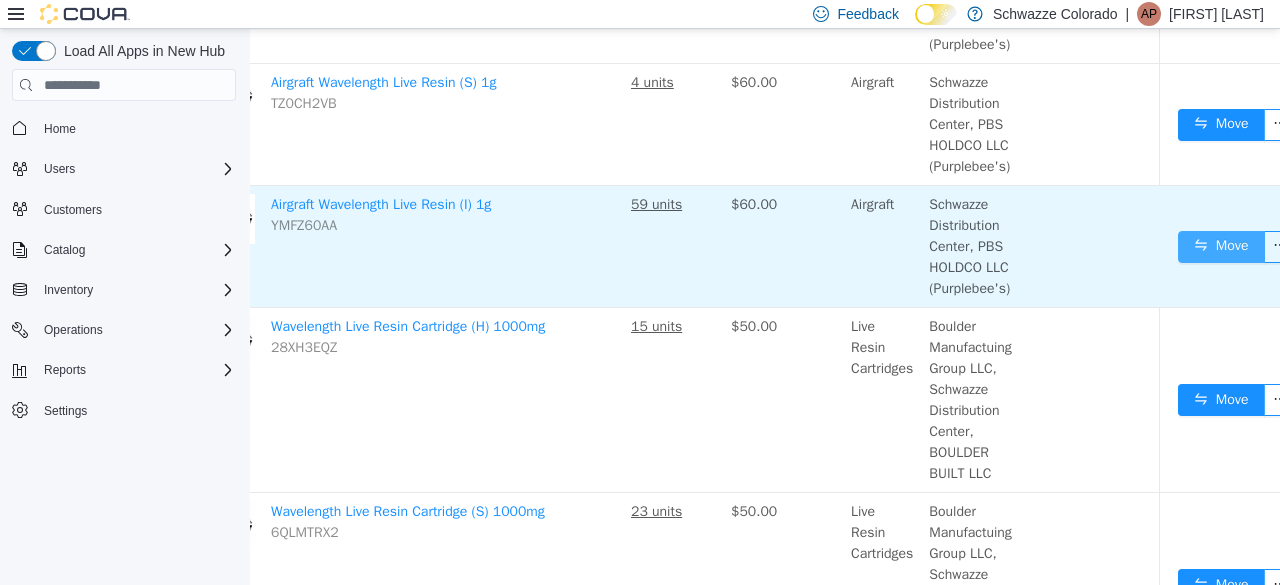 click on "Move" at bounding box center [1221, 247] 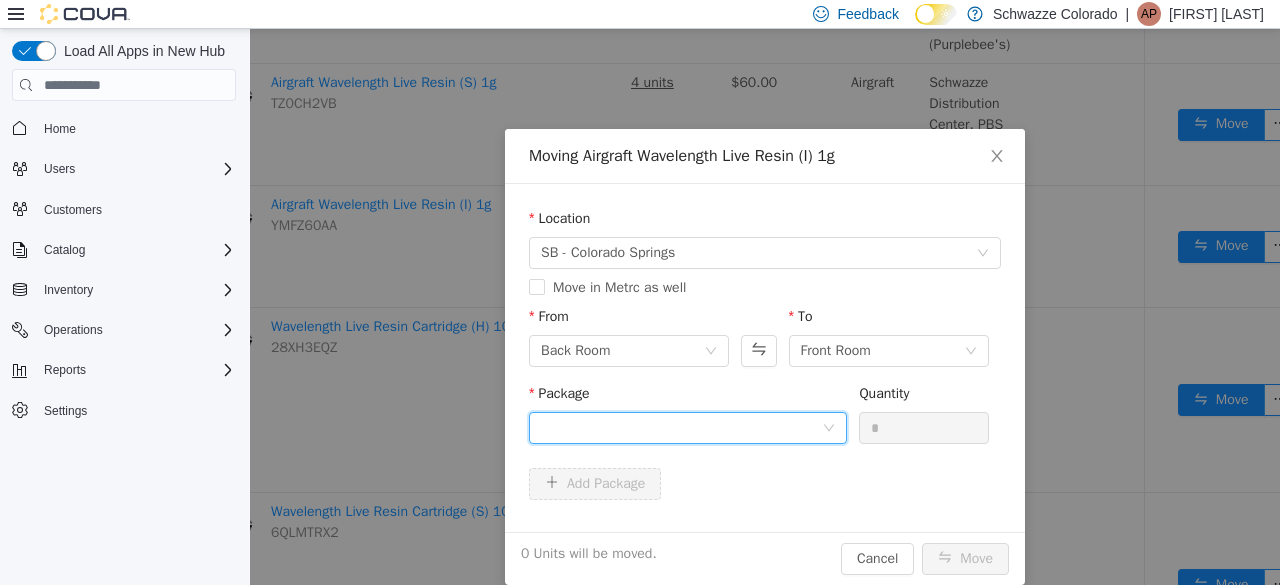 click at bounding box center (681, 428) 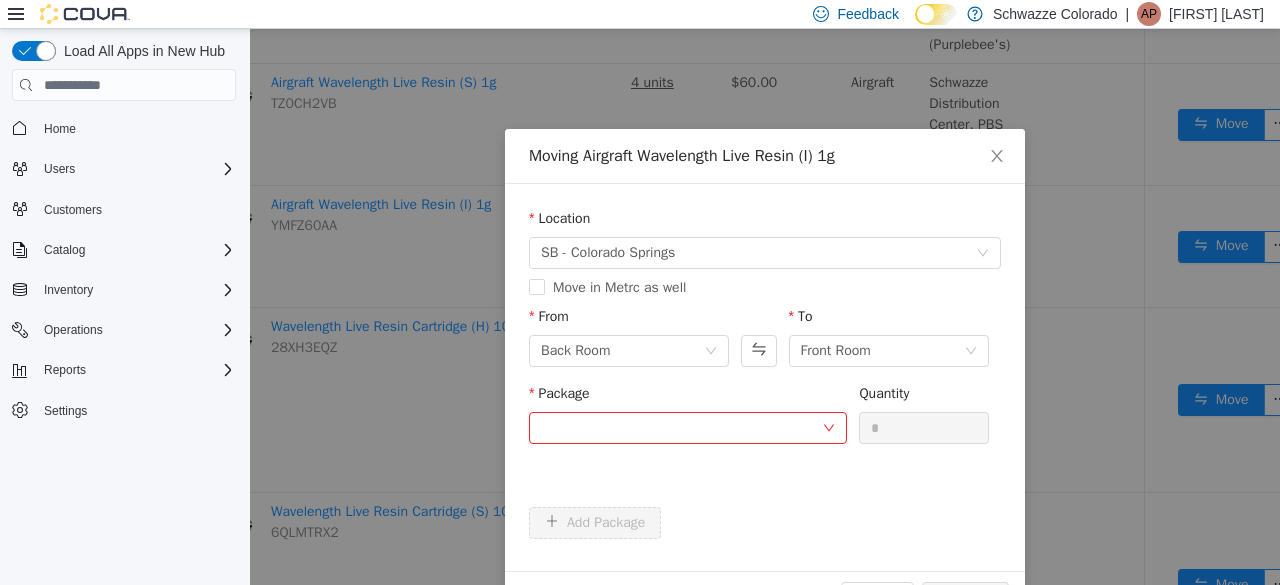 click on "From Back Room" at bounding box center (629, 340) 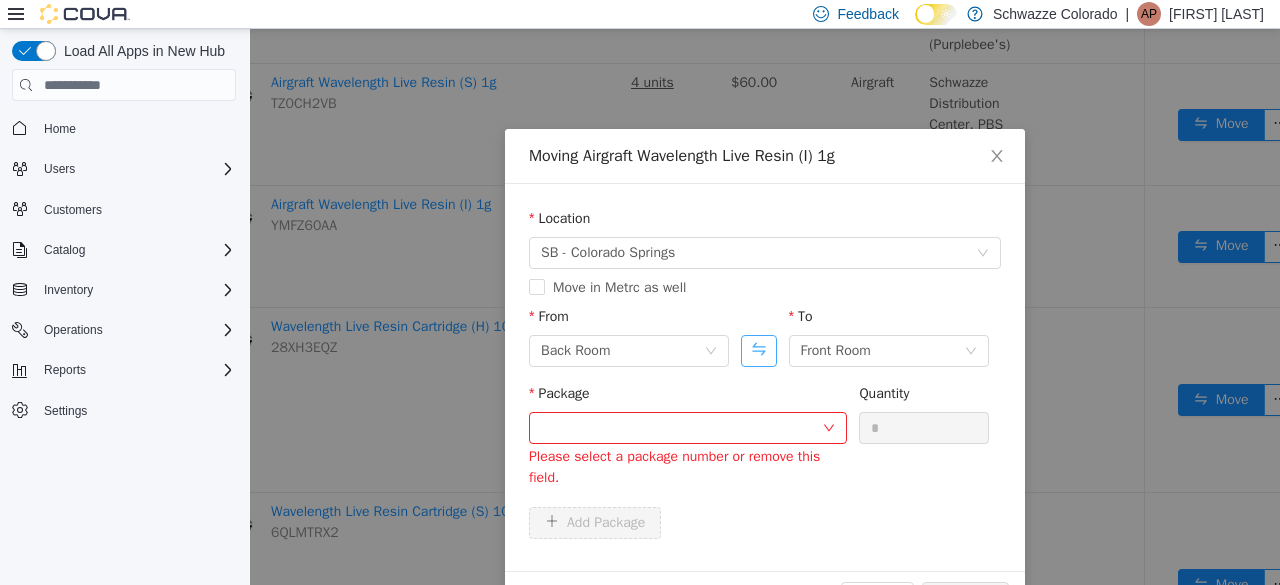 click at bounding box center [758, 351] 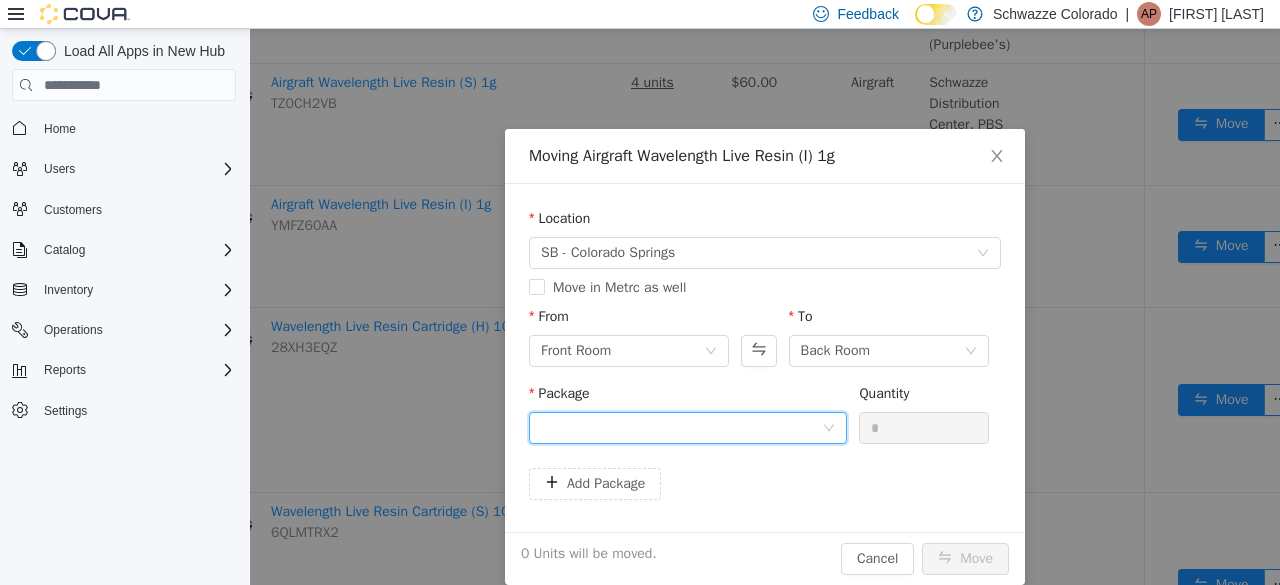 click at bounding box center [681, 428] 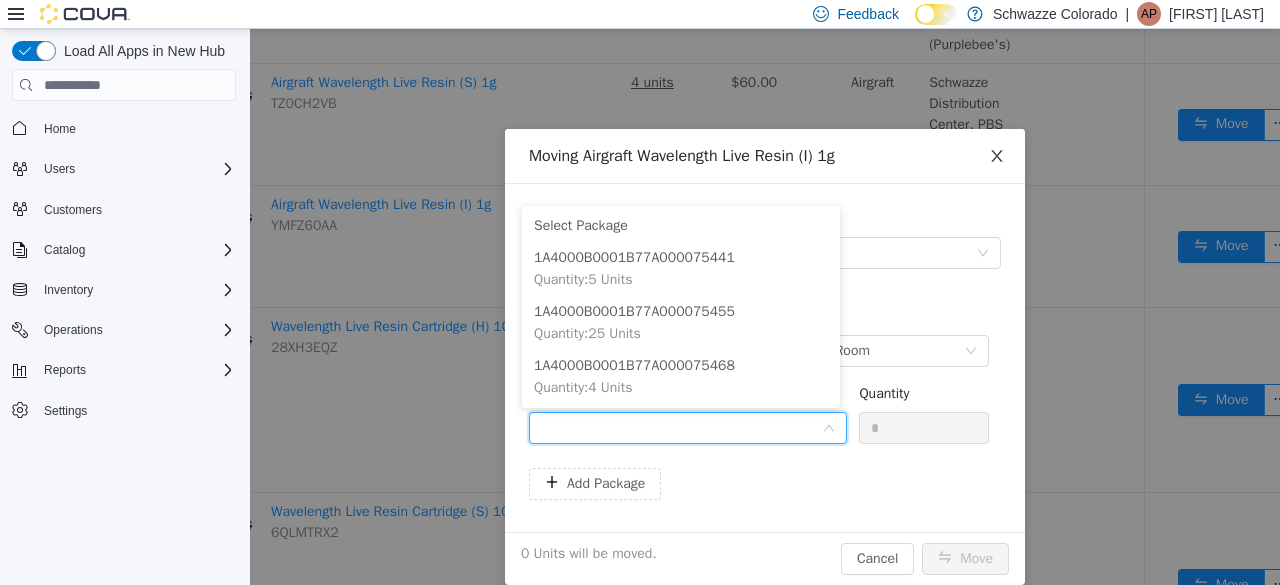 click 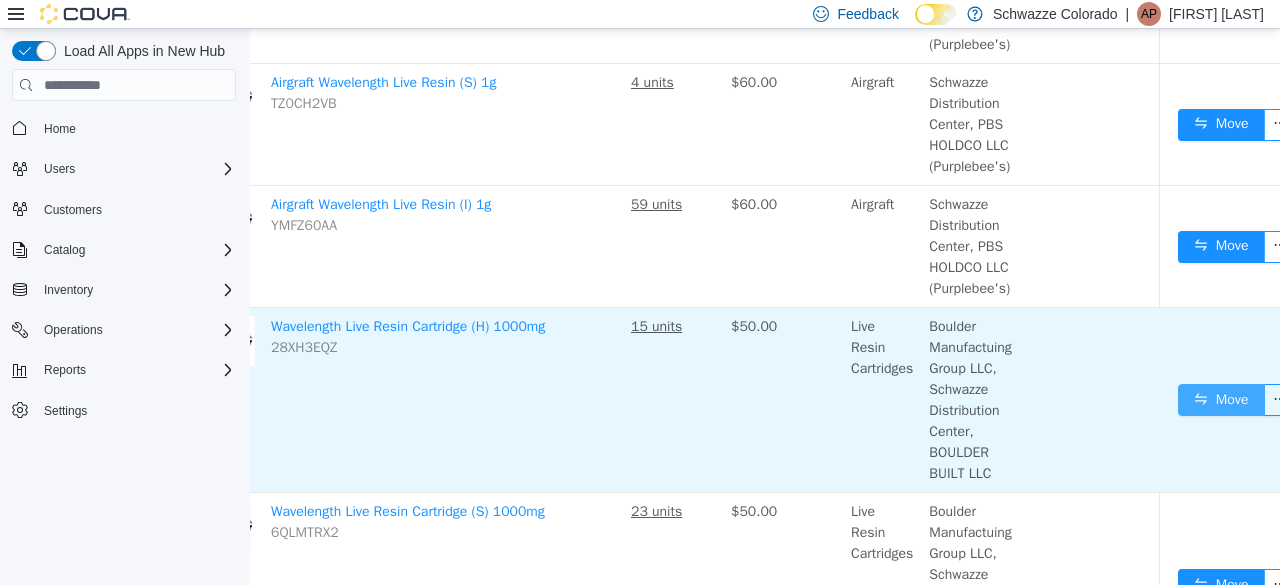 click on "Move" at bounding box center (1221, 400) 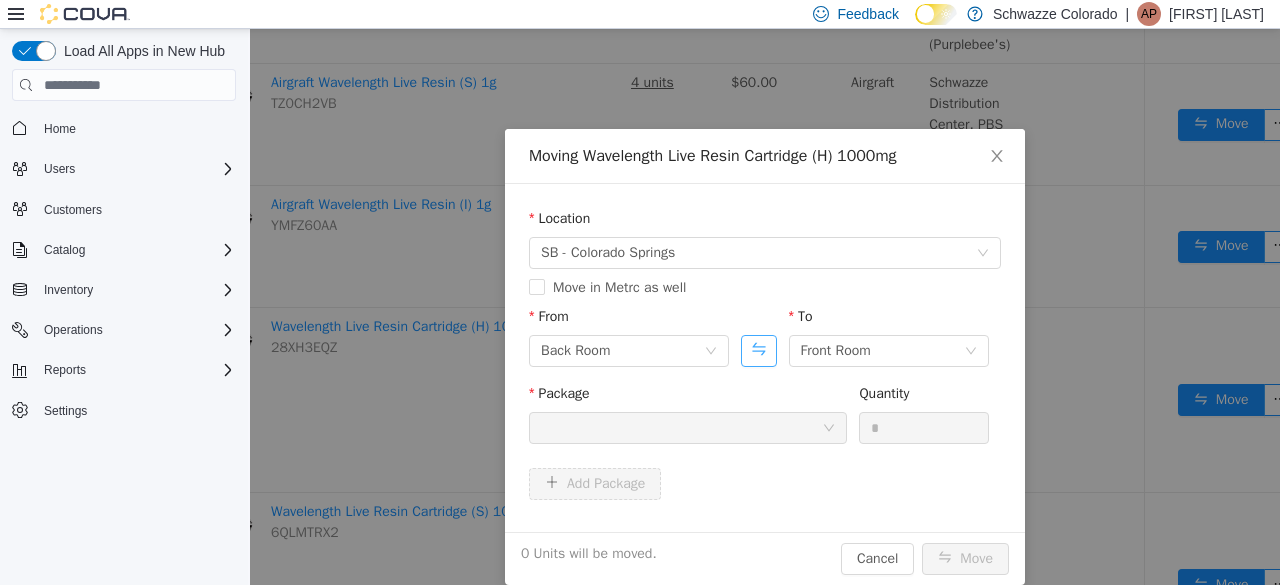 click at bounding box center (758, 351) 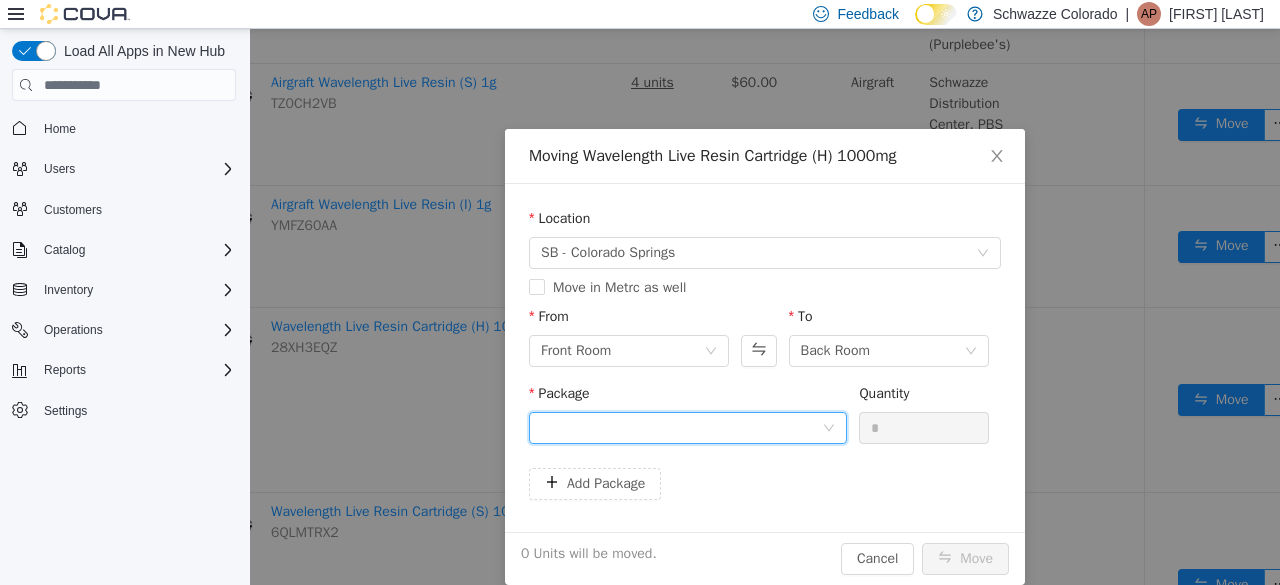 click at bounding box center (681, 428) 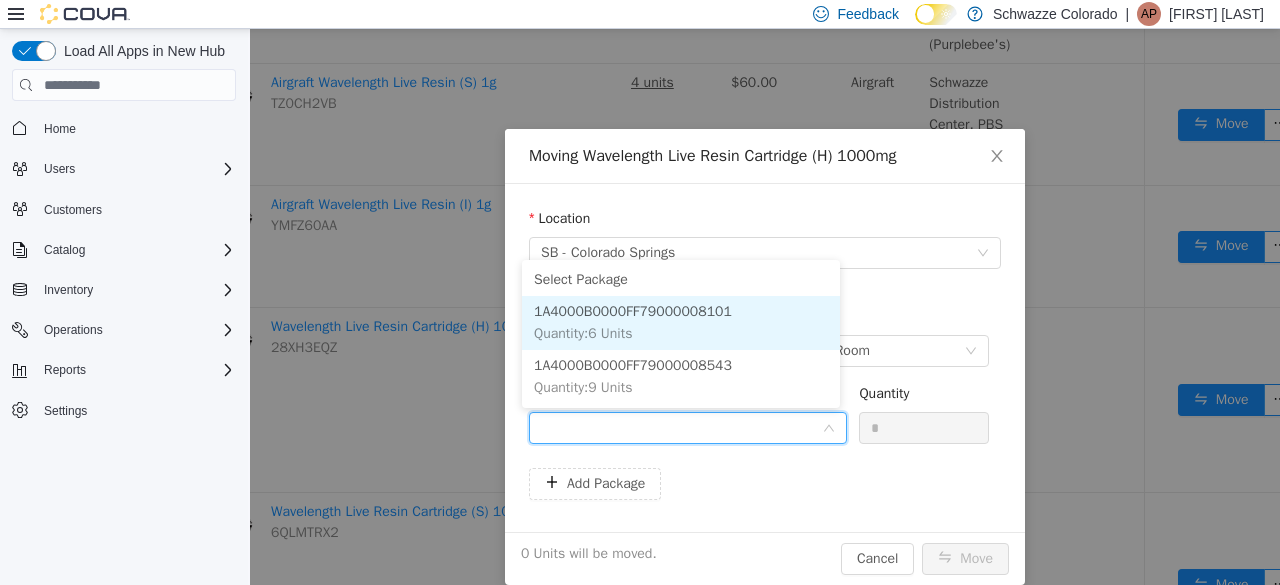 click on "1A4000B0000FF79000008101 Quantity :  6 Units" at bounding box center (681, 323) 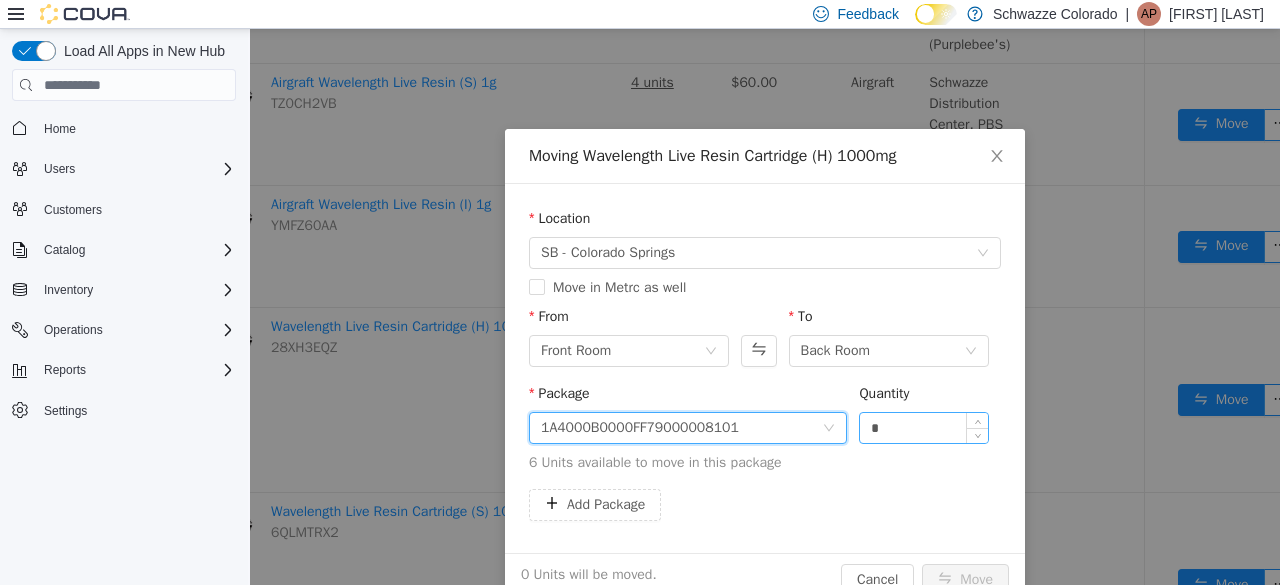 click on "*" at bounding box center [924, 428] 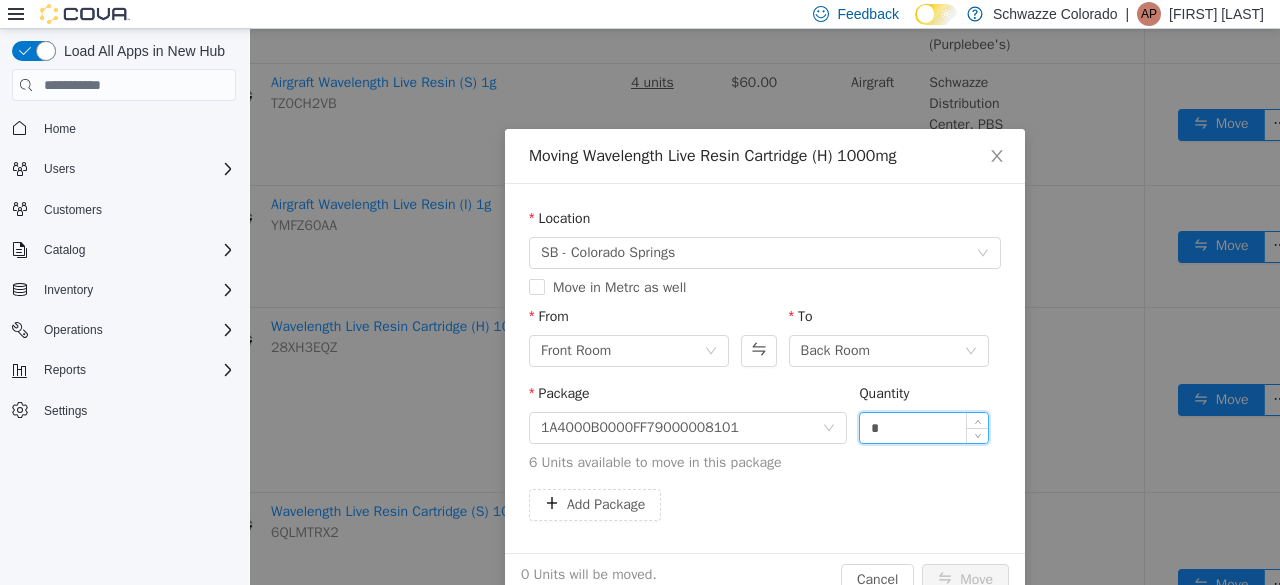 click on "*" at bounding box center [924, 428] 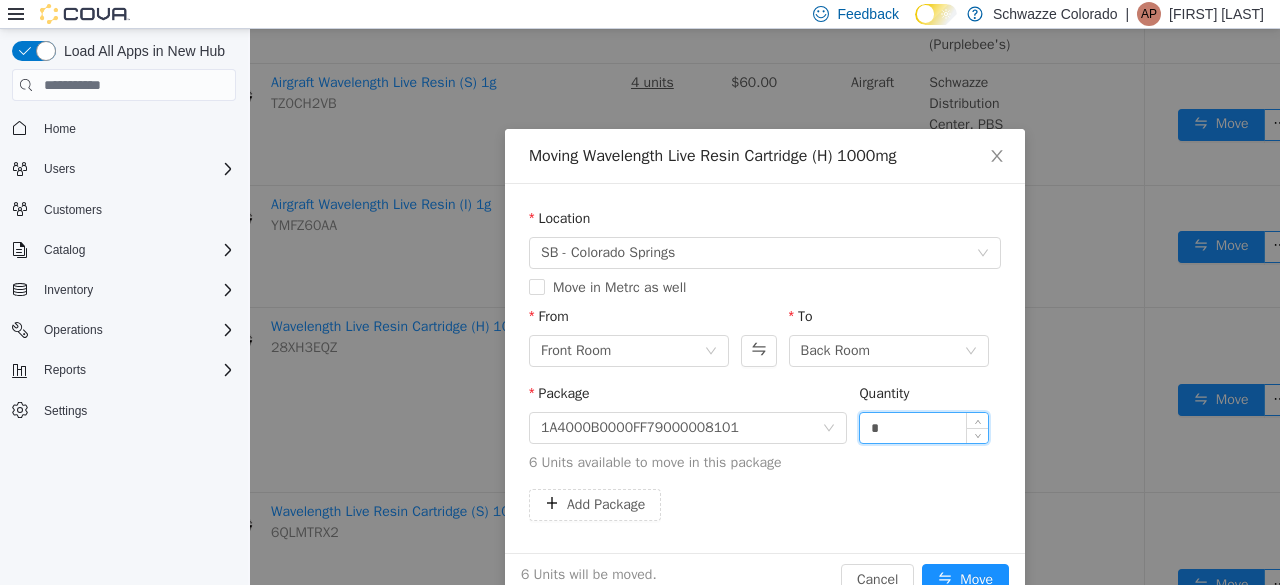 type on "*" 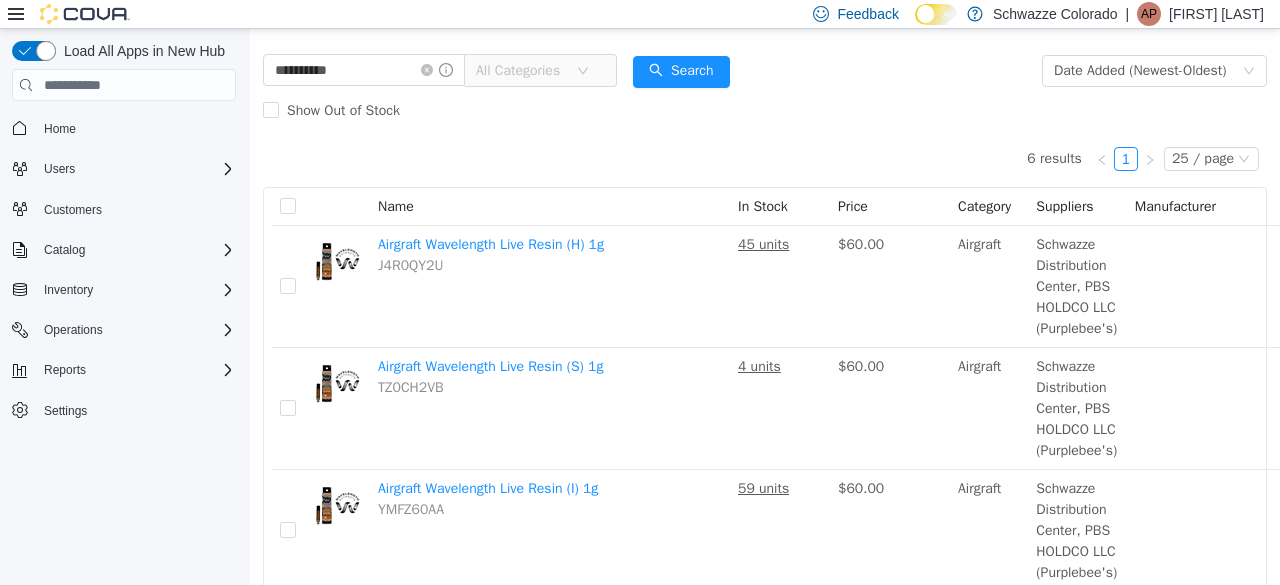 scroll, scrollTop: 0, scrollLeft: 0, axis: both 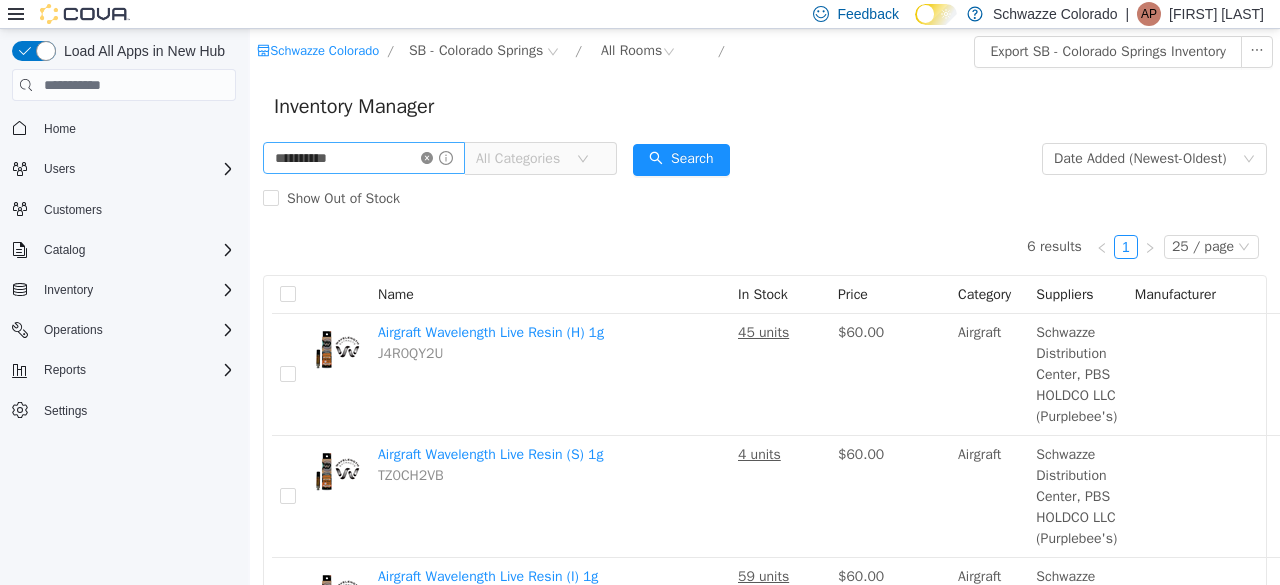 click 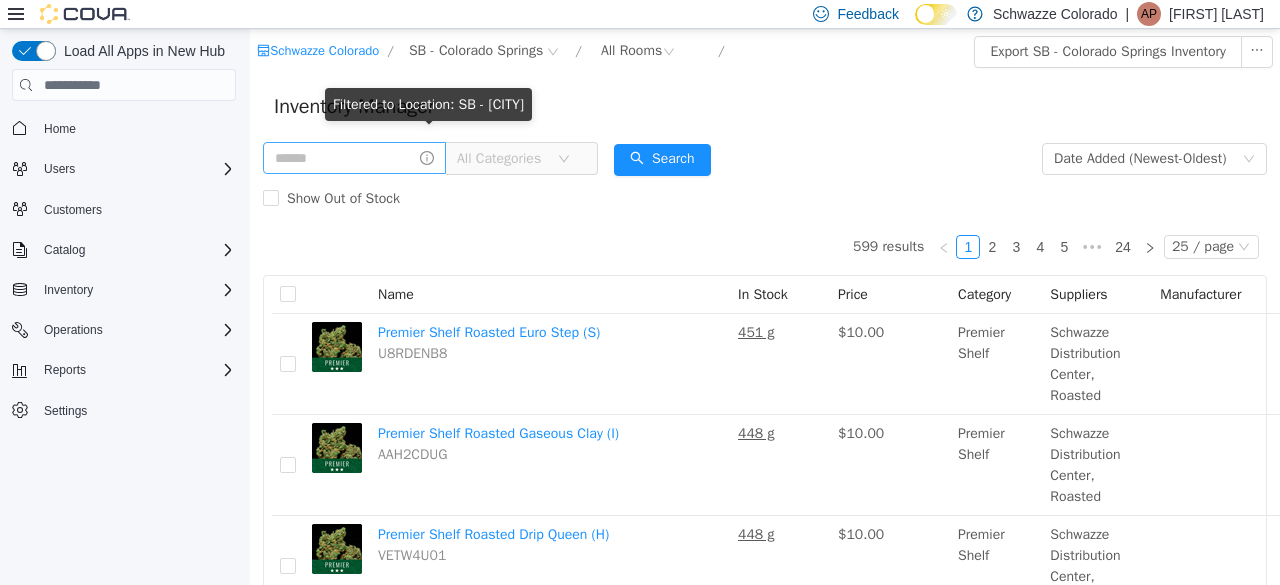 scroll, scrollTop: 0, scrollLeft: 0, axis: both 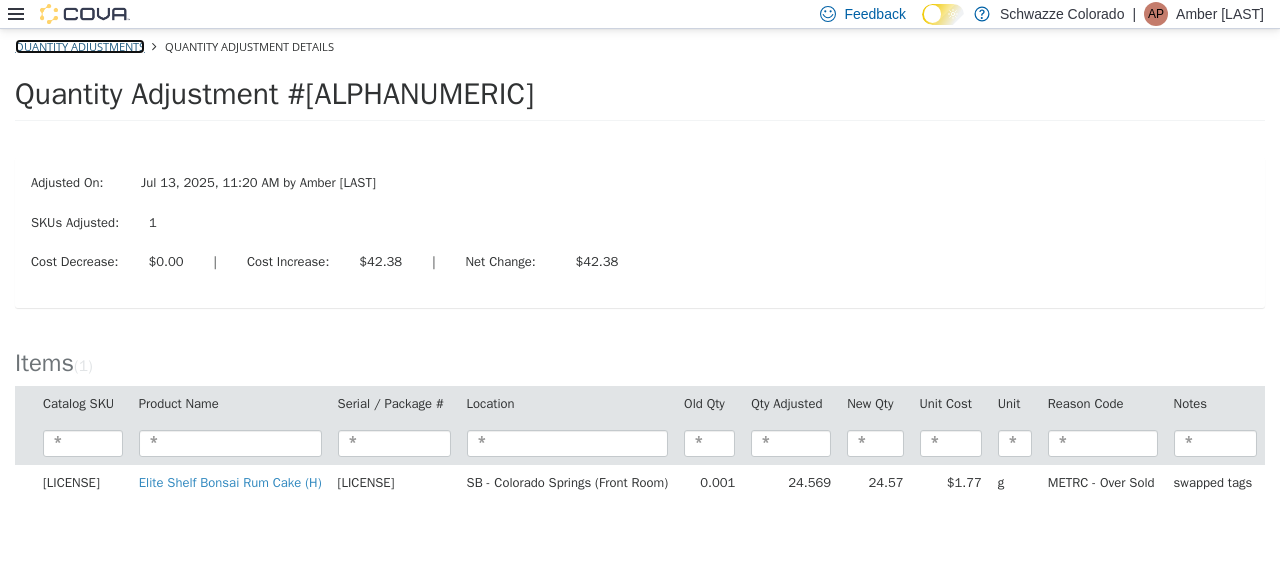 click on "Quantity Adjustments" at bounding box center [80, 46] 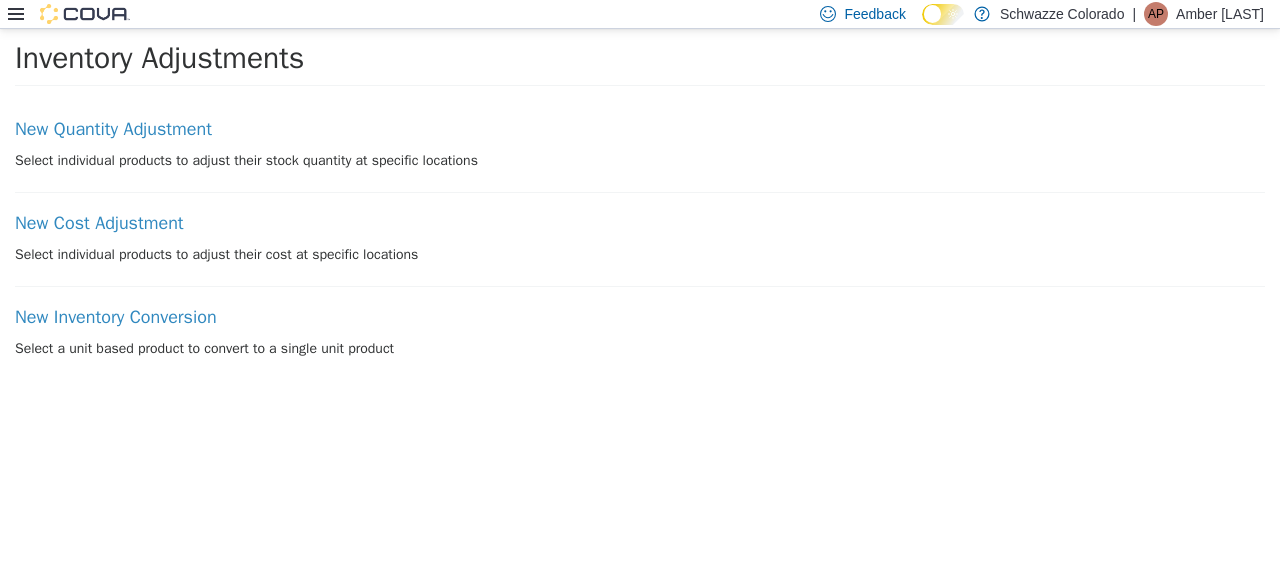 click on "New Quantity Adjustment Select individual products to adjust their stock quantity at specific locations" at bounding box center (640, 156) 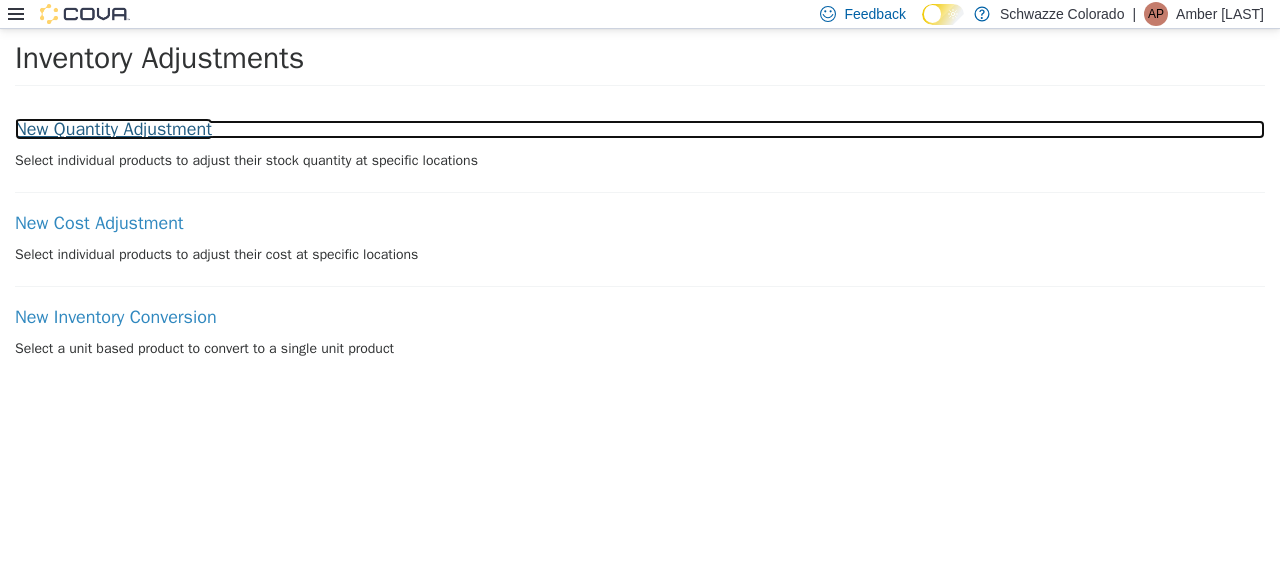 click on "New Quantity Adjustment" at bounding box center [640, 130] 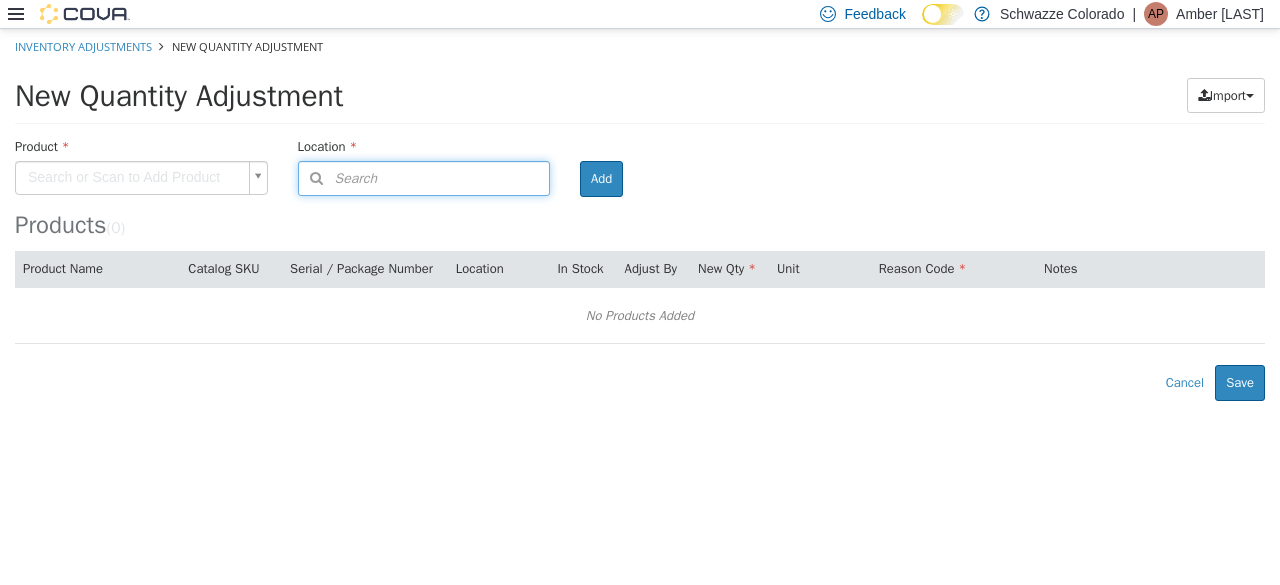 click on "Search" at bounding box center (338, 178) 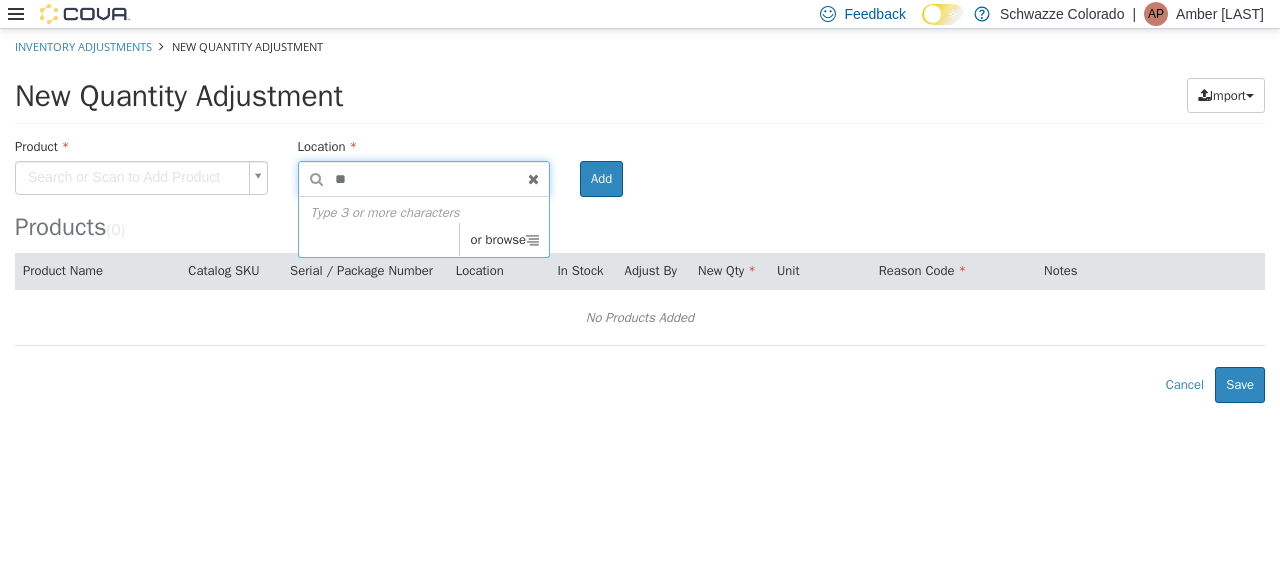 type on "*" 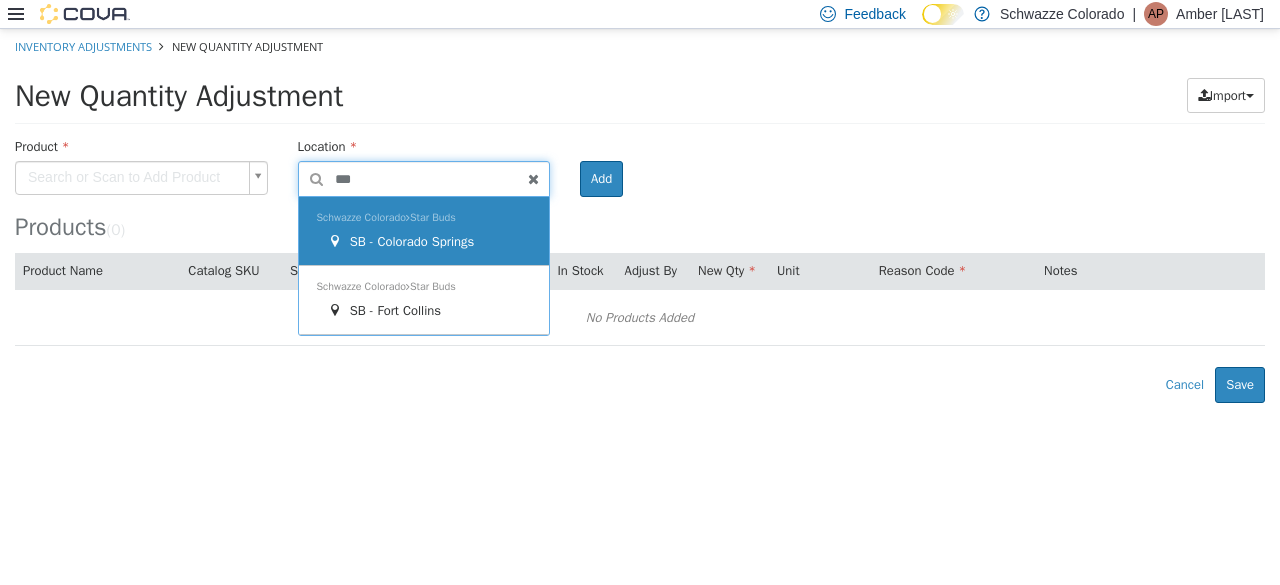 type on "***" 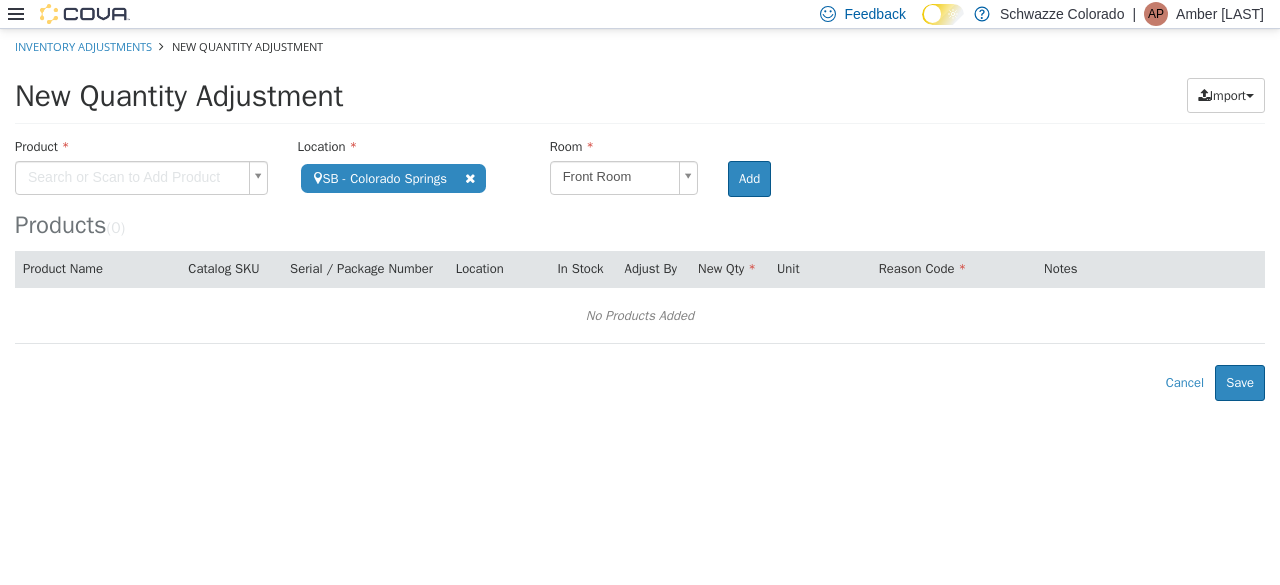 click on "**********" at bounding box center [640, 215] 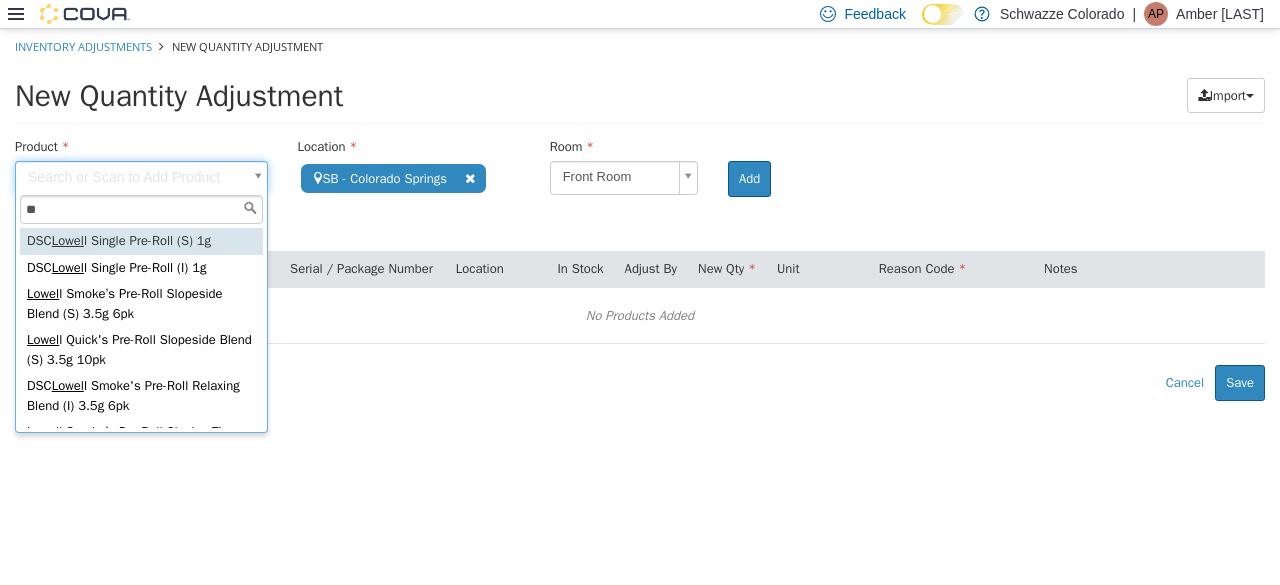 type on "*" 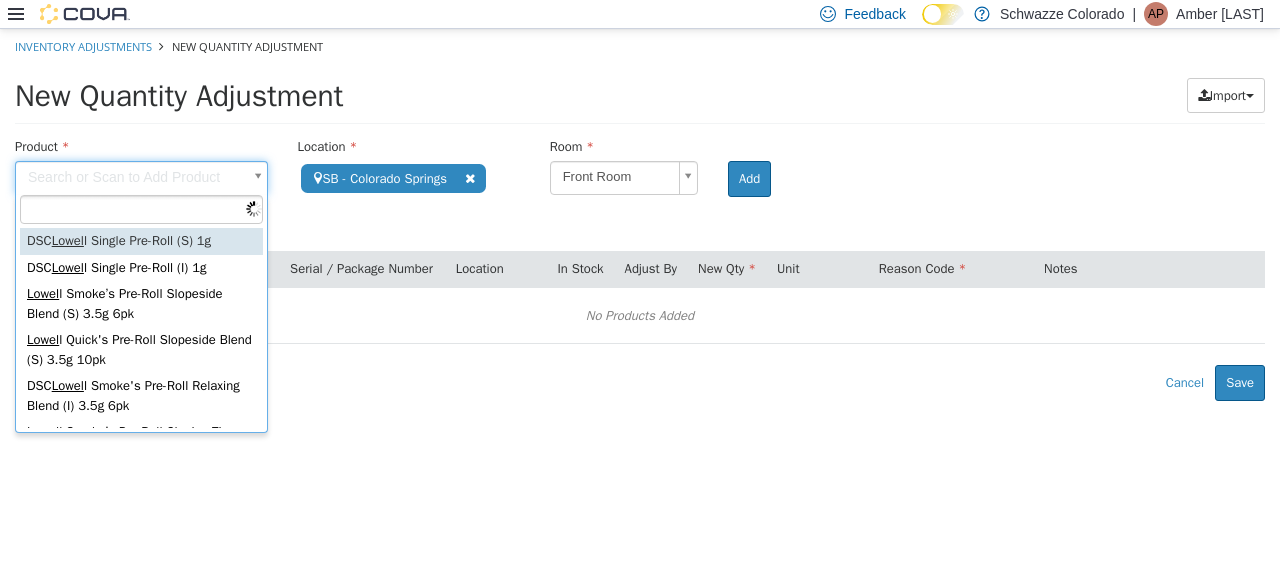 paste on "********" 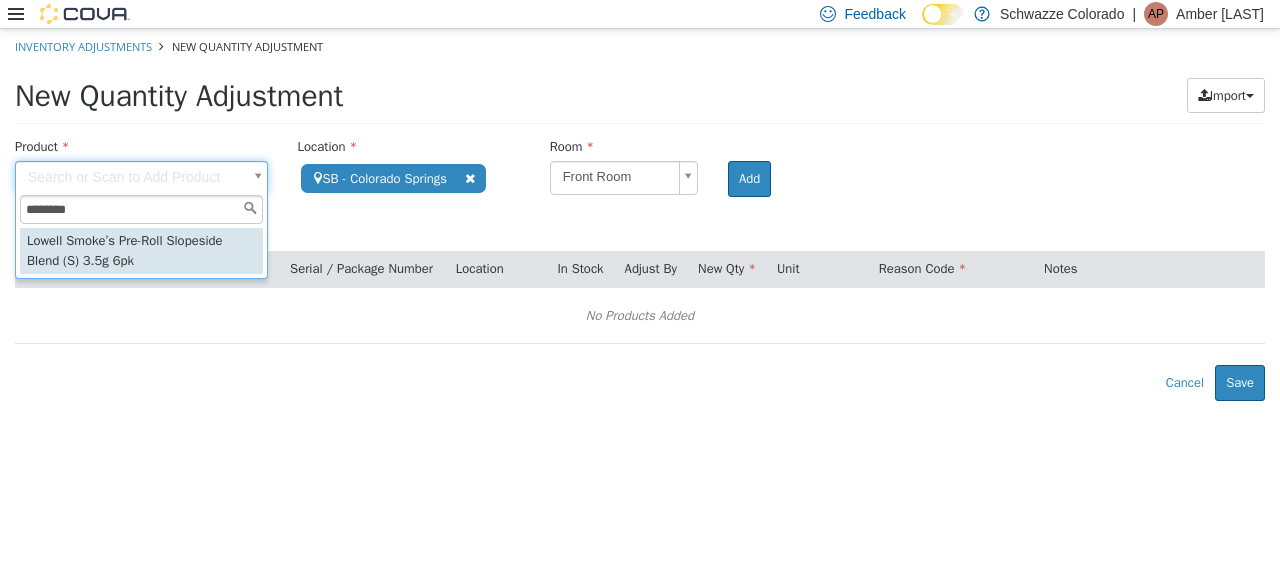 type on "********" 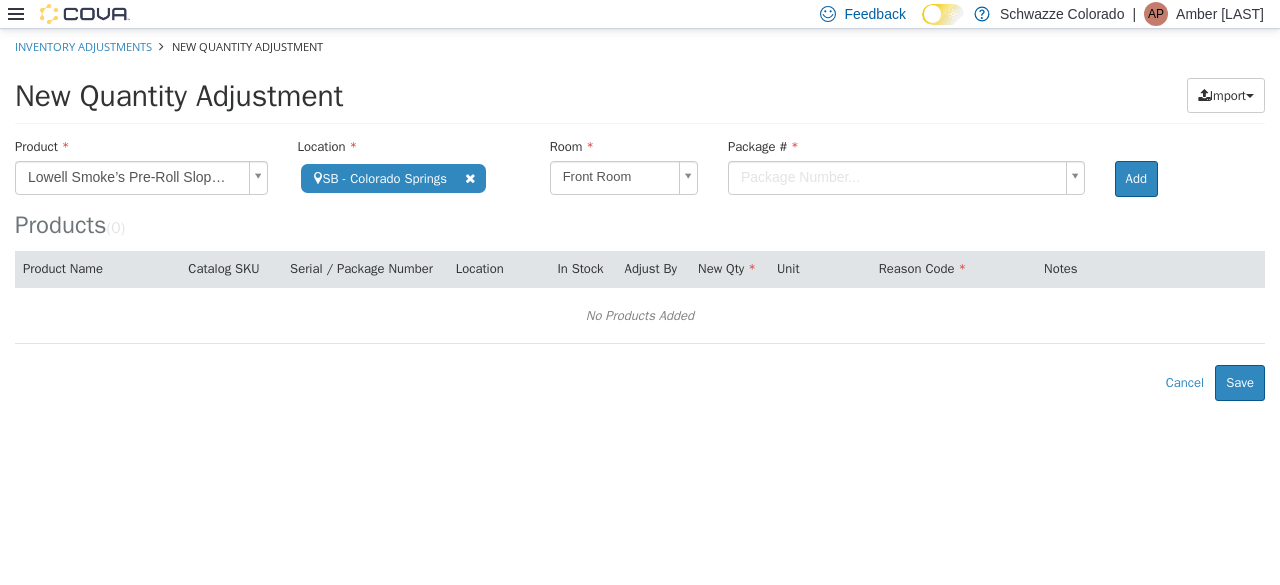 click on "**********" at bounding box center [640, 215] 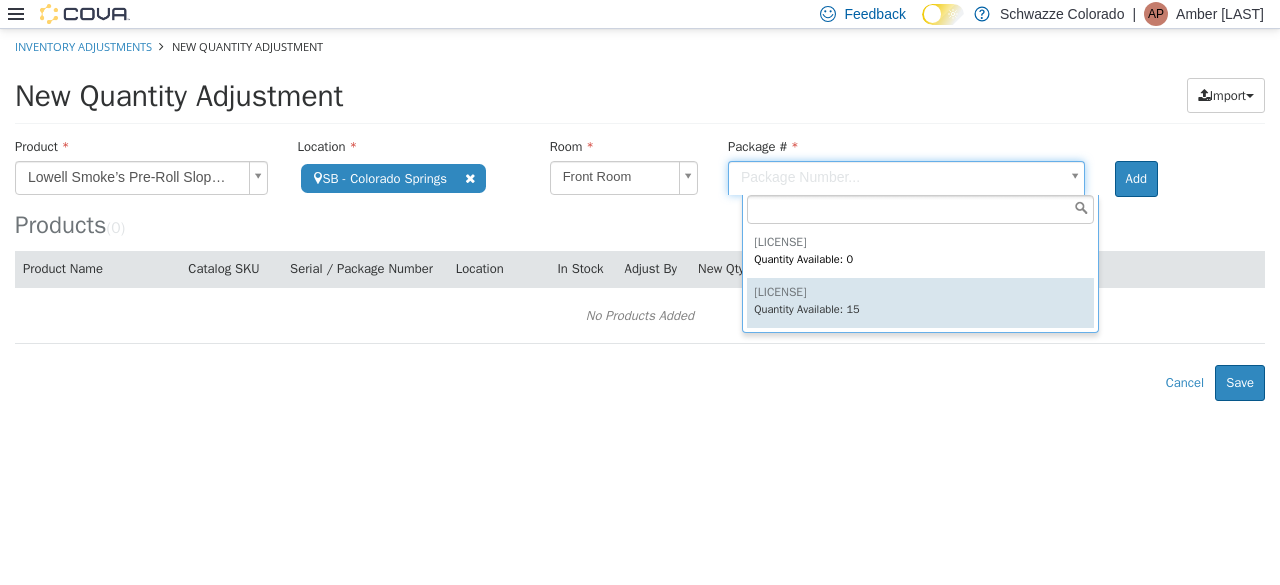 type on "**********" 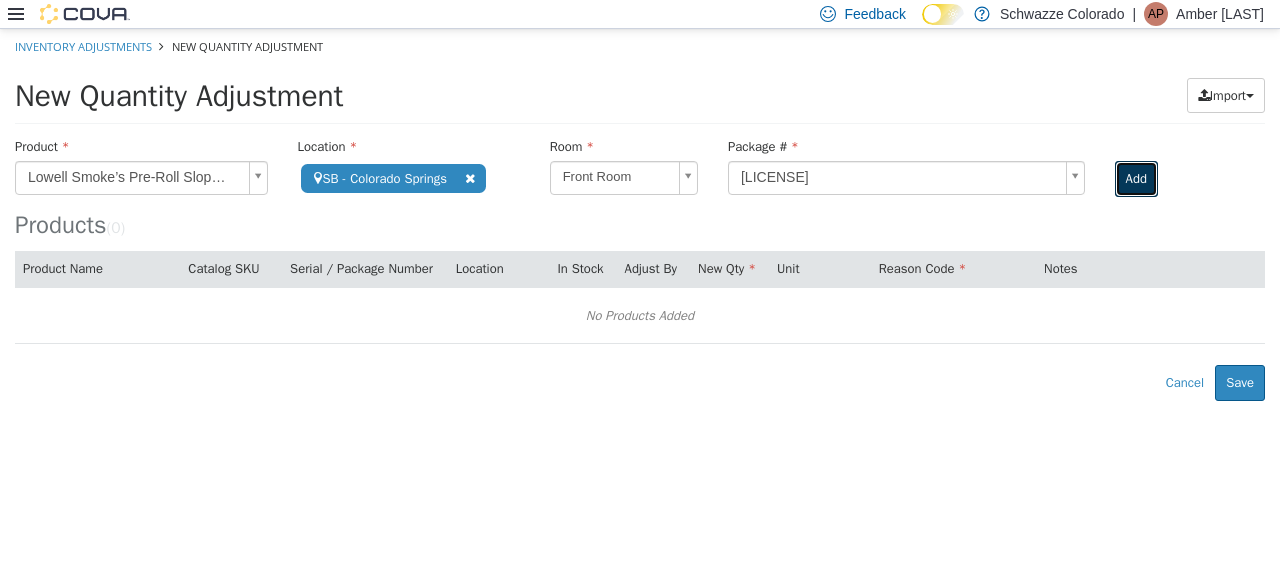 click on "Add" at bounding box center [1136, 179] 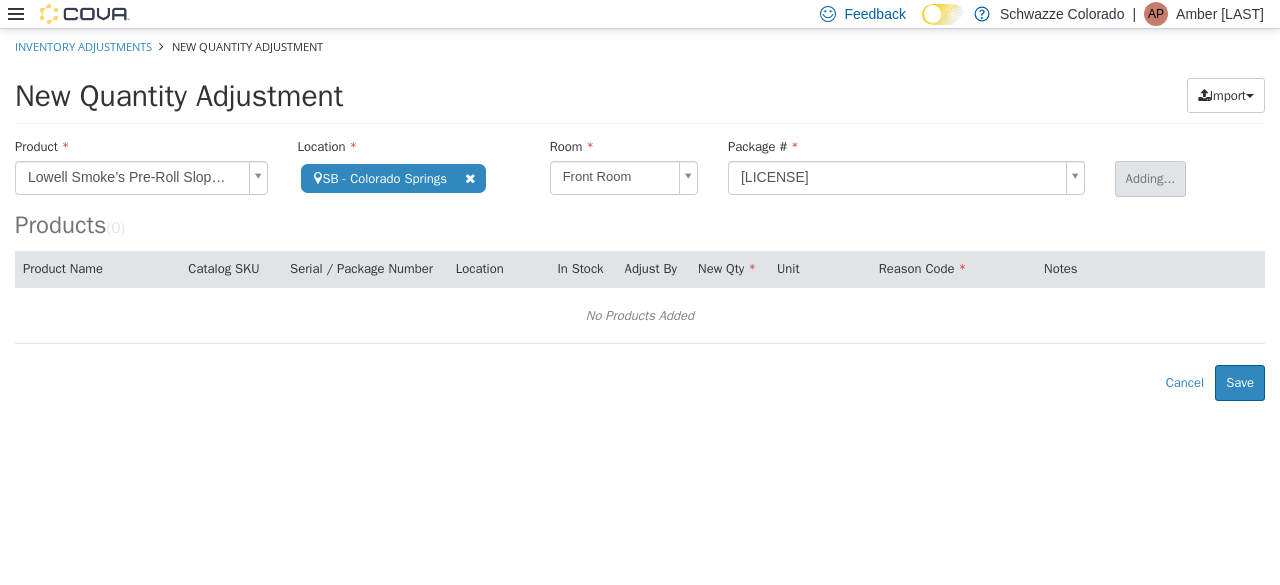 type 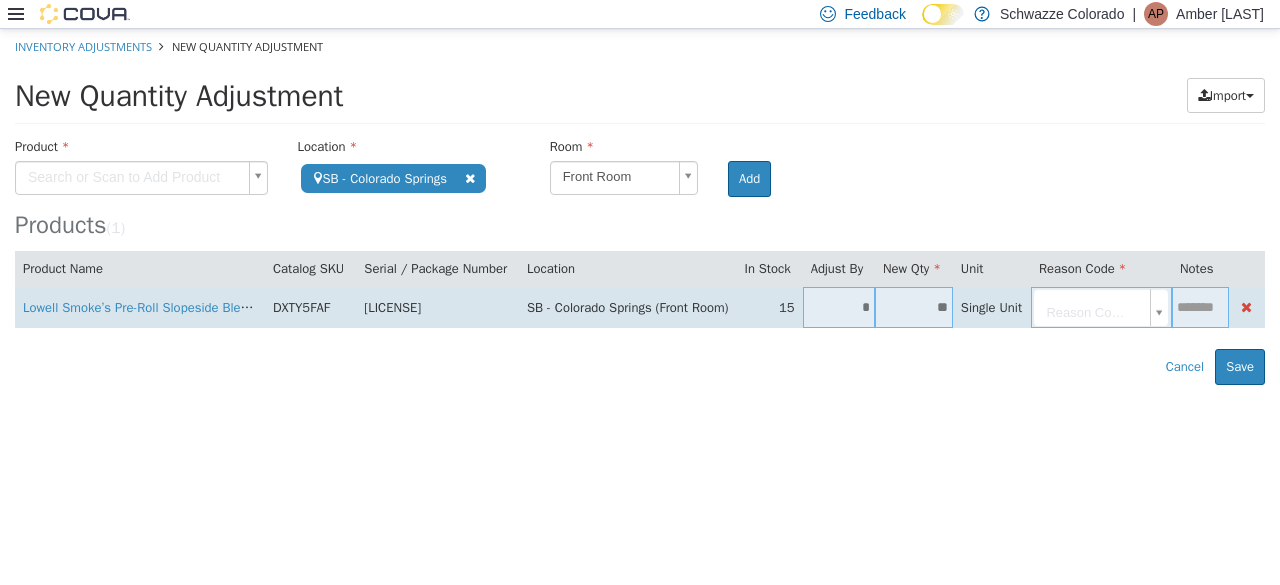 click on "**" at bounding box center [914, 307] 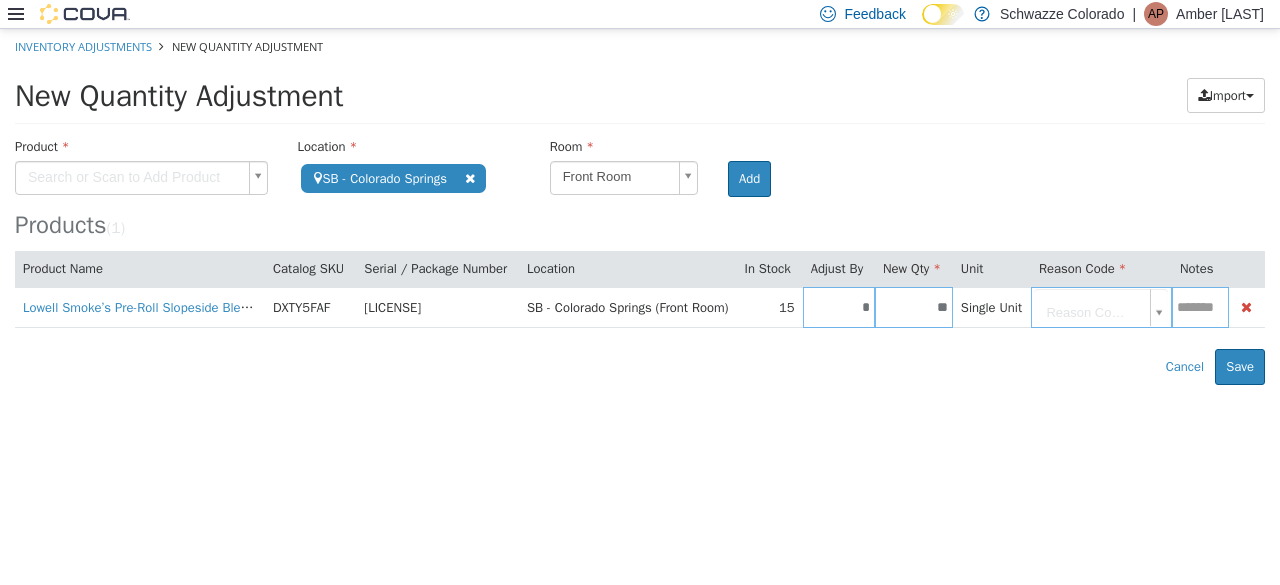 type on "**" 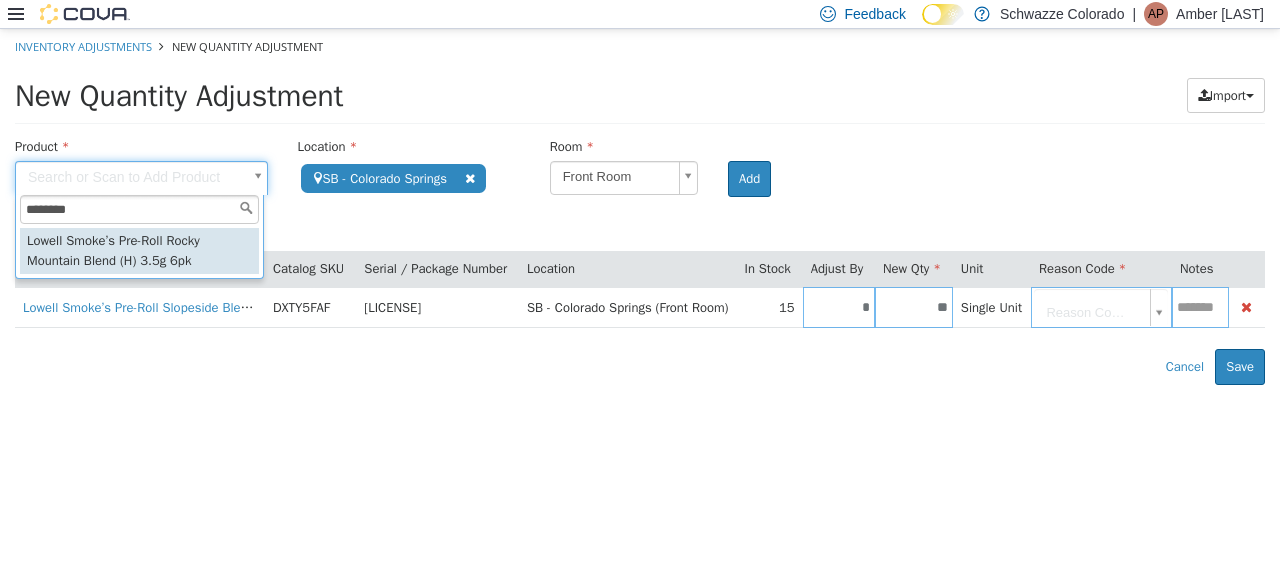 type on "********" 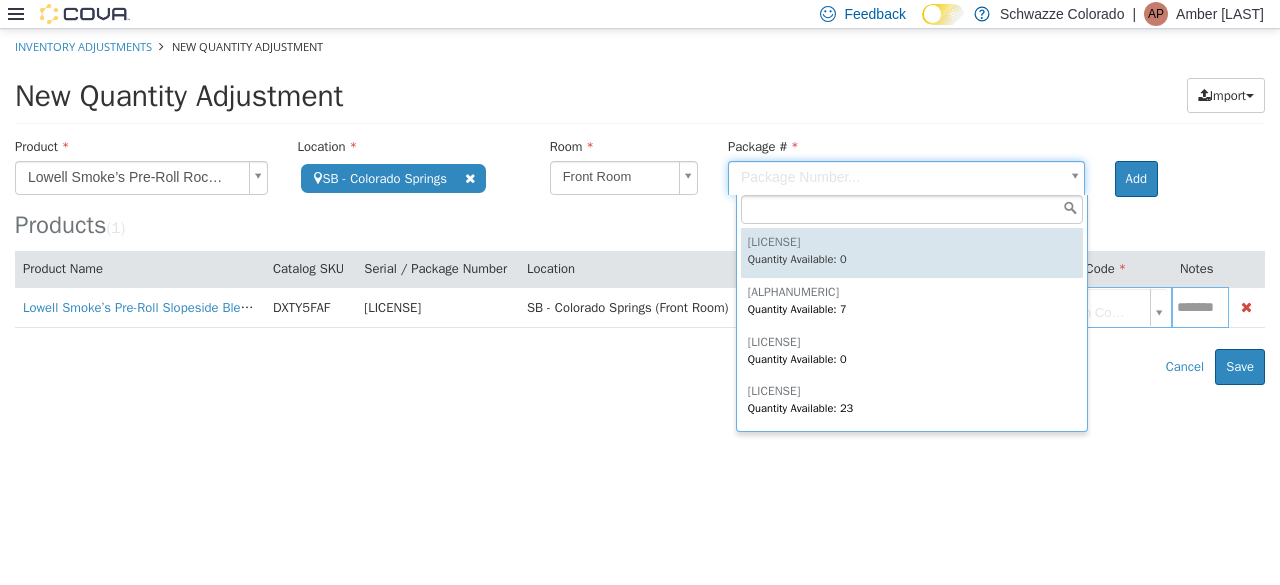 click on "**********" at bounding box center (640, 207) 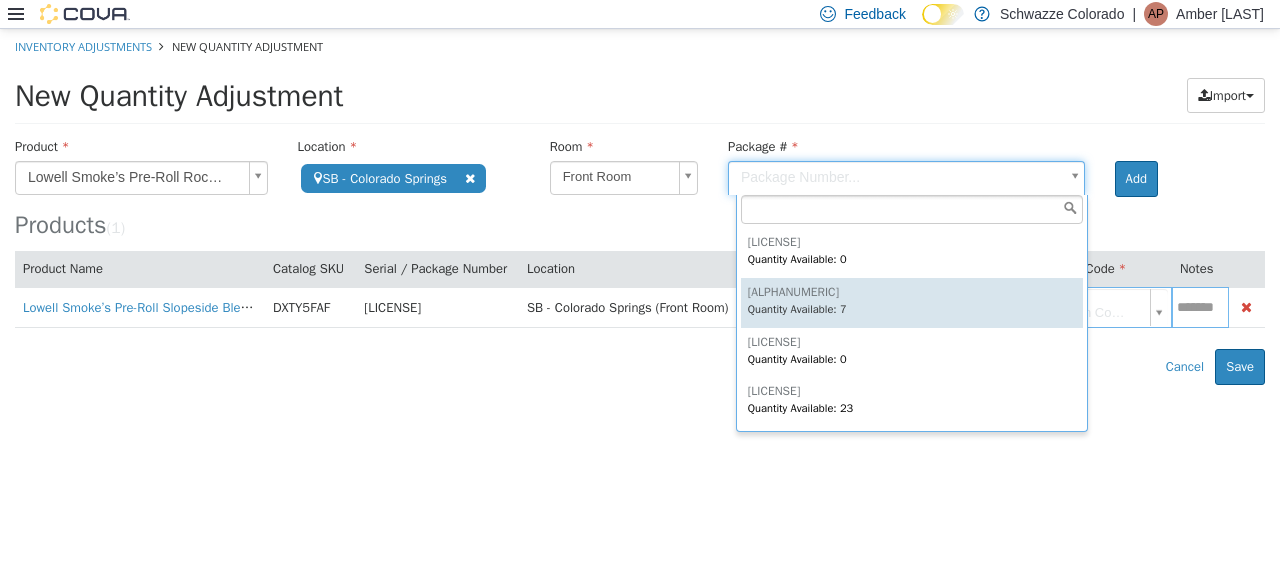 type on "**********" 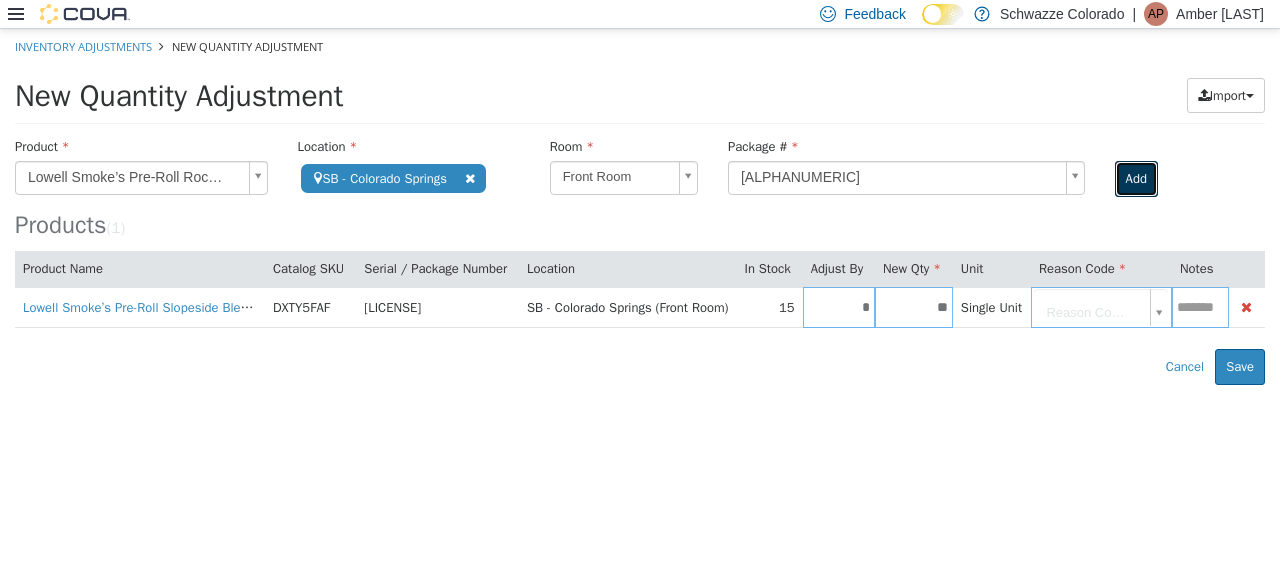 click on "Add" at bounding box center [1136, 179] 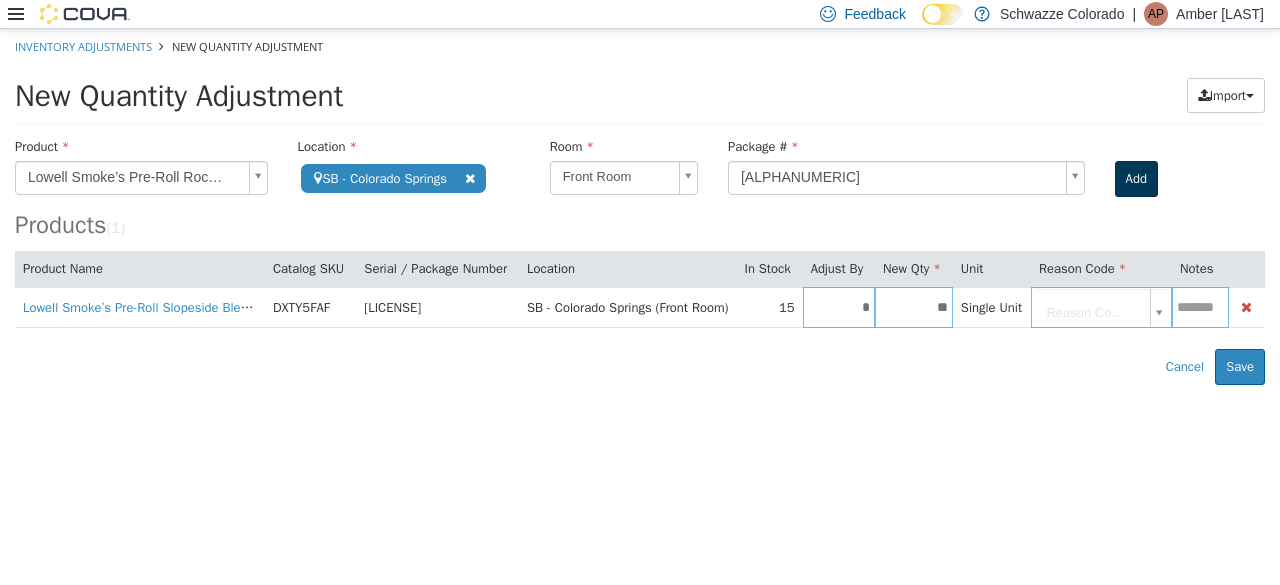 type 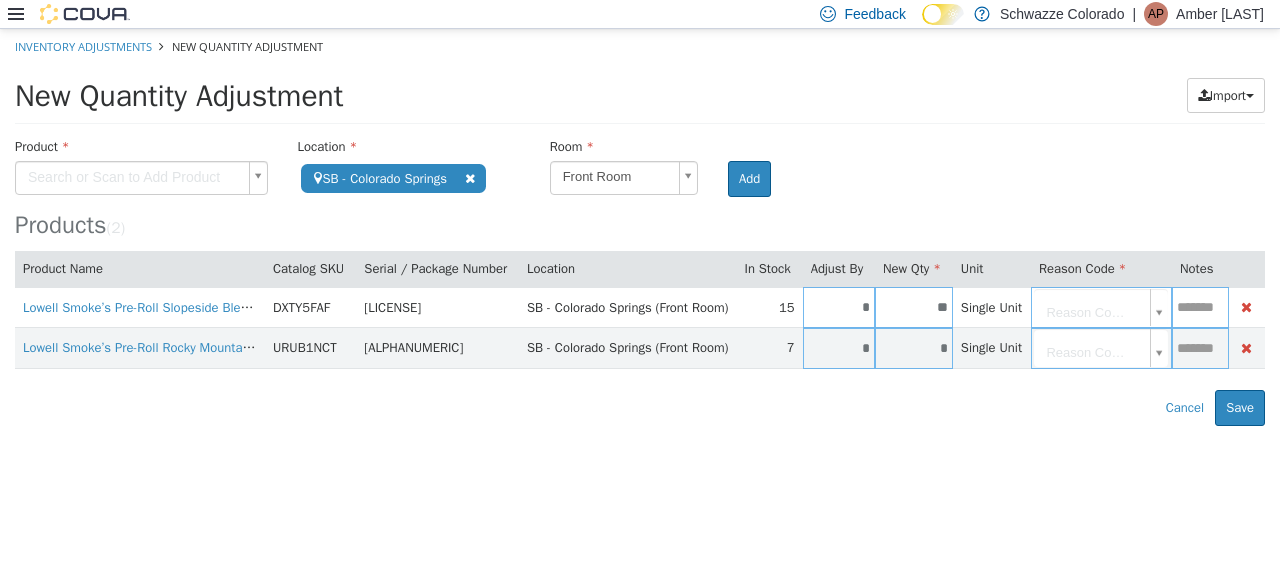 click on "**********" at bounding box center [640, 227] 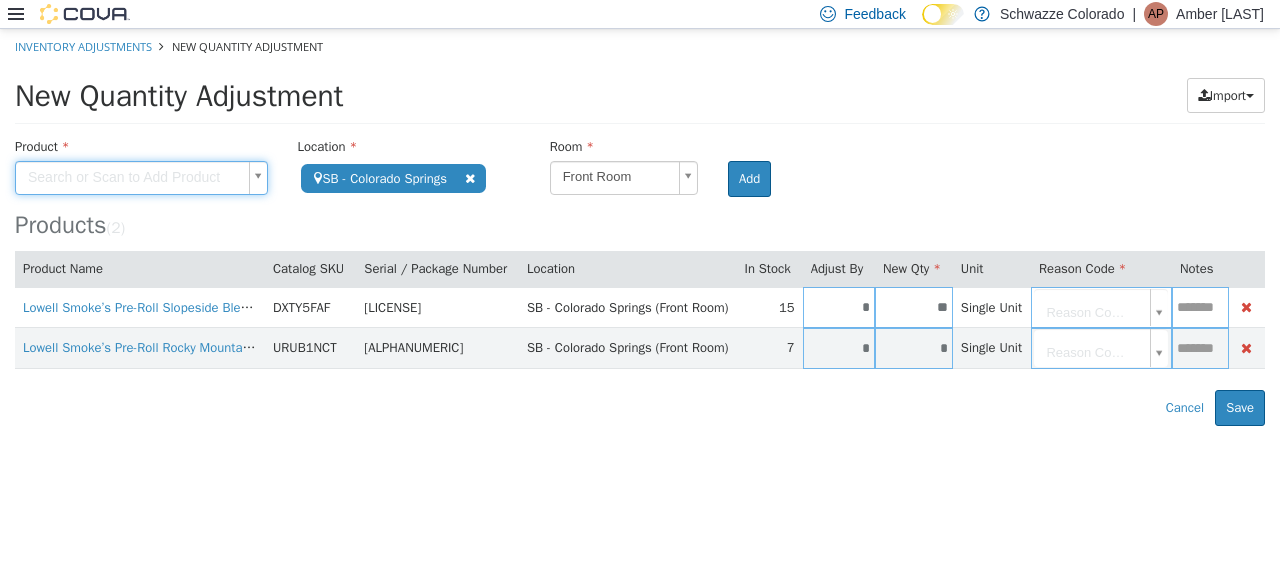 click on "**********" at bounding box center (640, 227) 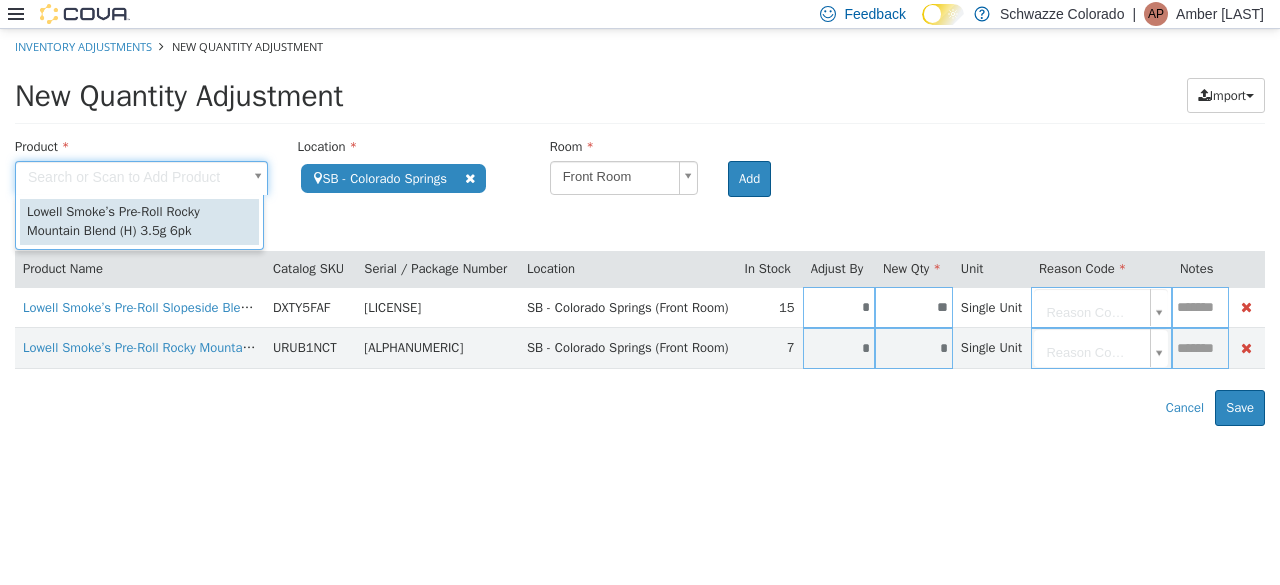 type on "**********" 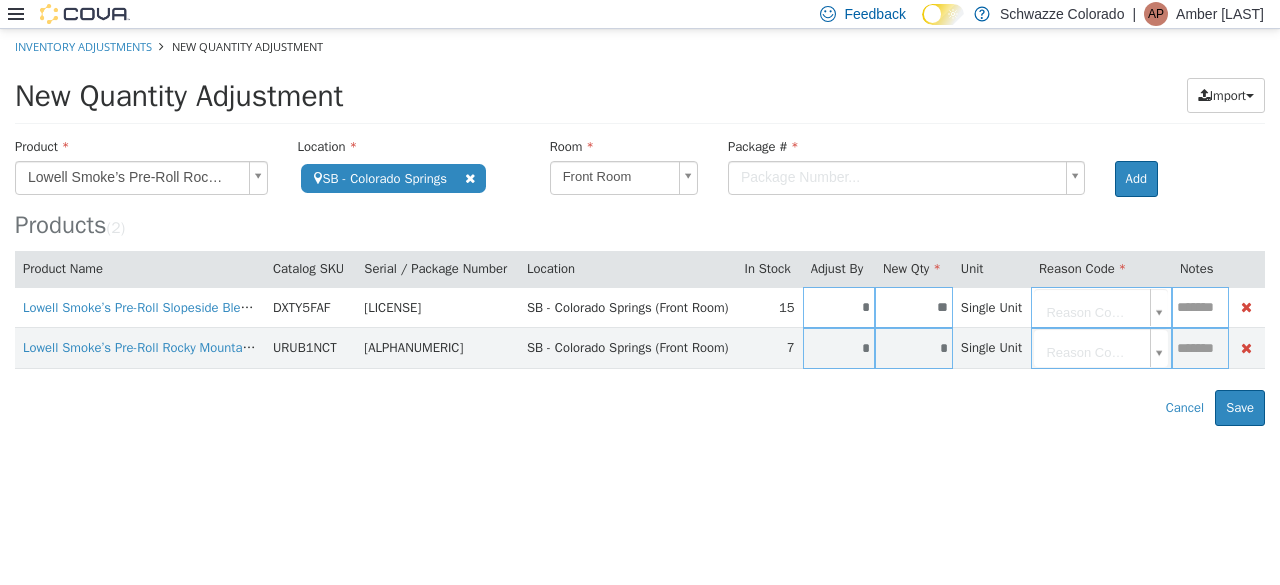 click on "**********" at bounding box center [640, 227] 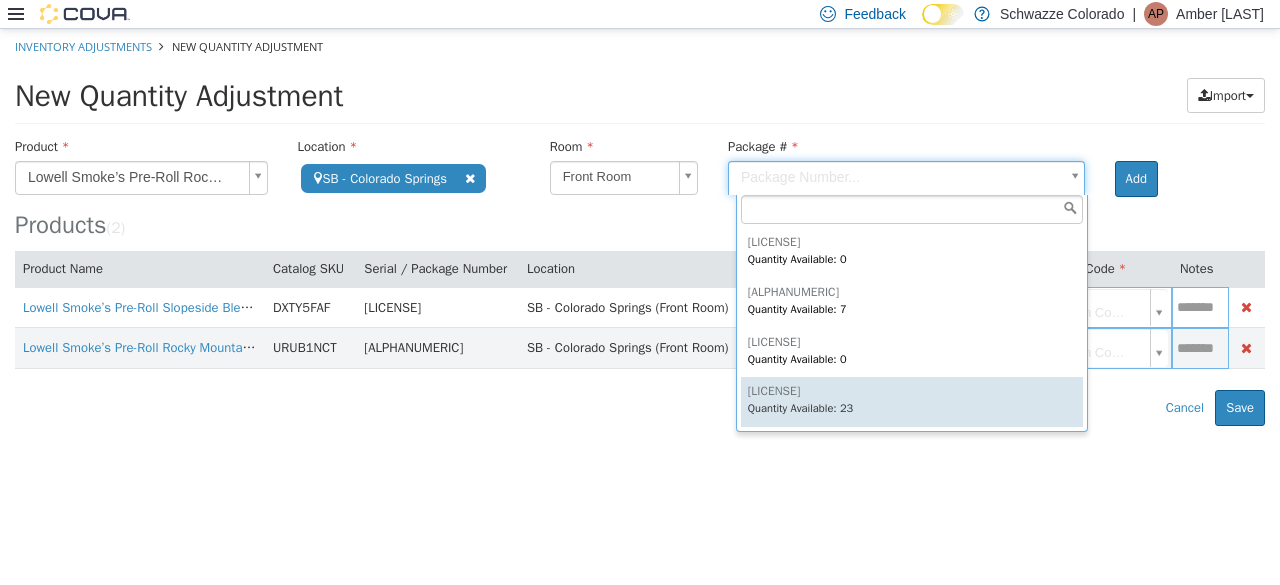 type on "**********" 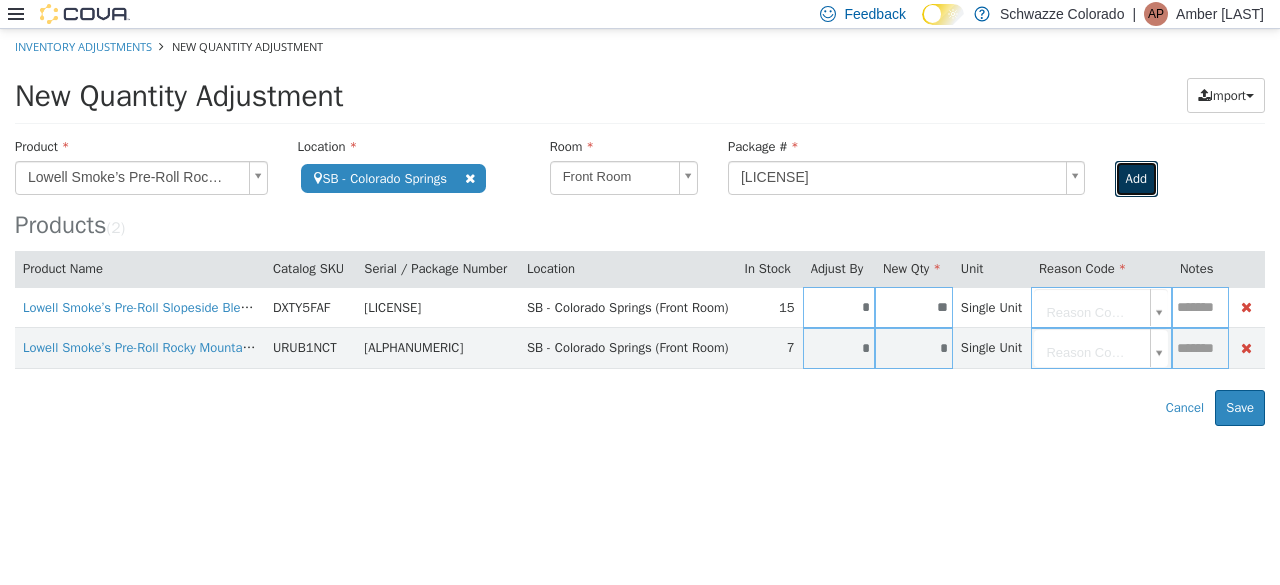 click on "Add" at bounding box center [1136, 179] 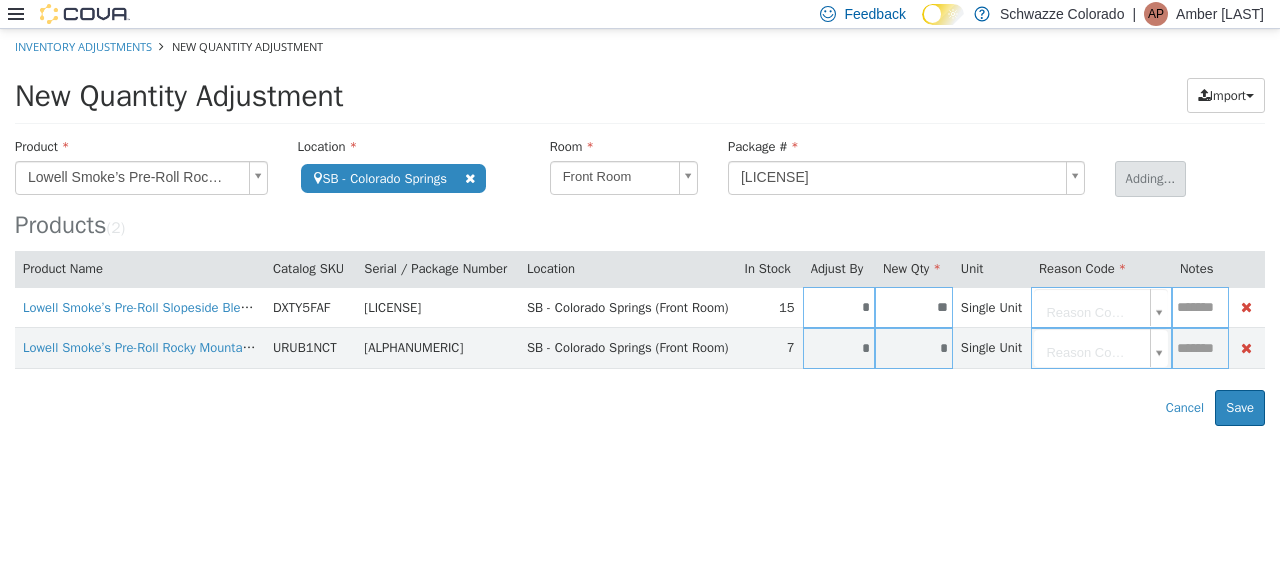 type 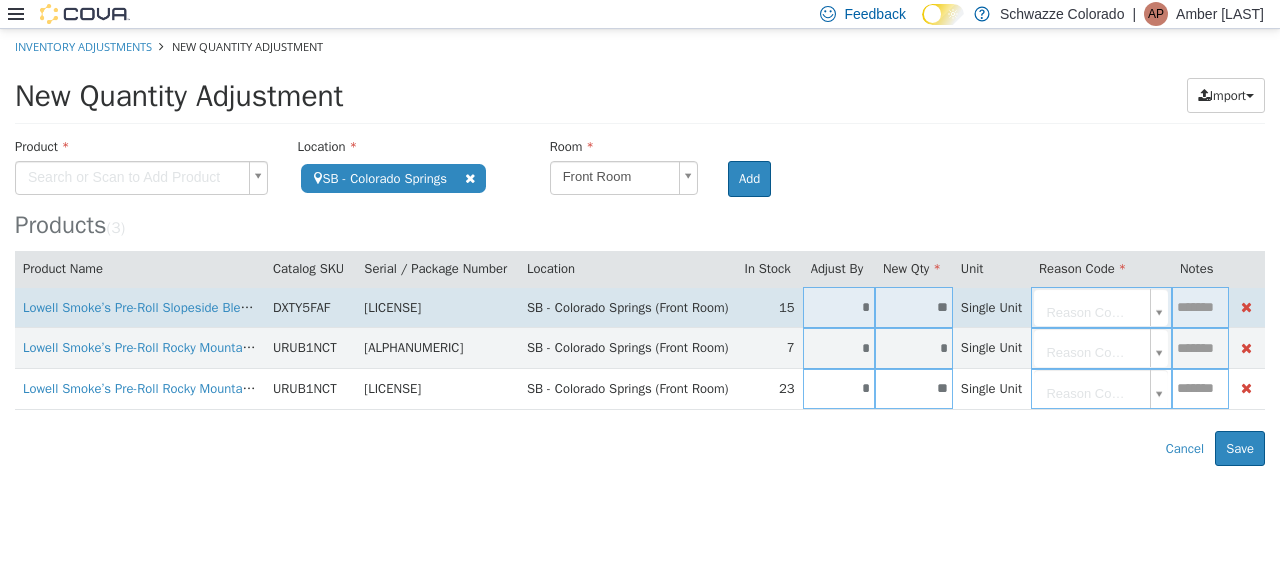 scroll, scrollTop: 0, scrollLeft: 18, axis: horizontal 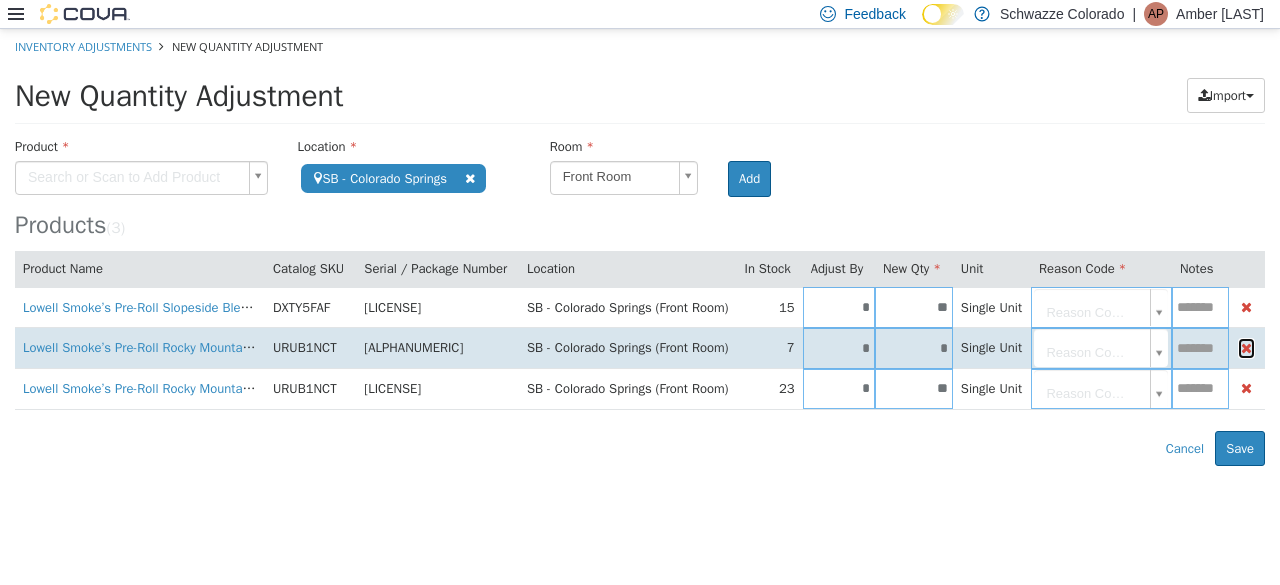 click at bounding box center [1246, 348] 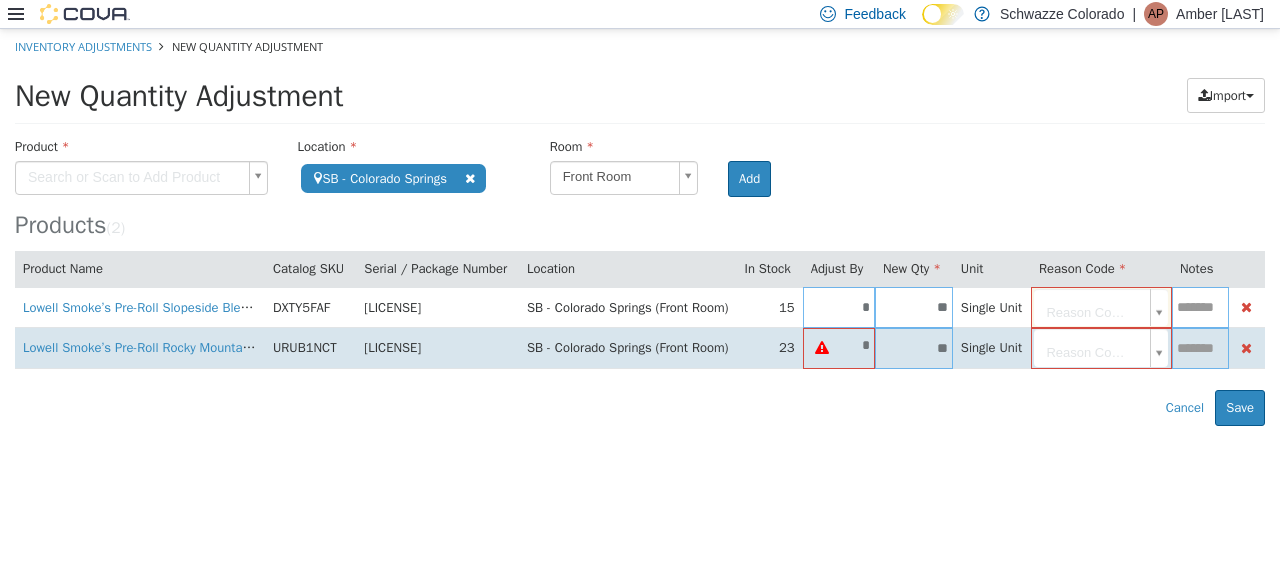click on "**" at bounding box center [914, 348] 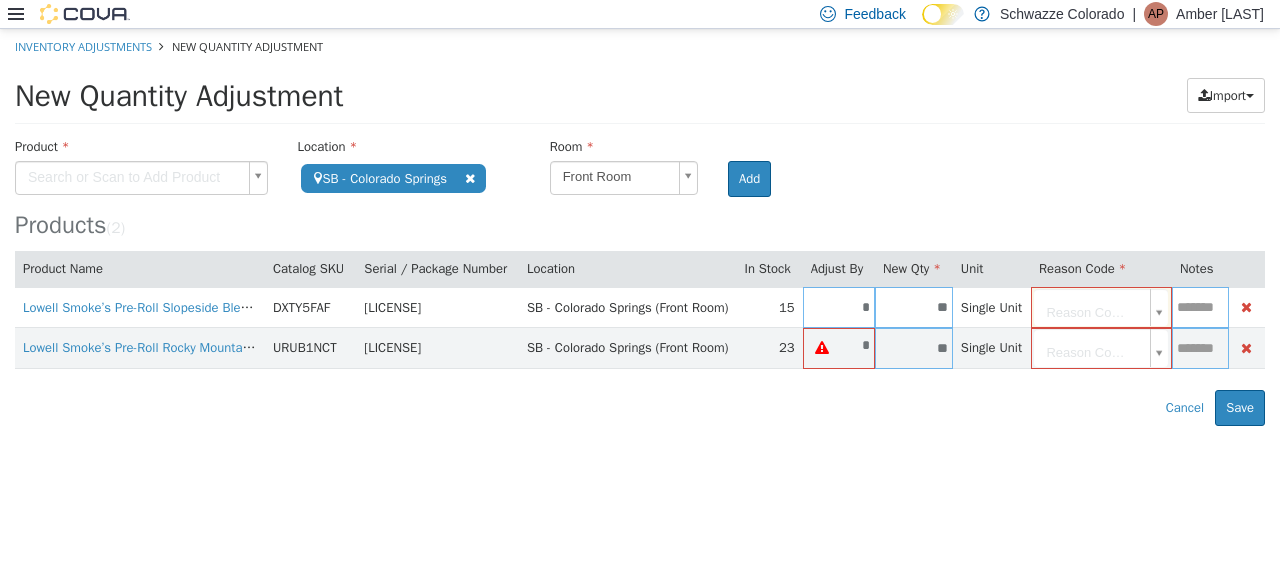 type on "**" 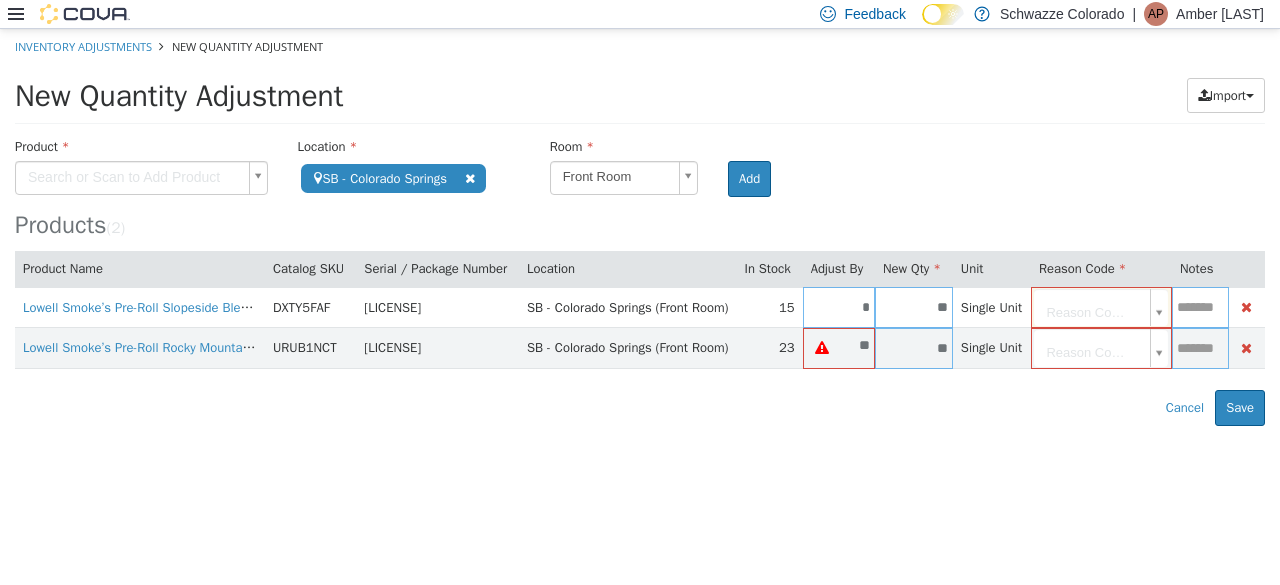 click on "**********" at bounding box center [640, 227] 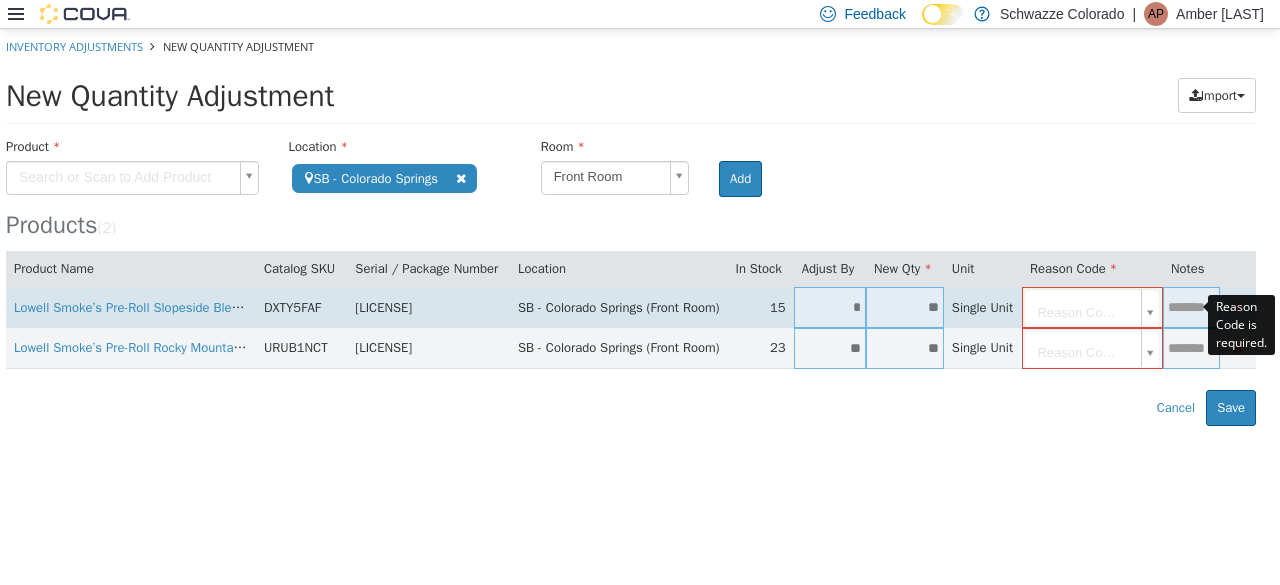 click on "**********" at bounding box center [631, 227] 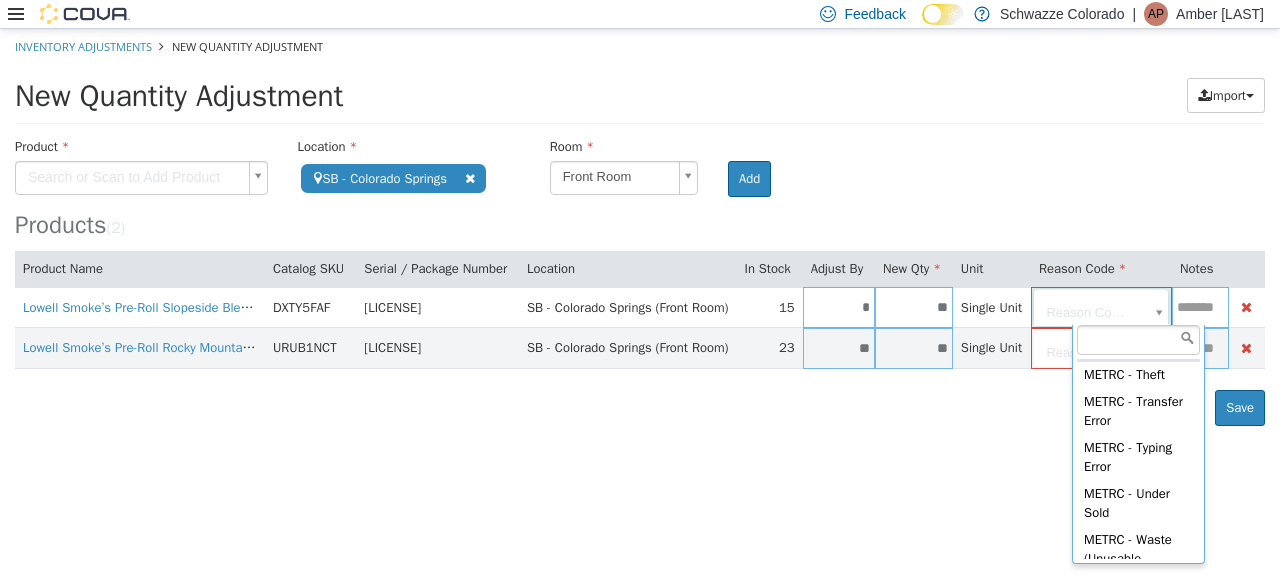 scroll, scrollTop: 248, scrollLeft: 0, axis: vertical 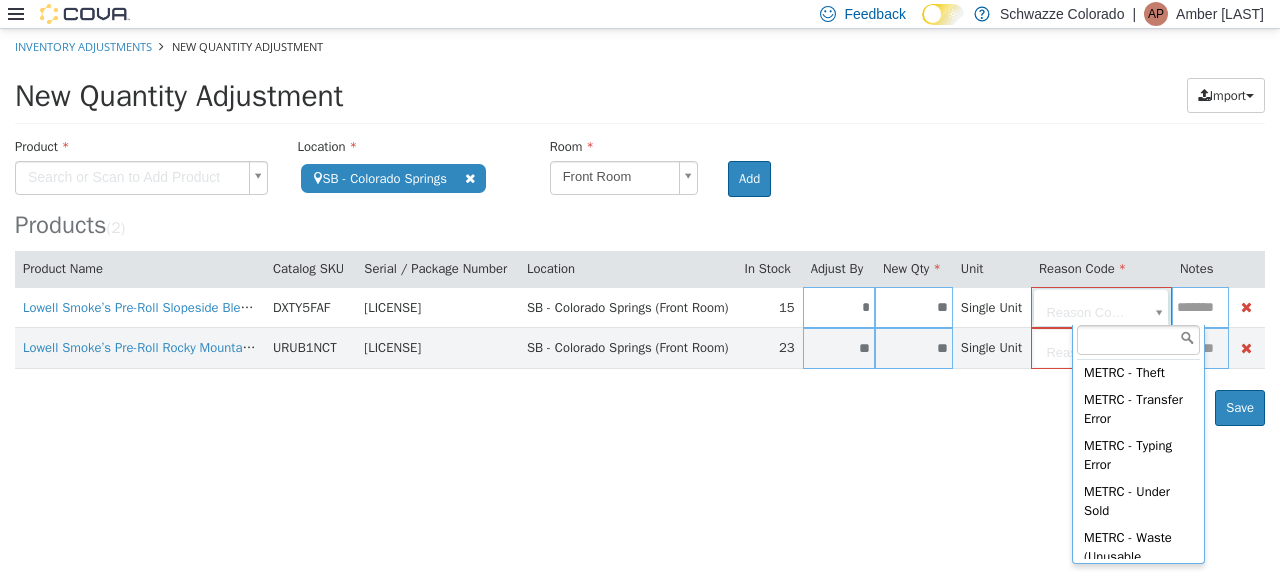 type on "**********" 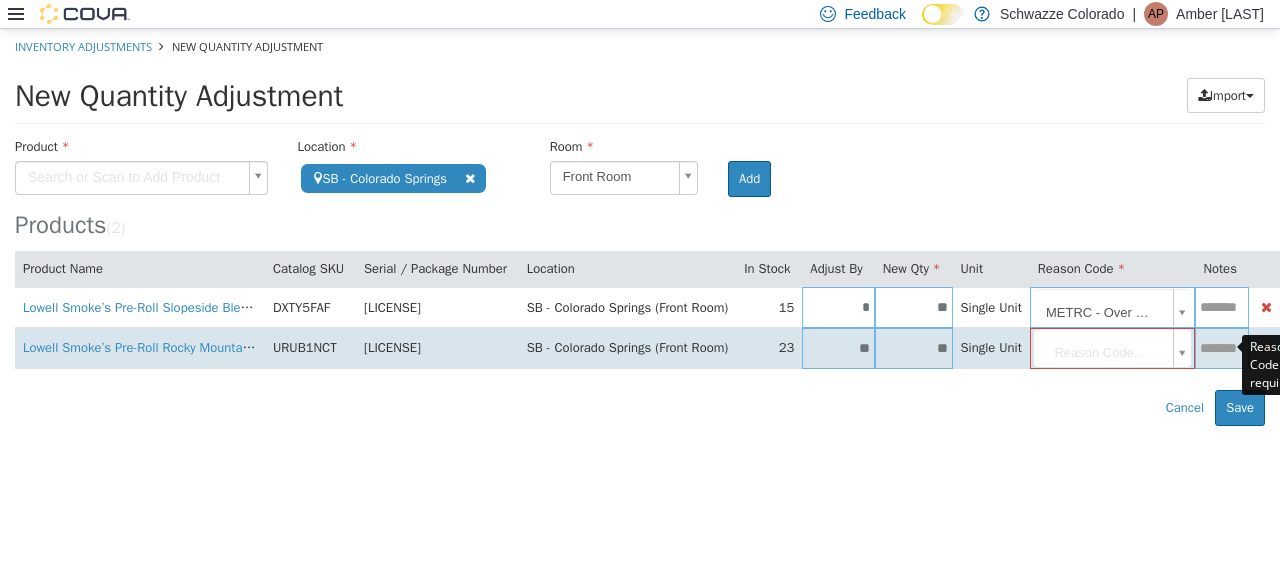 click on "**********" at bounding box center (640, 227) 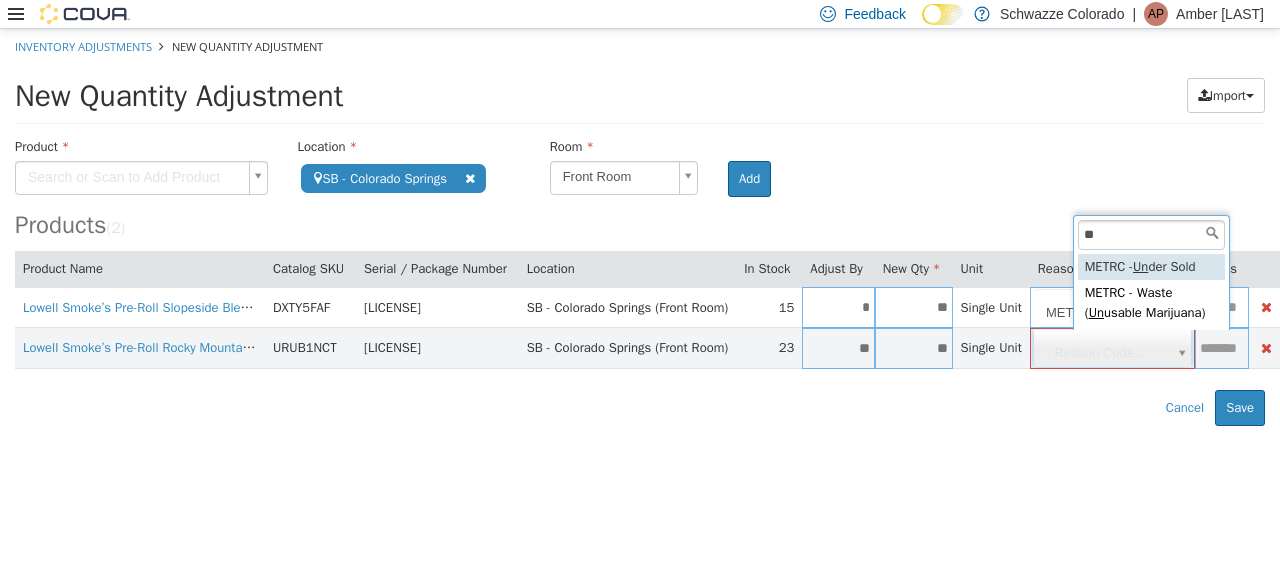 type on "**" 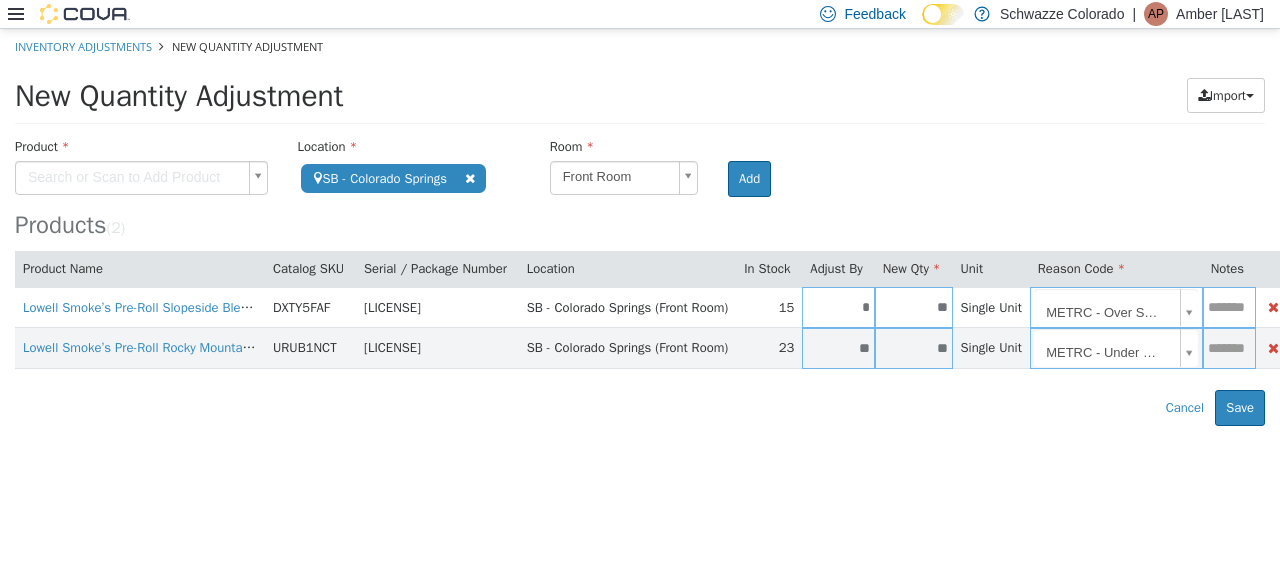 scroll, scrollTop: 0, scrollLeft: 50, axis: horizontal 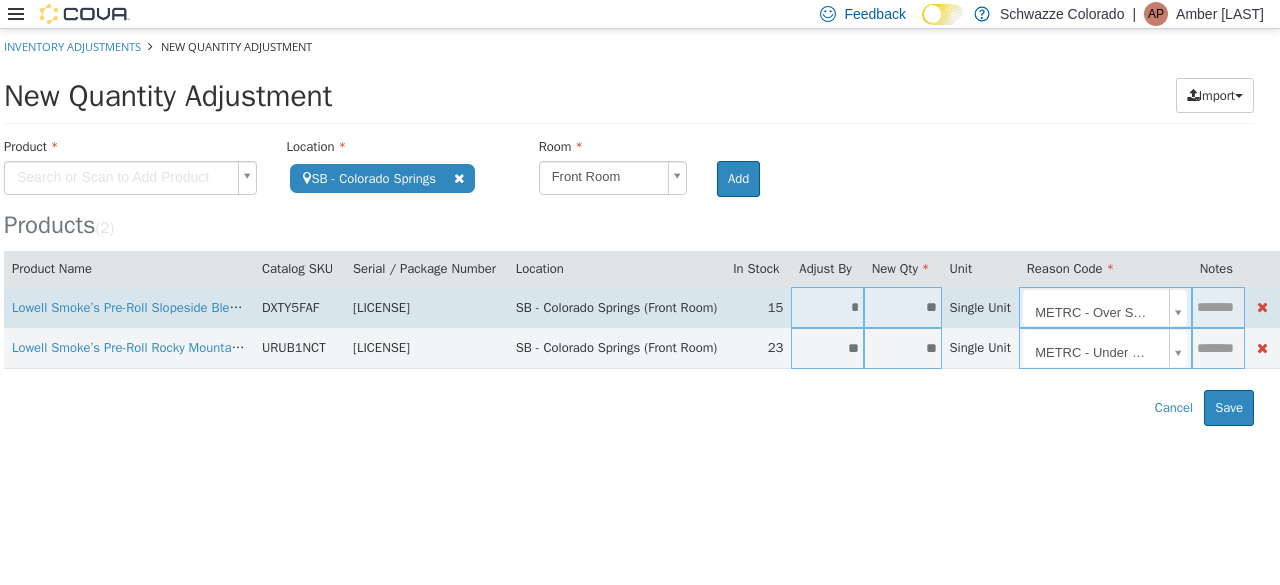 click at bounding box center [1218, 307] 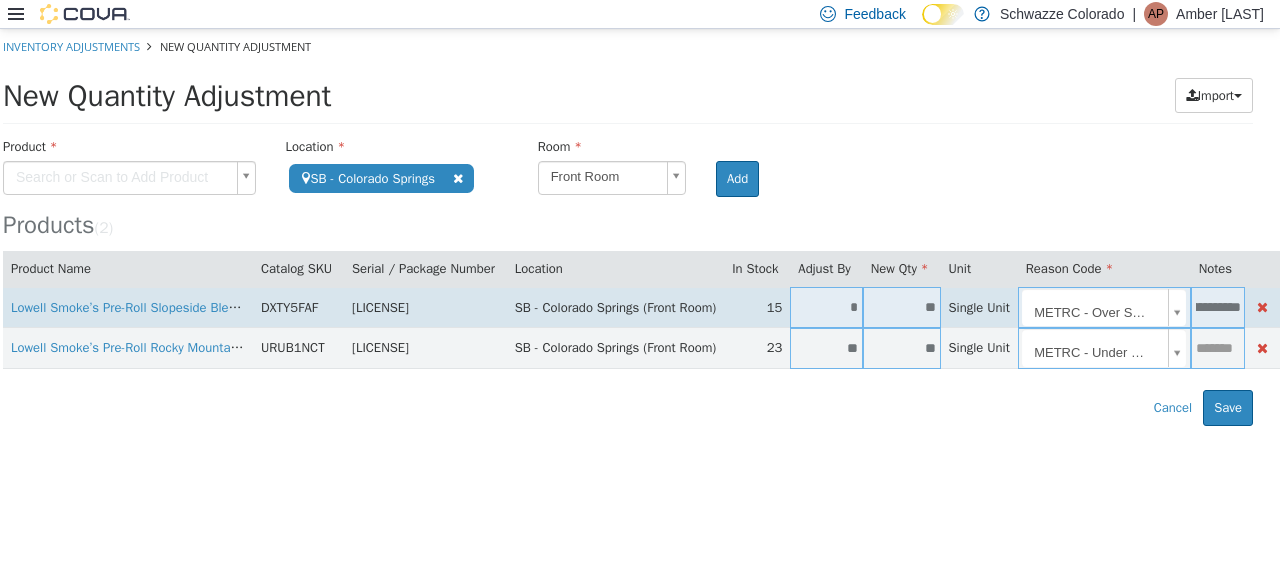 scroll, scrollTop: 0, scrollLeft: 44, axis: horizontal 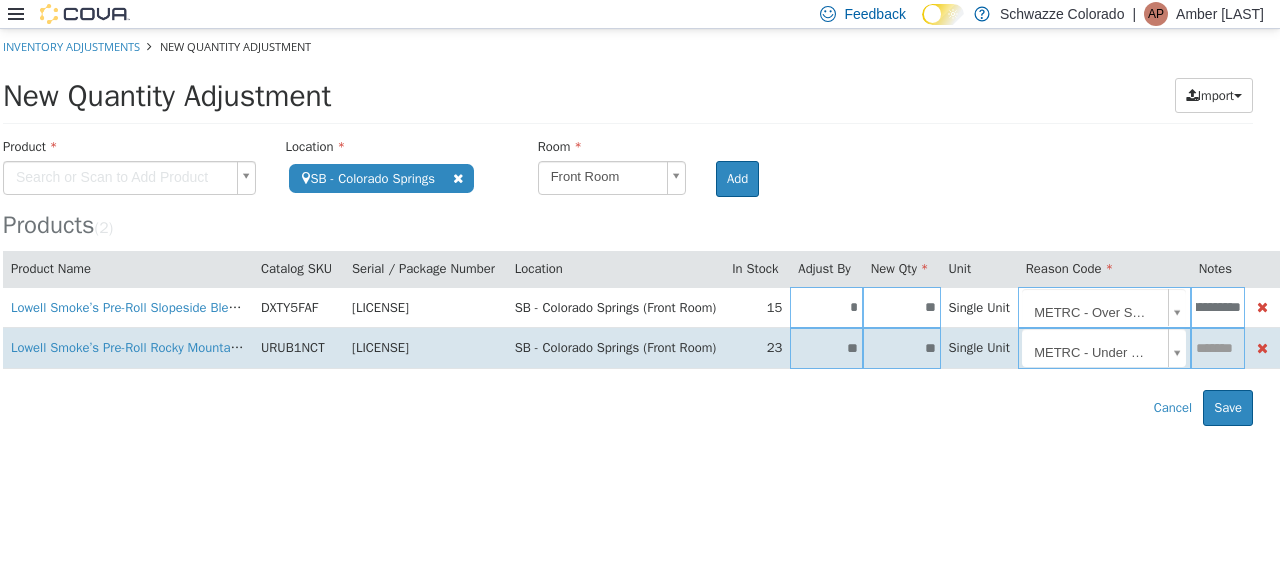type on "**********" 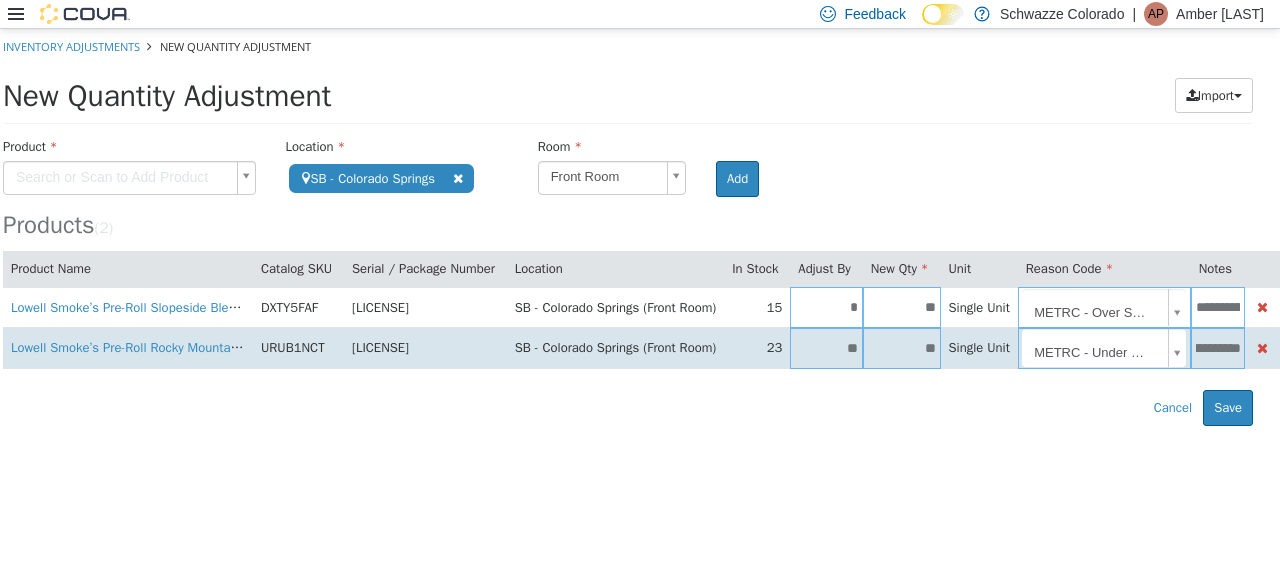 scroll, scrollTop: 0, scrollLeft: 40, axis: horizontal 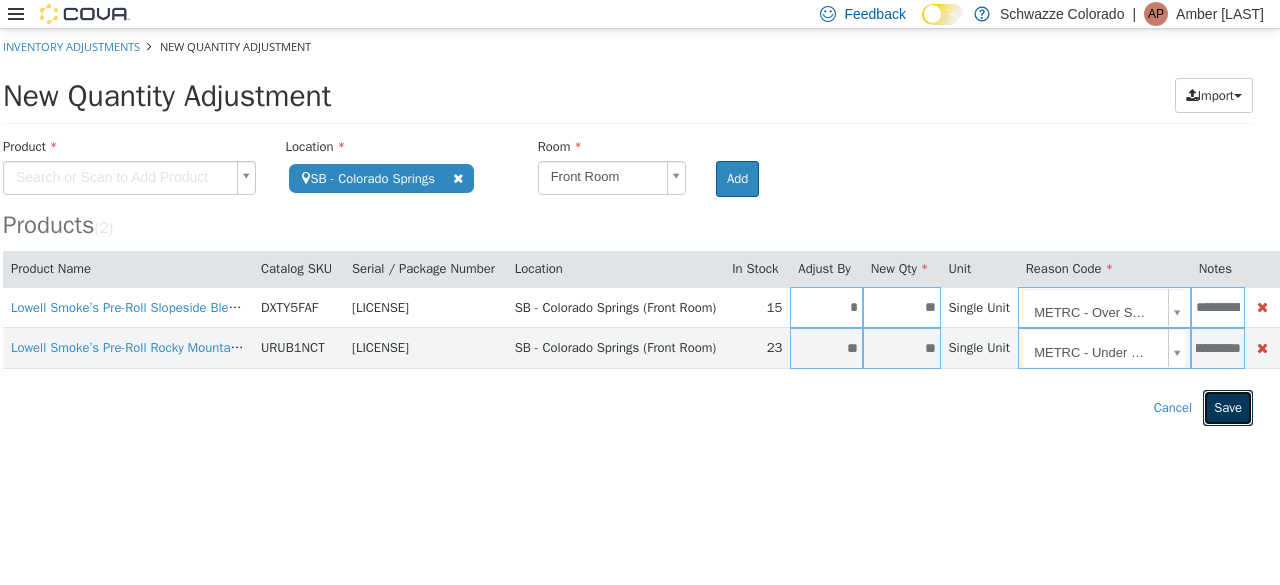 click on "Save" at bounding box center (1228, 408) 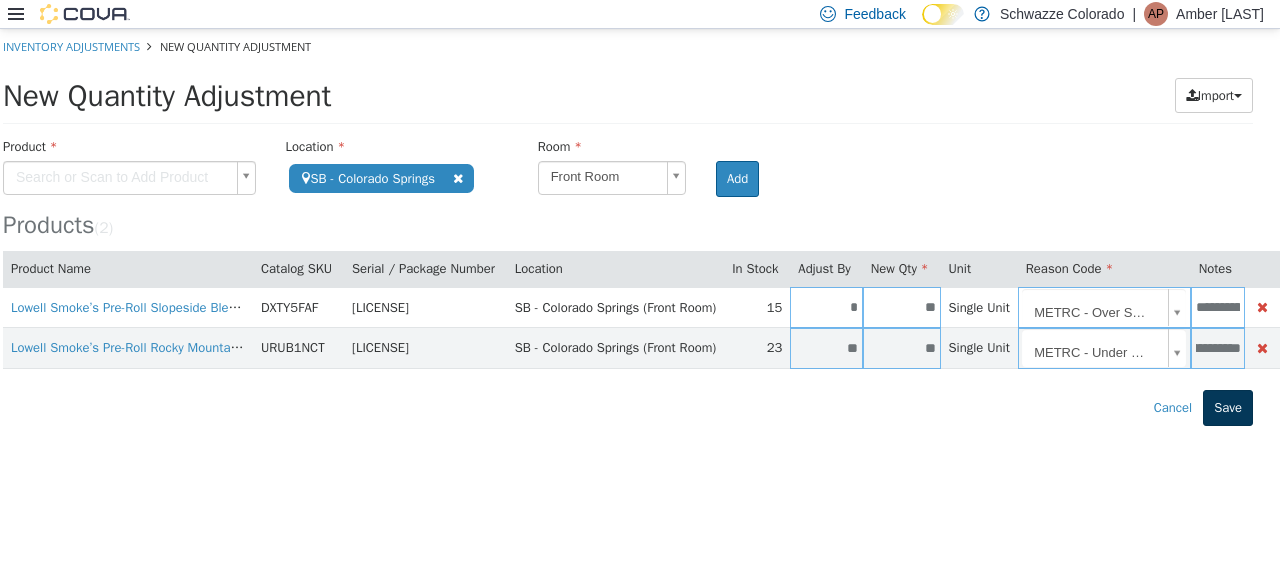 scroll, scrollTop: 0, scrollLeft: 0, axis: both 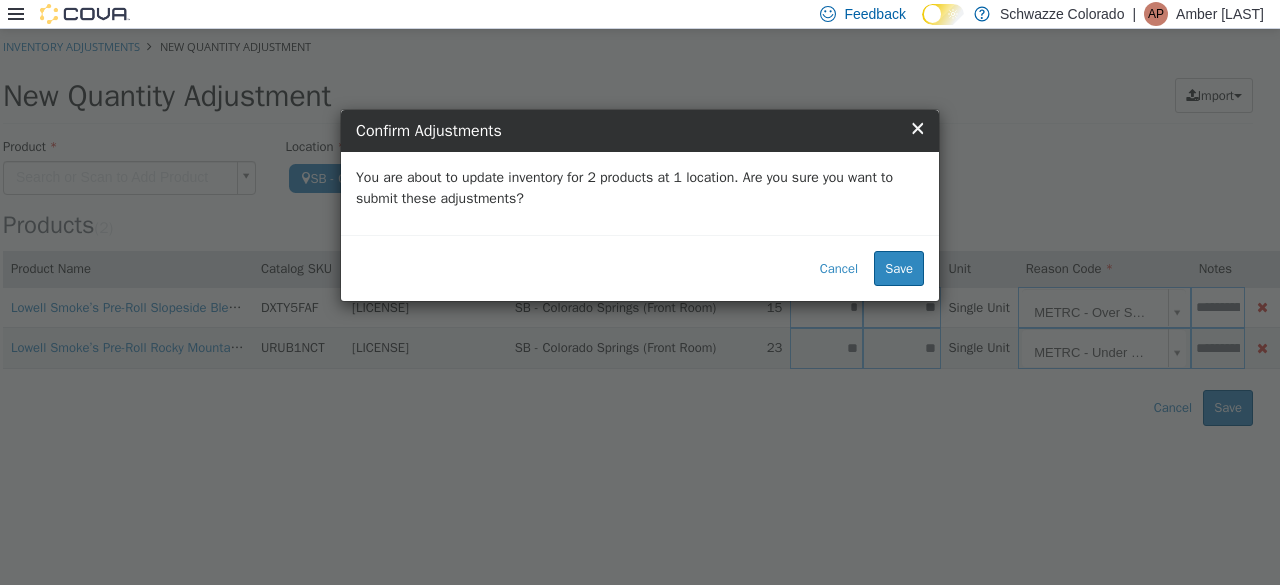 click on "Cancel Save" at bounding box center [640, 268] 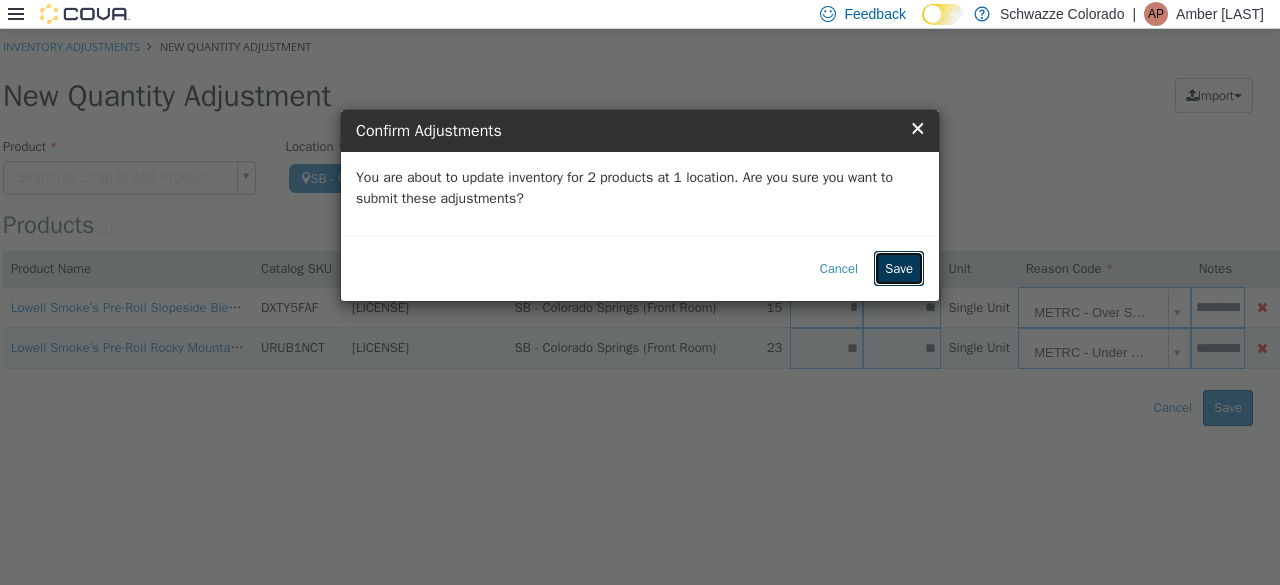 click on "Save" at bounding box center (899, 269) 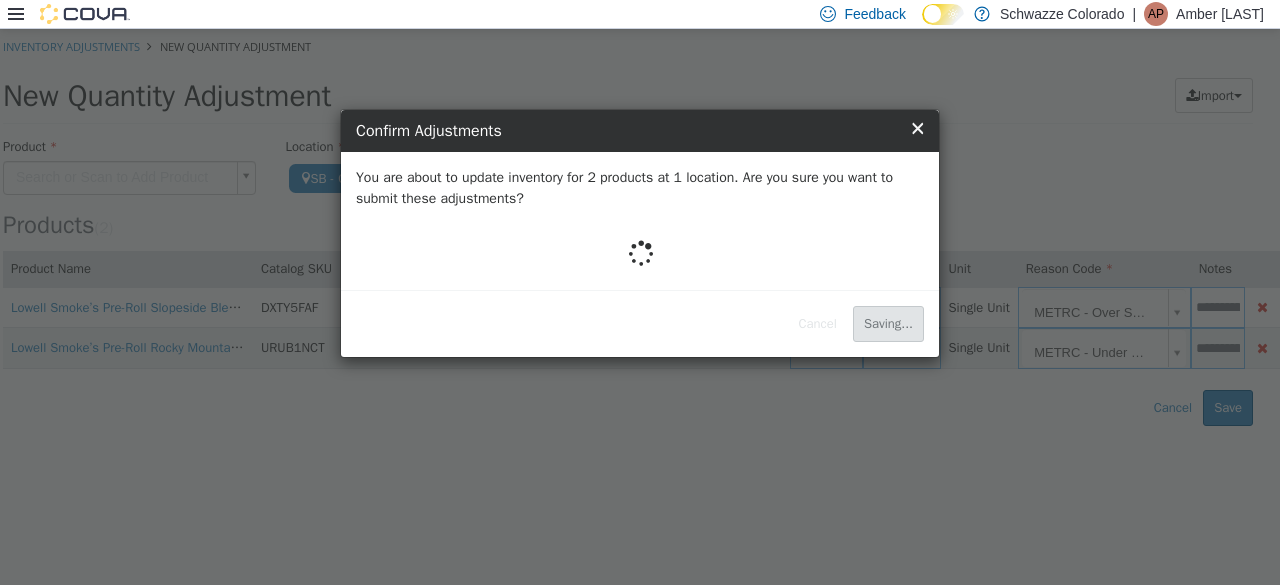 scroll, scrollTop: 0, scrollLeft: 0, axis: both 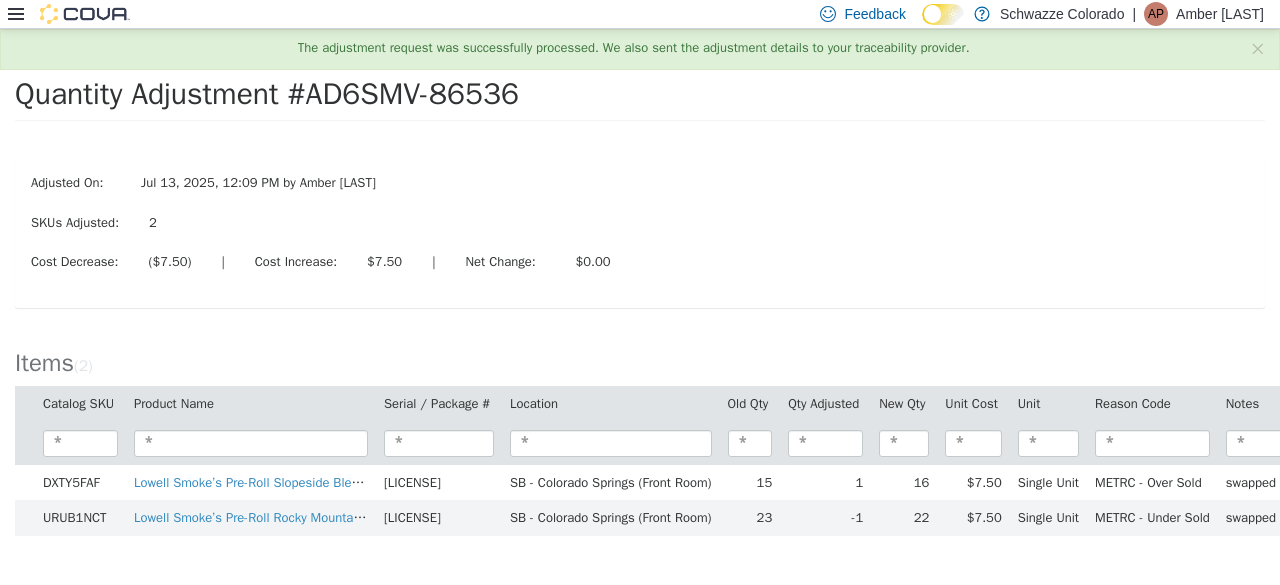 click on "Cost Decrease:  ($7.50) | Cost Increase:  $7.50 | Net Change:  $0.00" at bounding box center [640, 264] 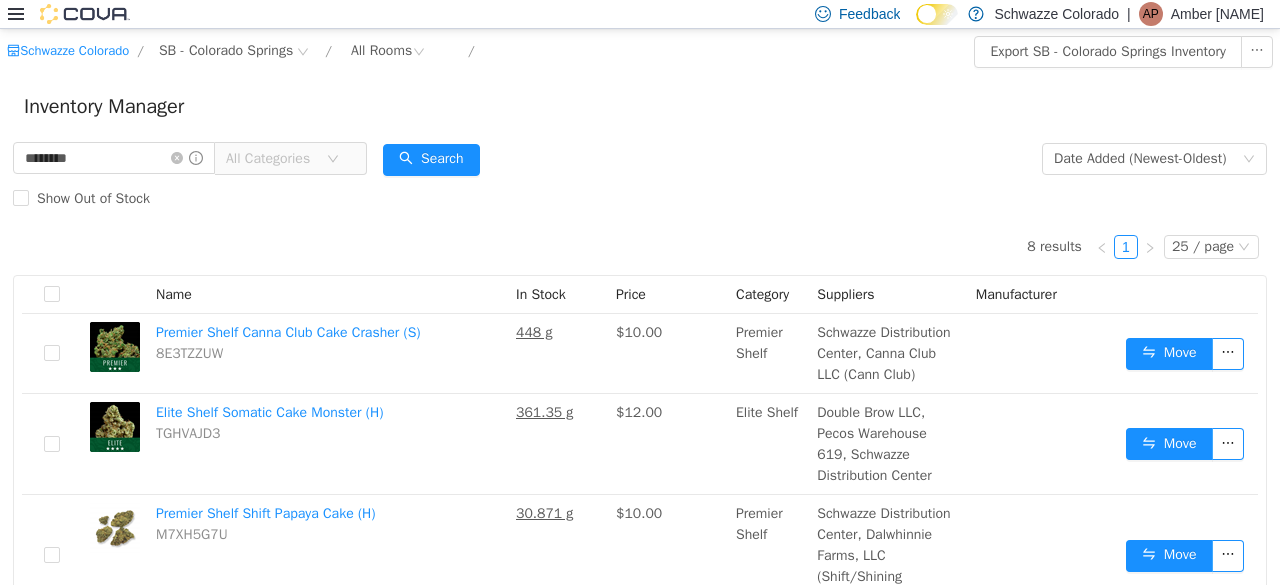 scroll, scrollTop: 456, scrollLeft: 0, axis: vertical 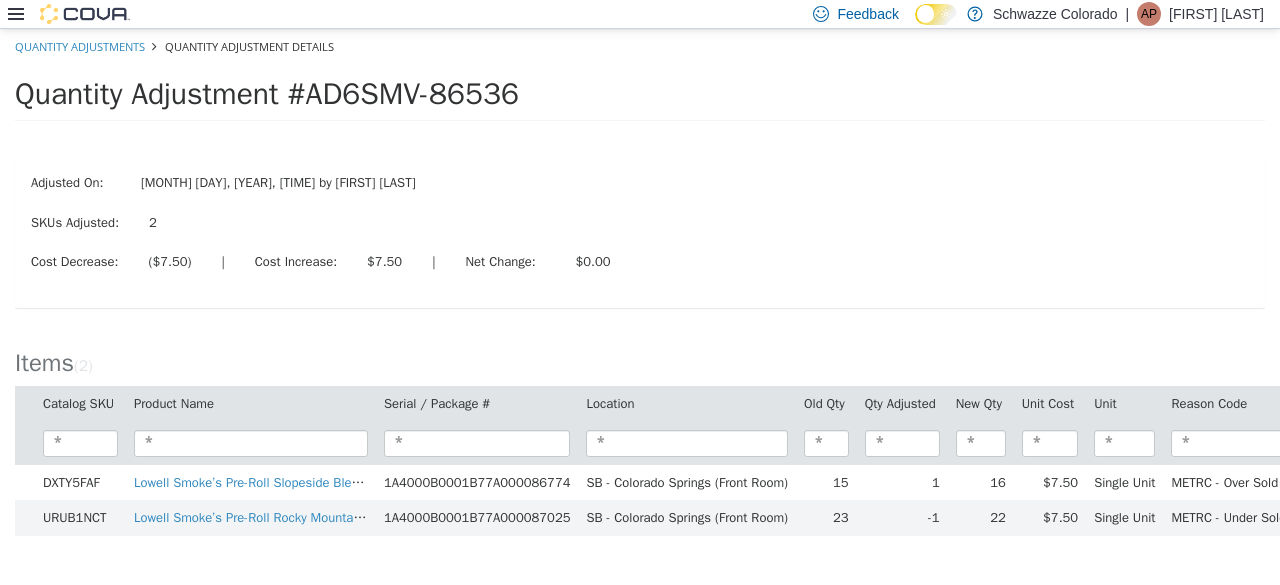 click on "Quantity Adjustments
Quantity Adjustment Details" at bounding box center (640, 47) 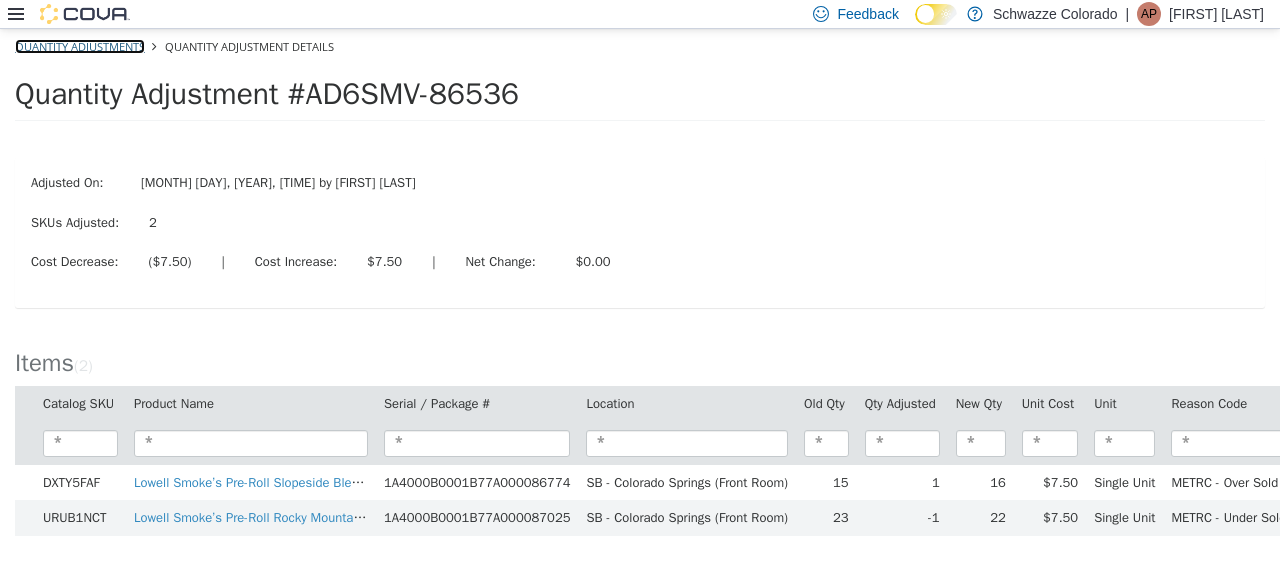 click on "Quantity Adjustments" at bounding box center (80, 46) 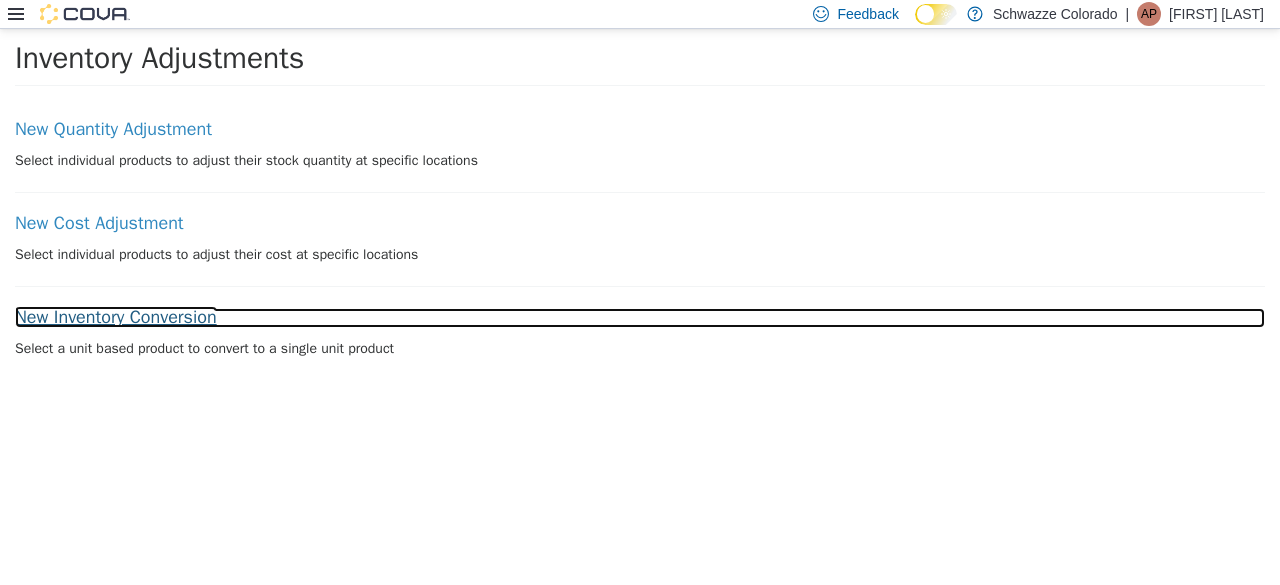 click on "New Inventory Conversion" at bounding box center (640, 318) 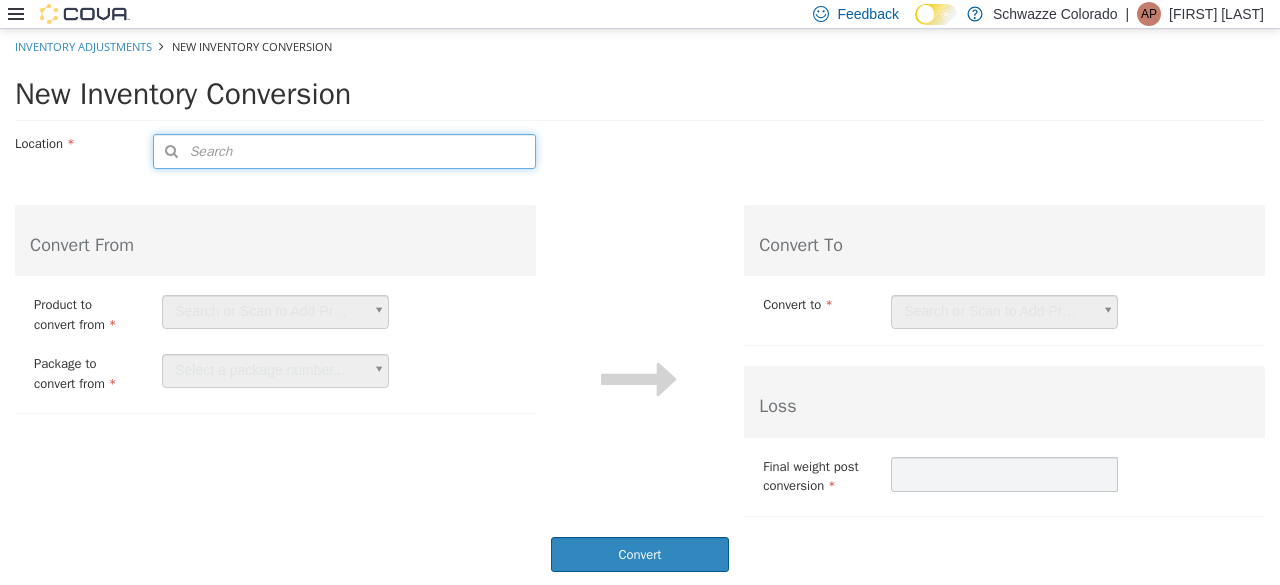 click on "Search" at bounding box center (344, 151) 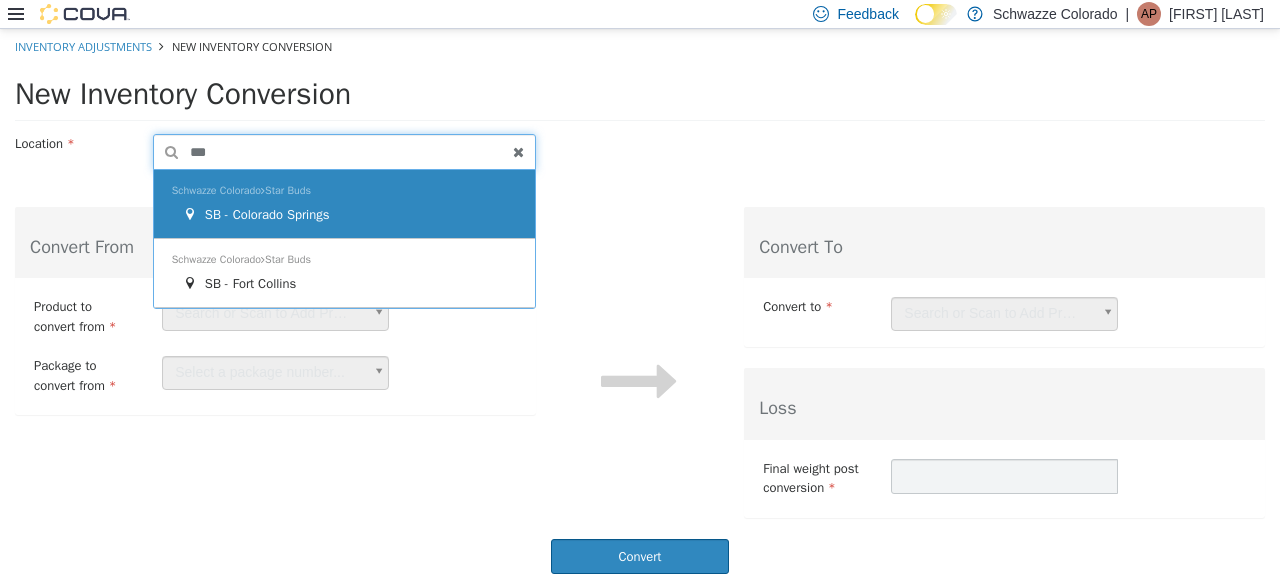 type on "***" 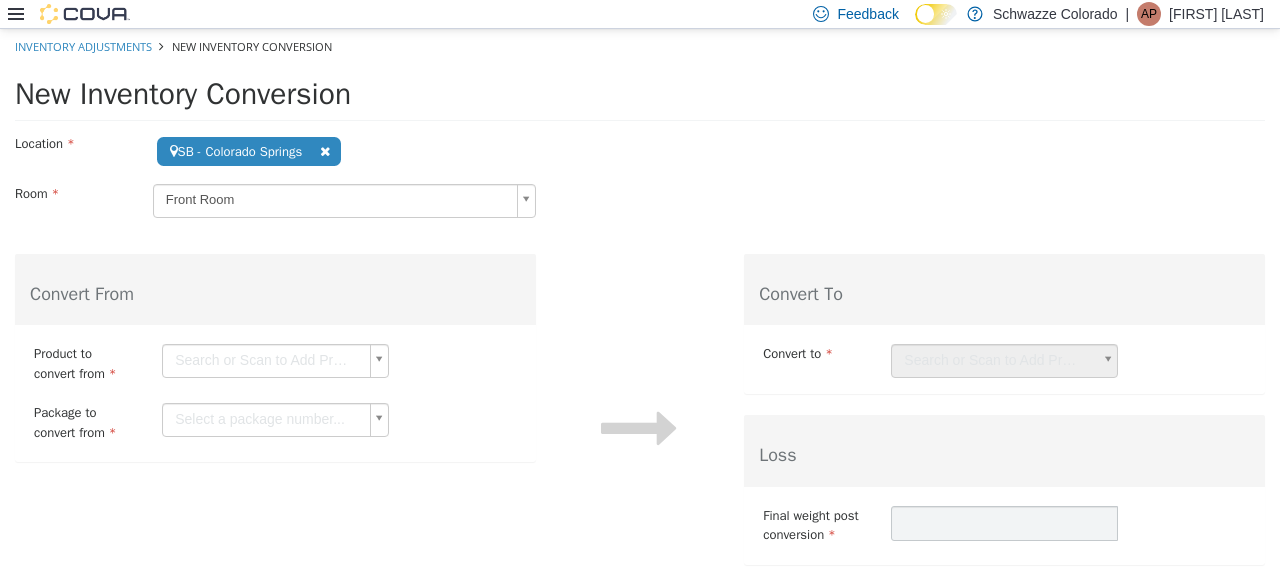 click on "**********" at bounding box center [640, 330] 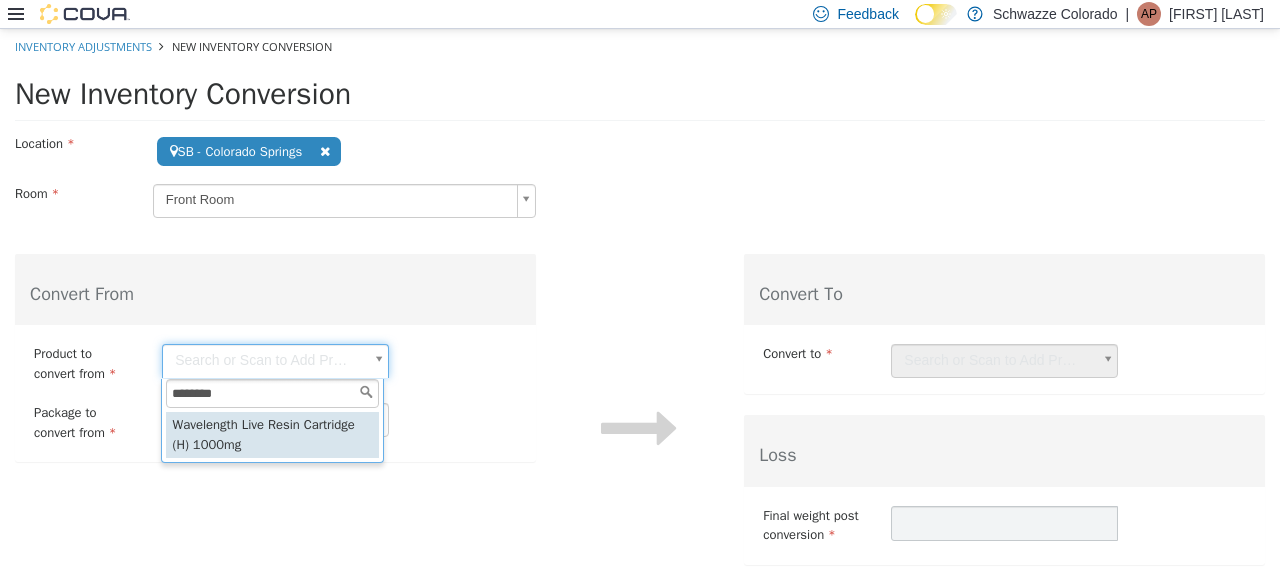 type on "********" 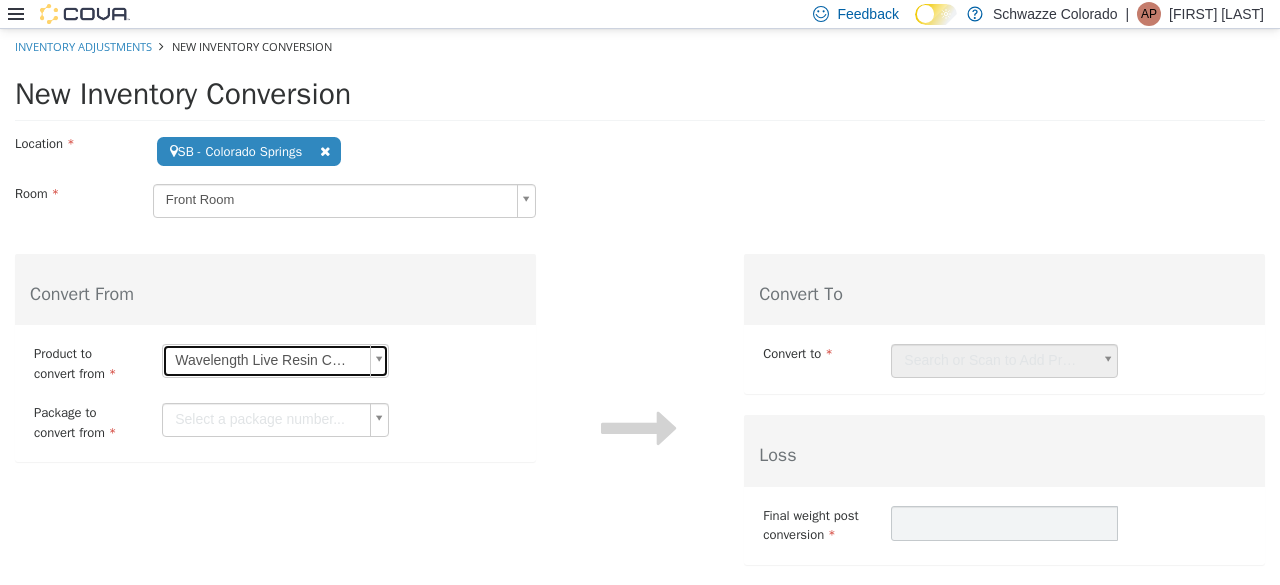 scroll, scrollTop: 66, scrollLeft: 0, axis: vertical 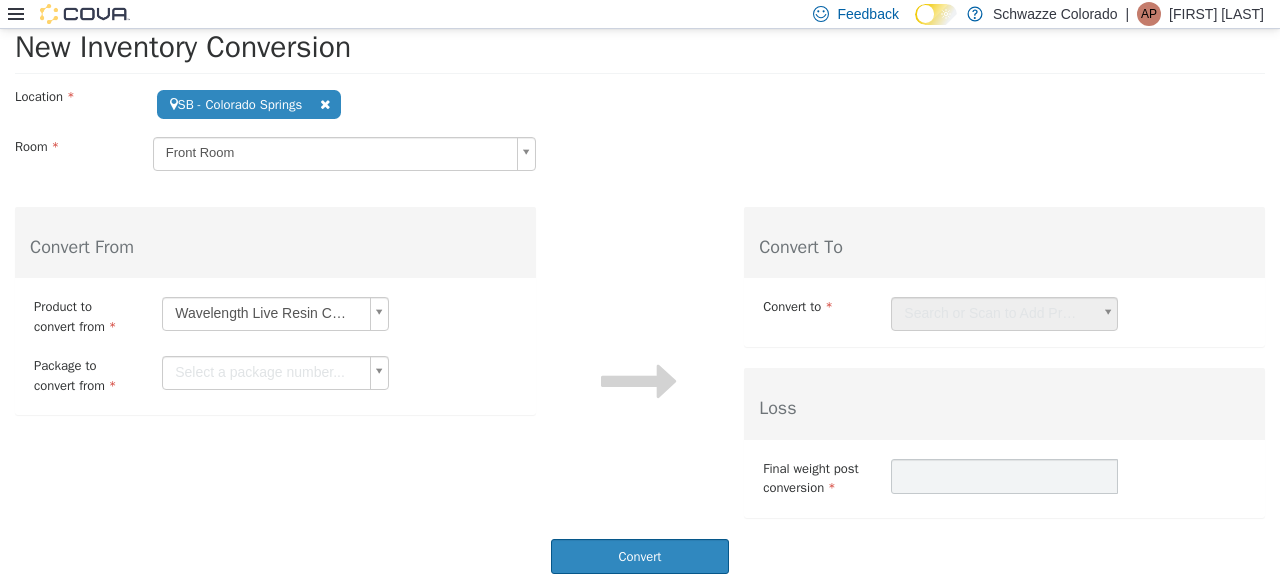 click on "**********" at bounding box center (640, 283) 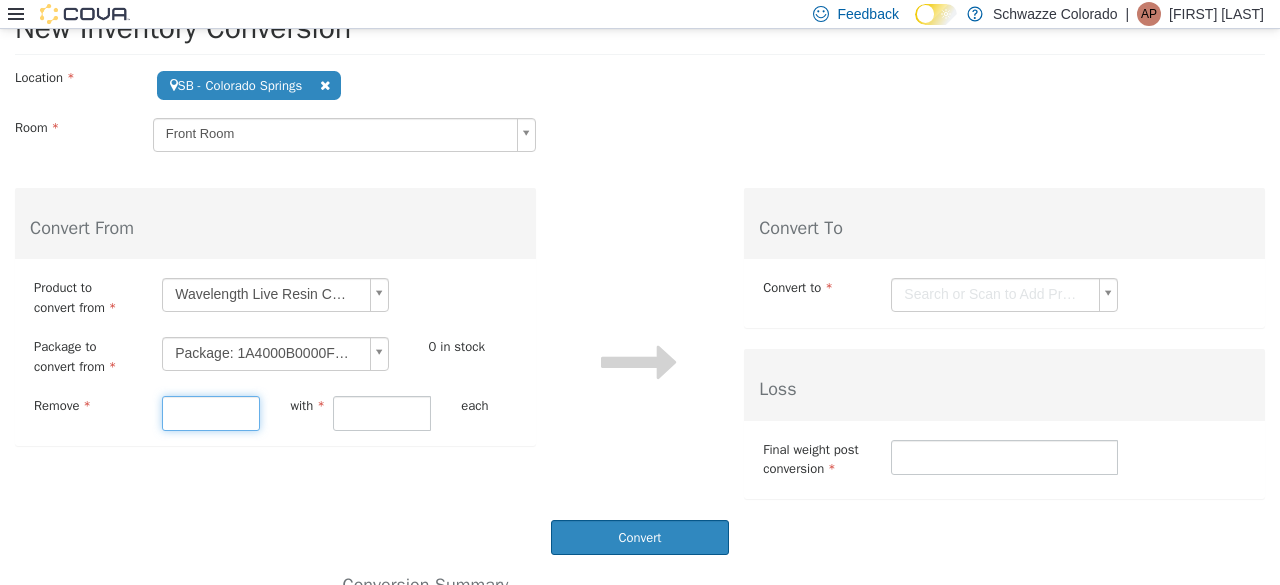 click at bounding box center (211, 413) 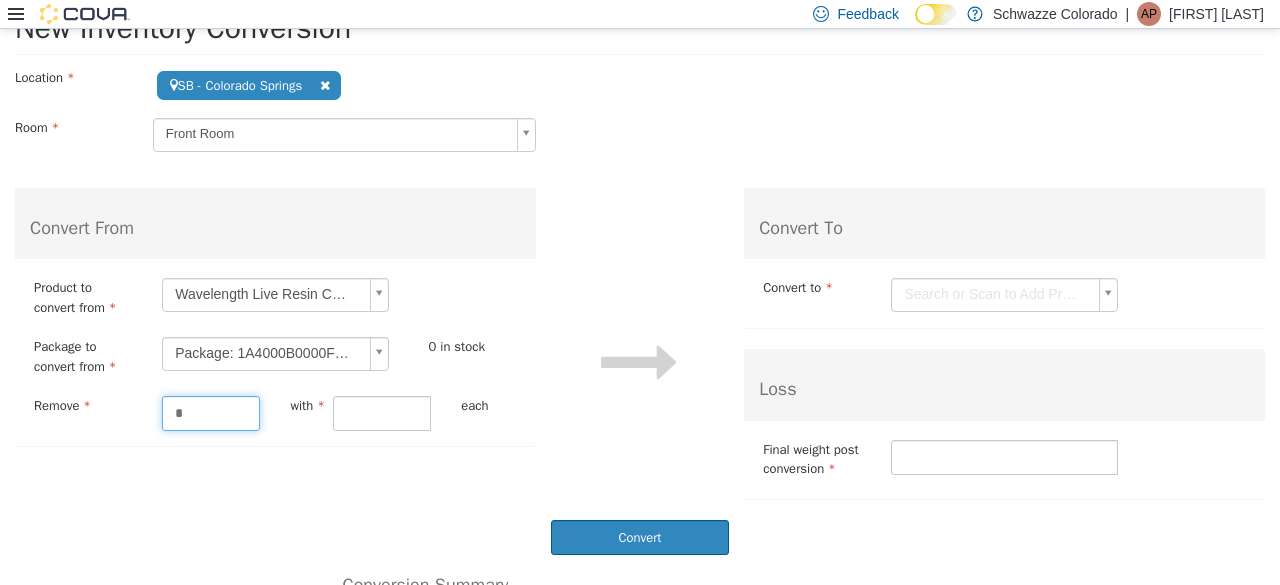 scroll, scrollTop: 0, scrollLeft: 0, axis: both 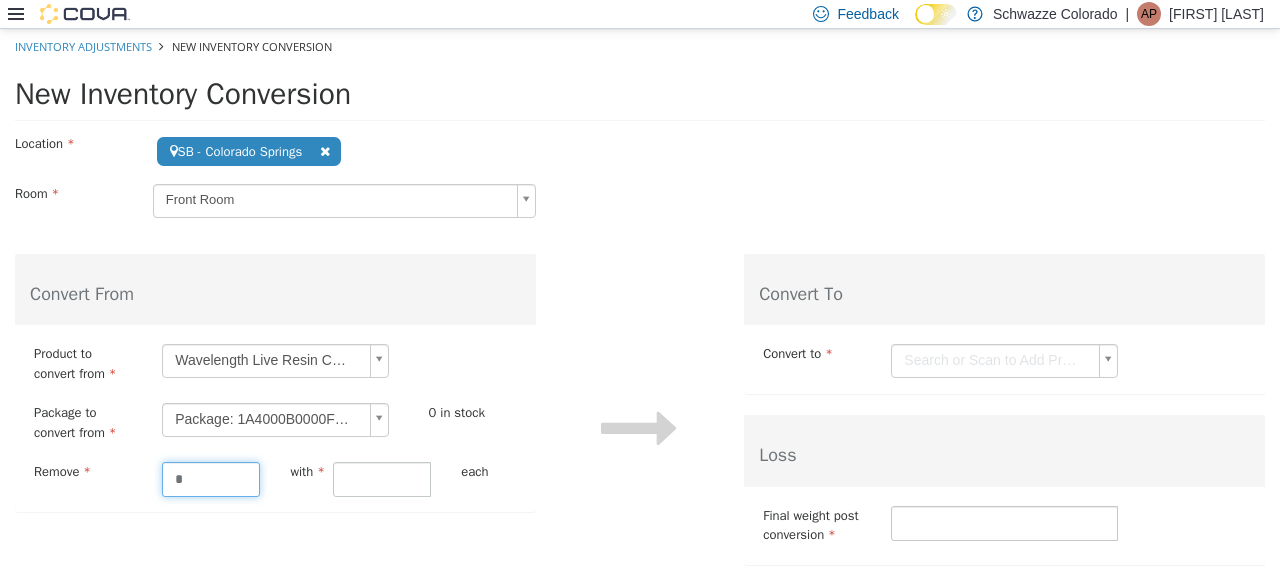 type on "*" 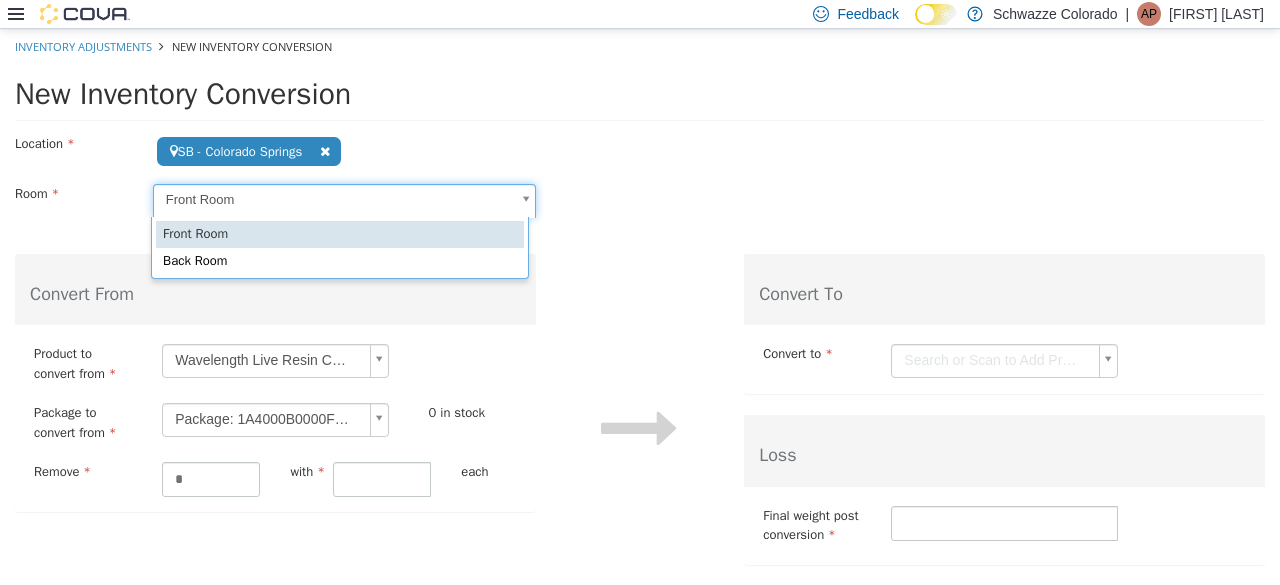 click on "**********" at bounding box center (640, 454) 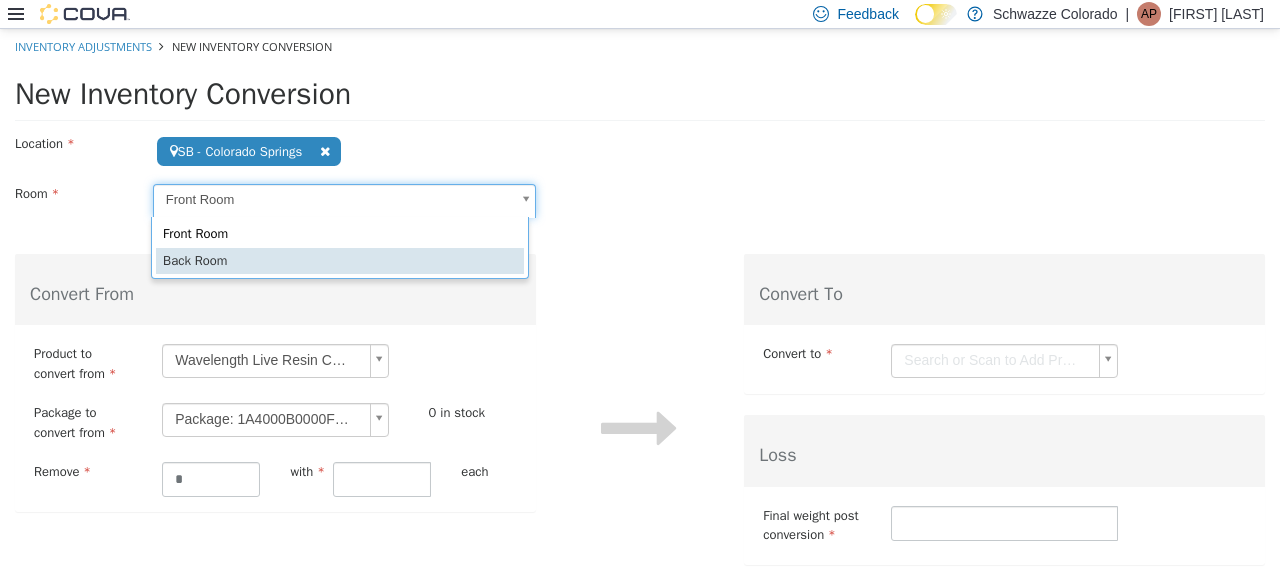 type 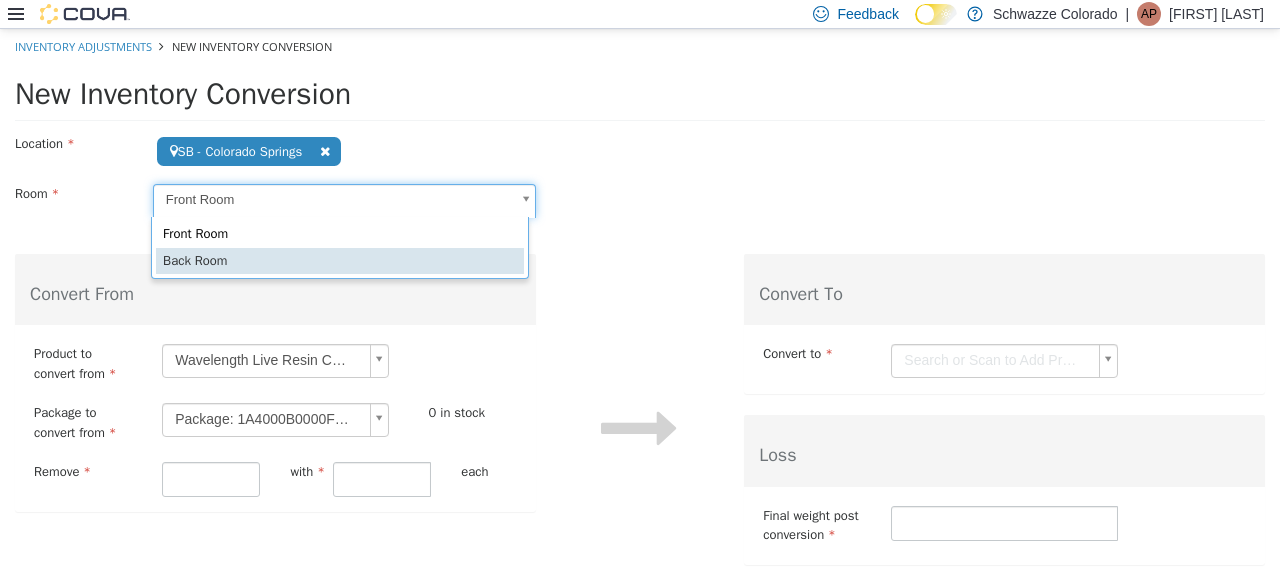 scroll, scrollTop: 0, scrollLeft: 0, axis: both 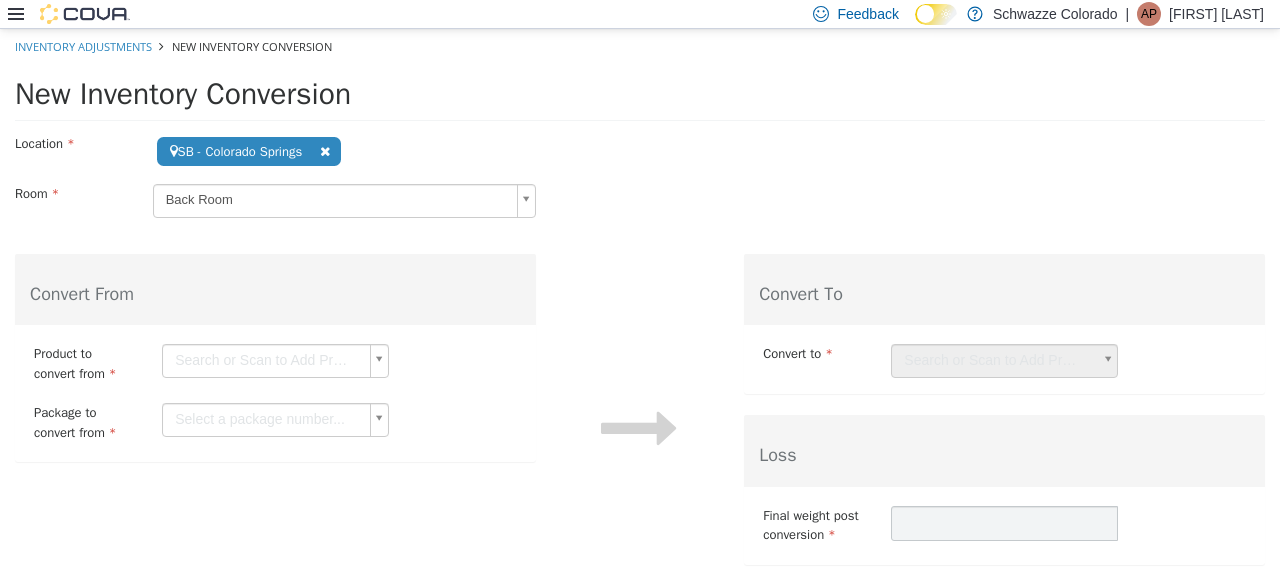 click on "**********" at bounding box center (640, 330) 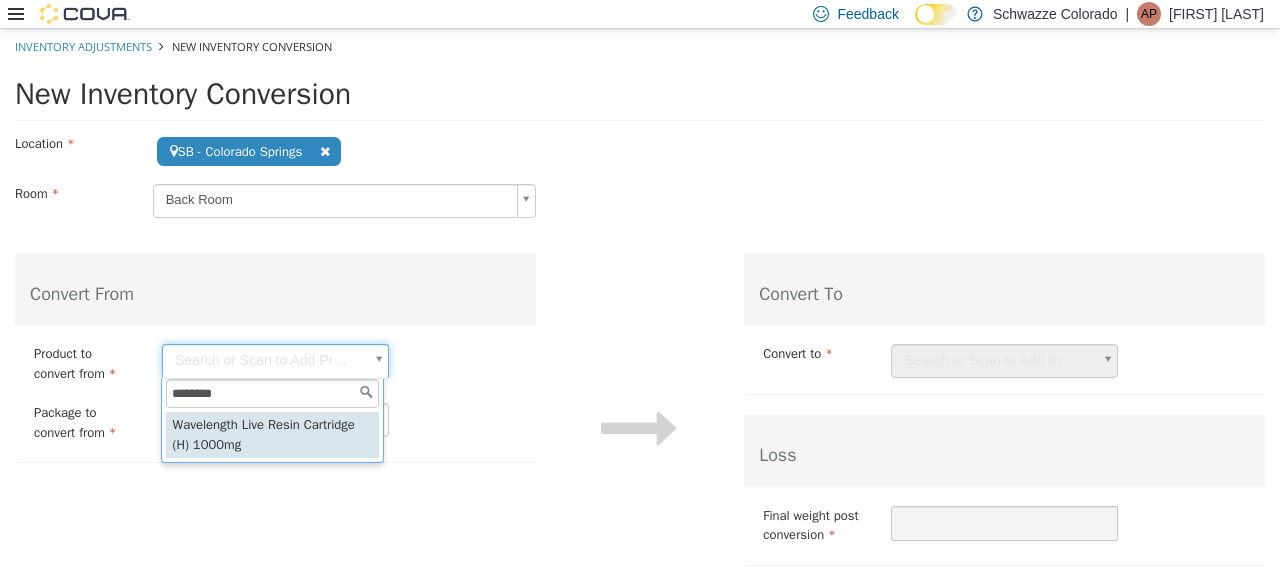 type on "********" 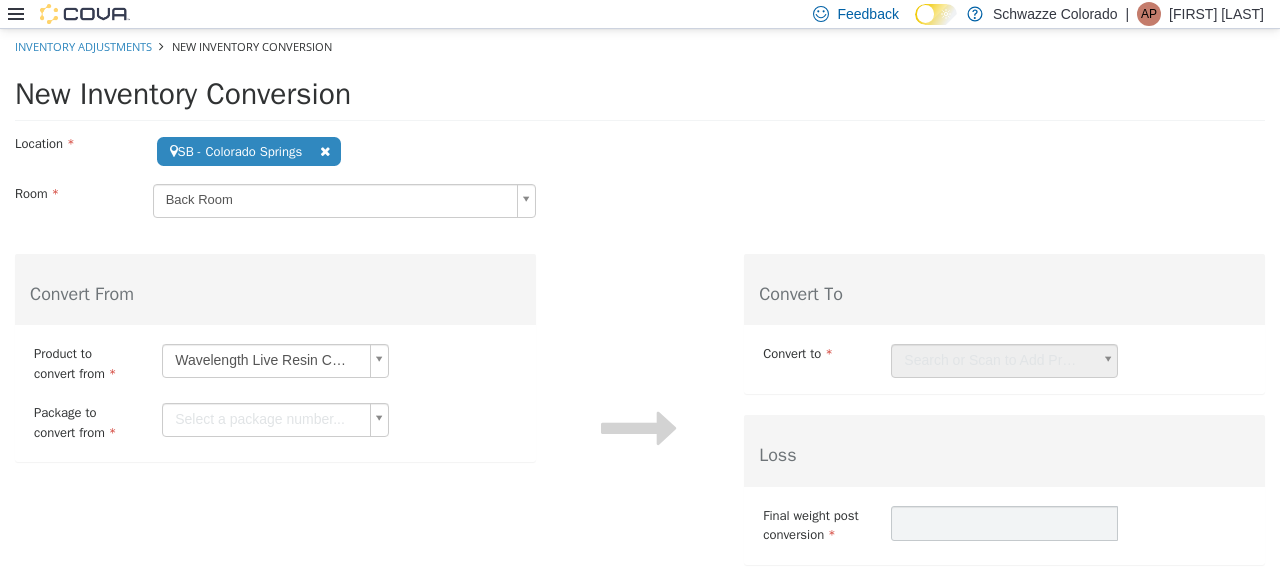 click on "**********" at bounding box center [640, 330] 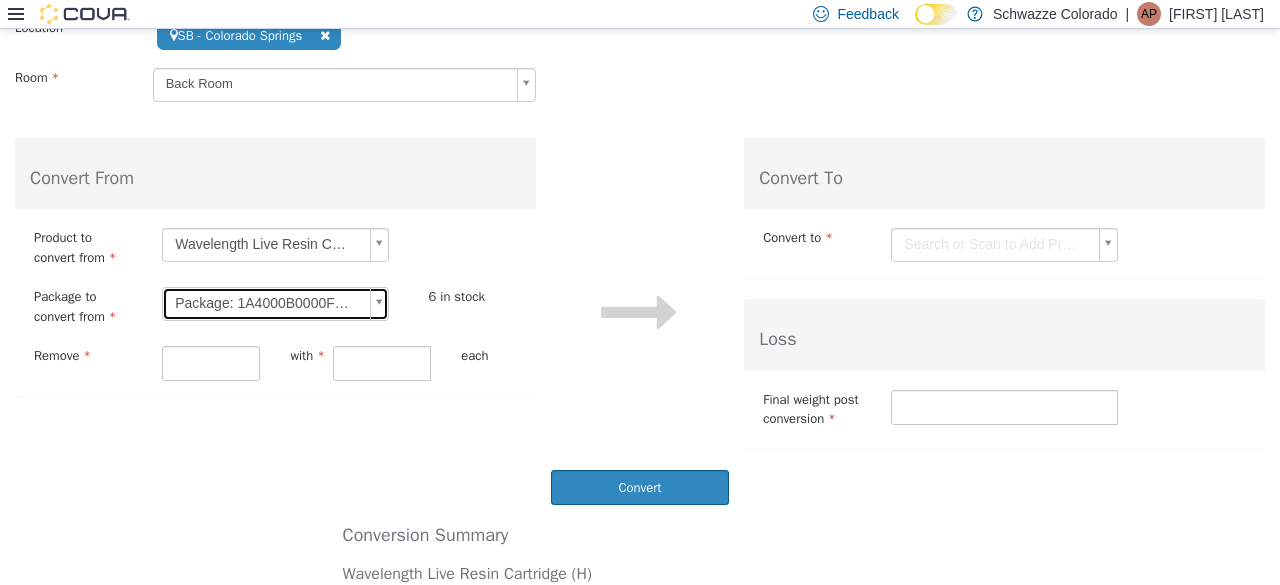 scroll, scrollTop: 120, scrollLeft: 0, axis: vertical 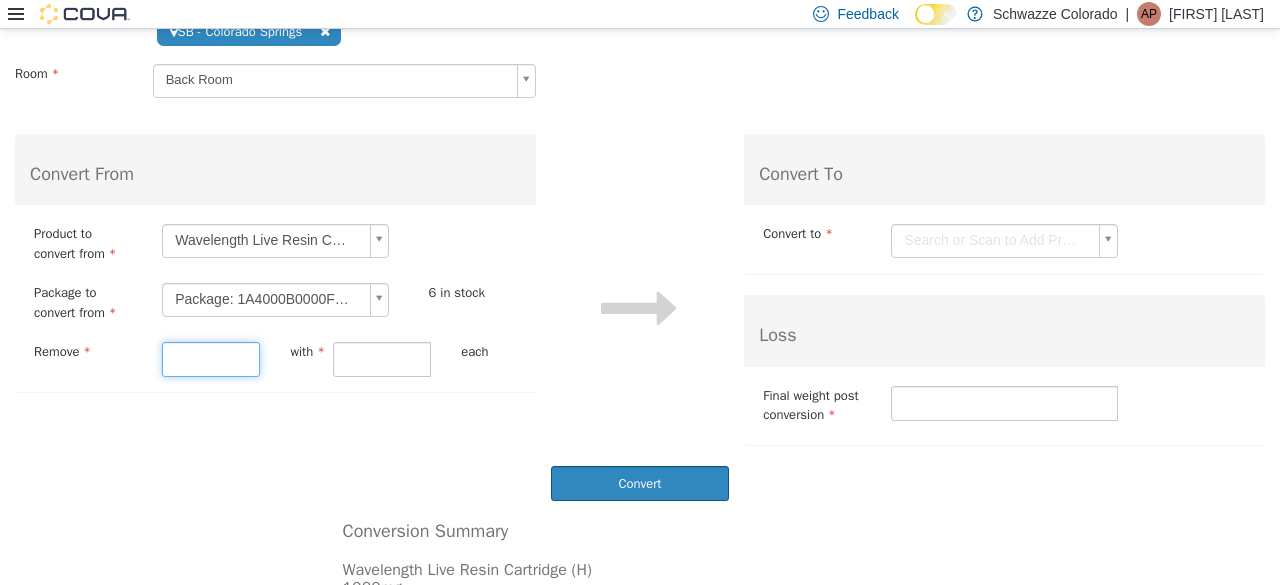 click at bounding box center (211, 359) 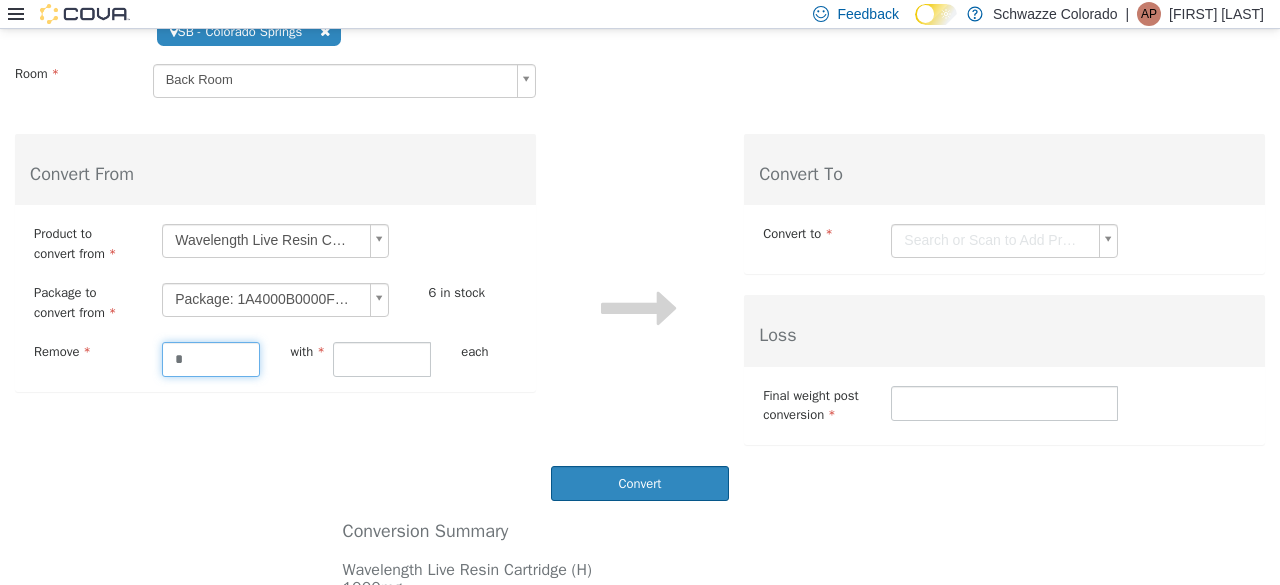 type on "*" 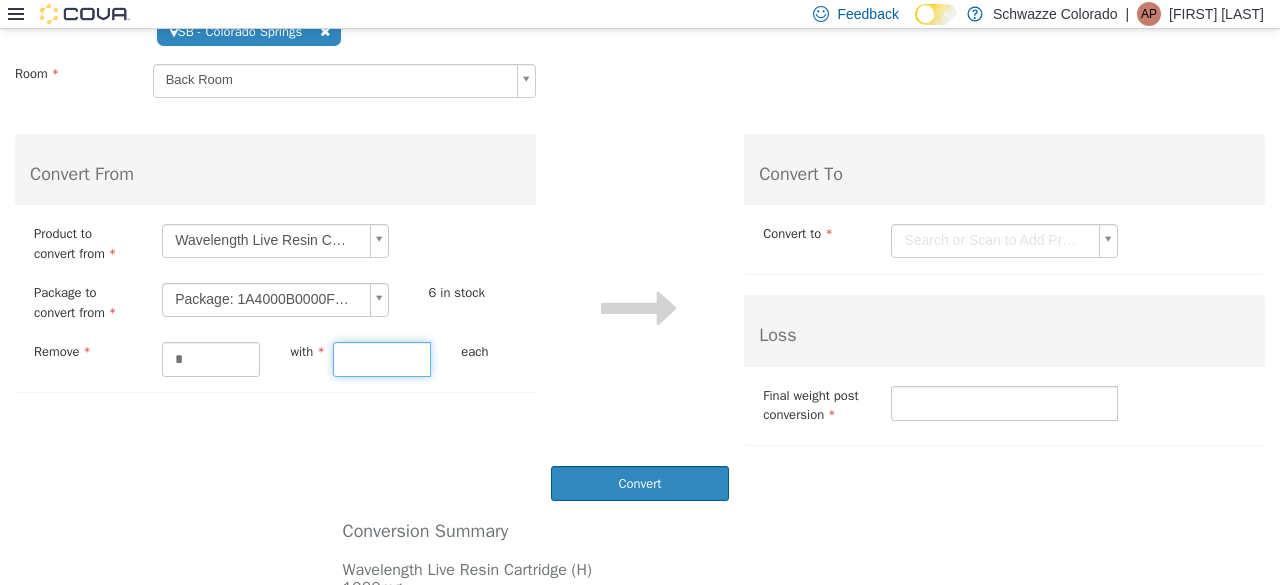 click at bounding box center (382, 359) 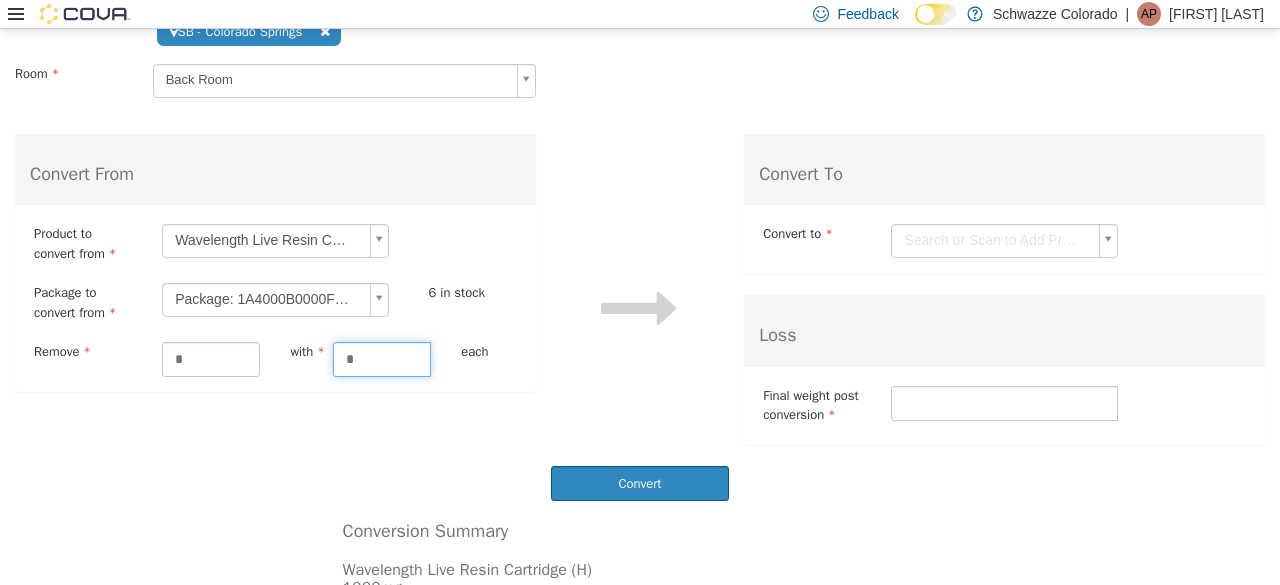 type on "*" 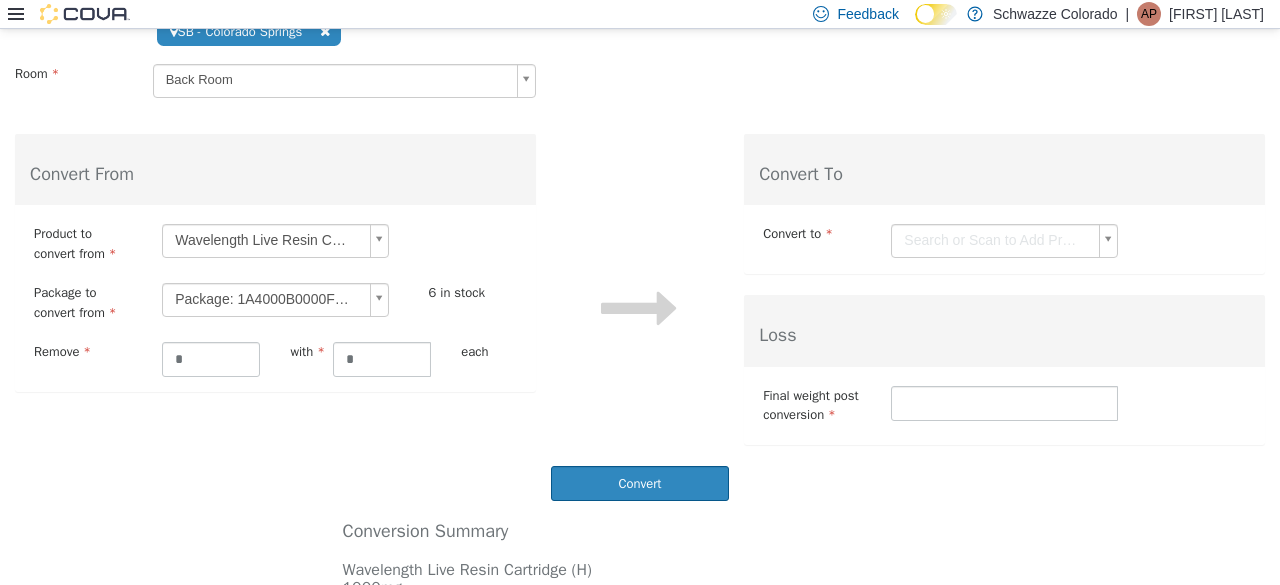 click on "**********" at bounding box center [640, 257] 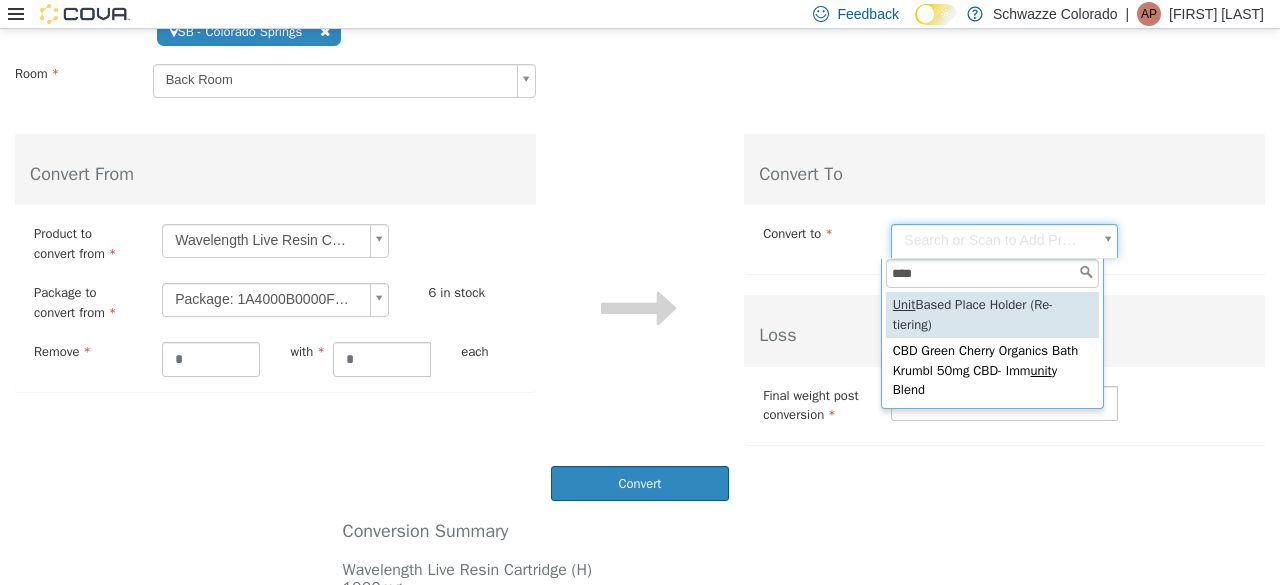 type on "****" 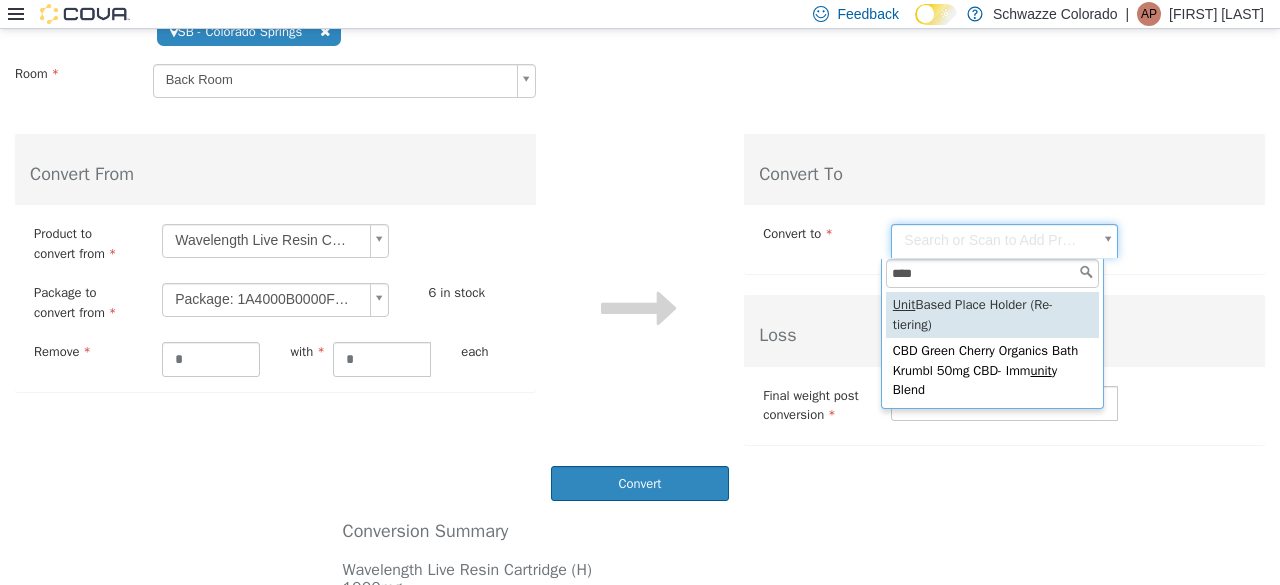 type on "**********" 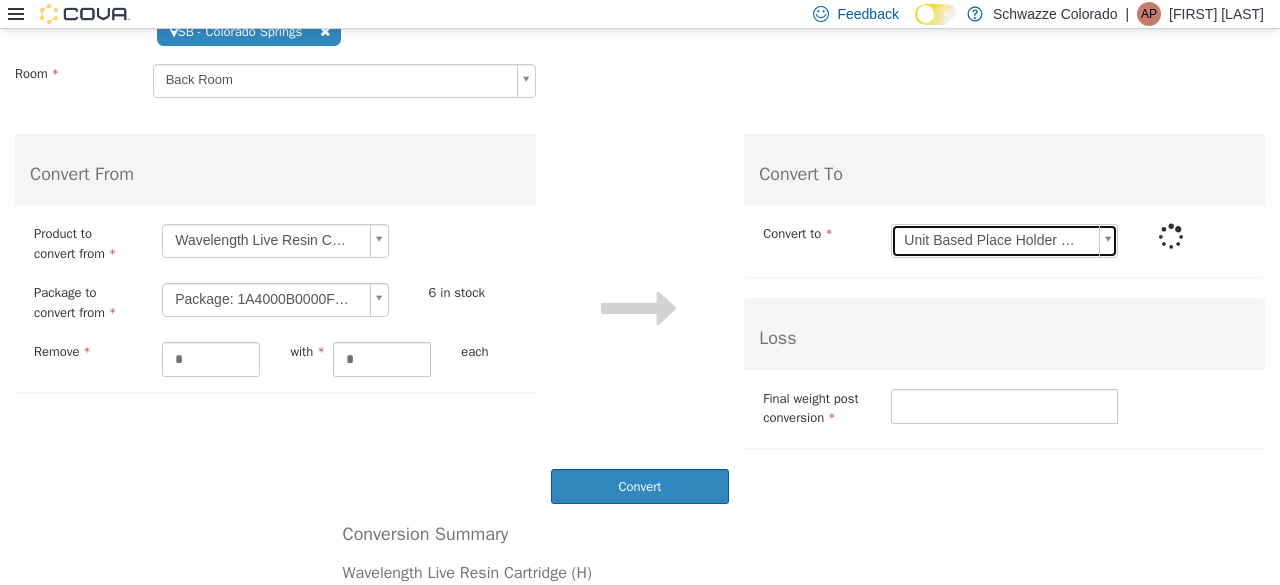 type on "****" 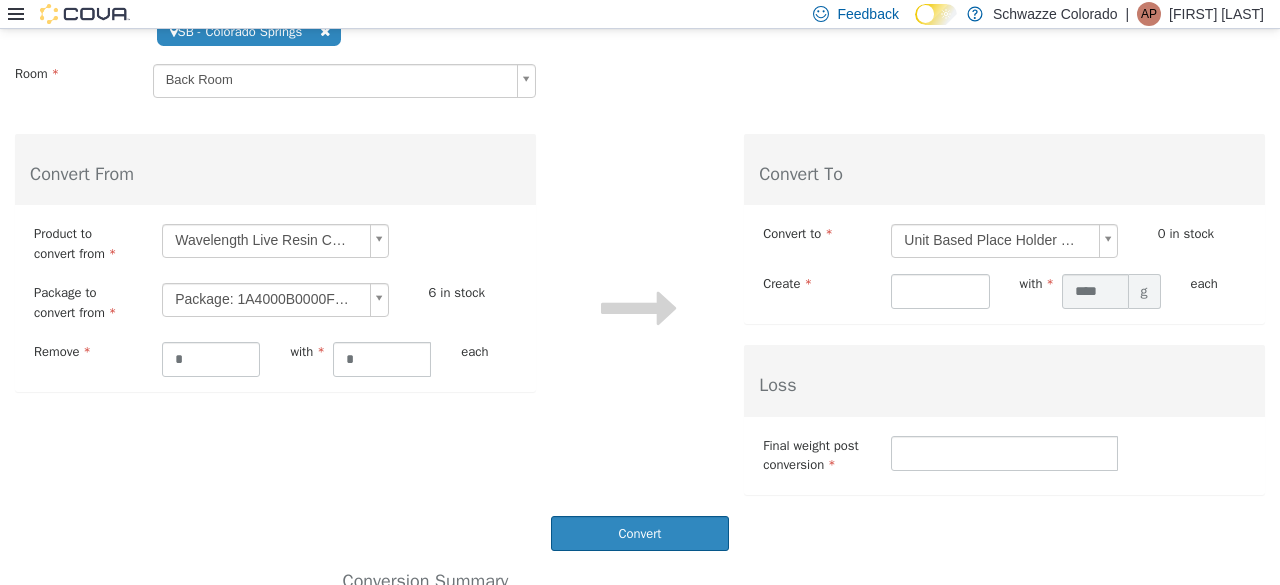 click on "**********" at bounding box center (640, 359) 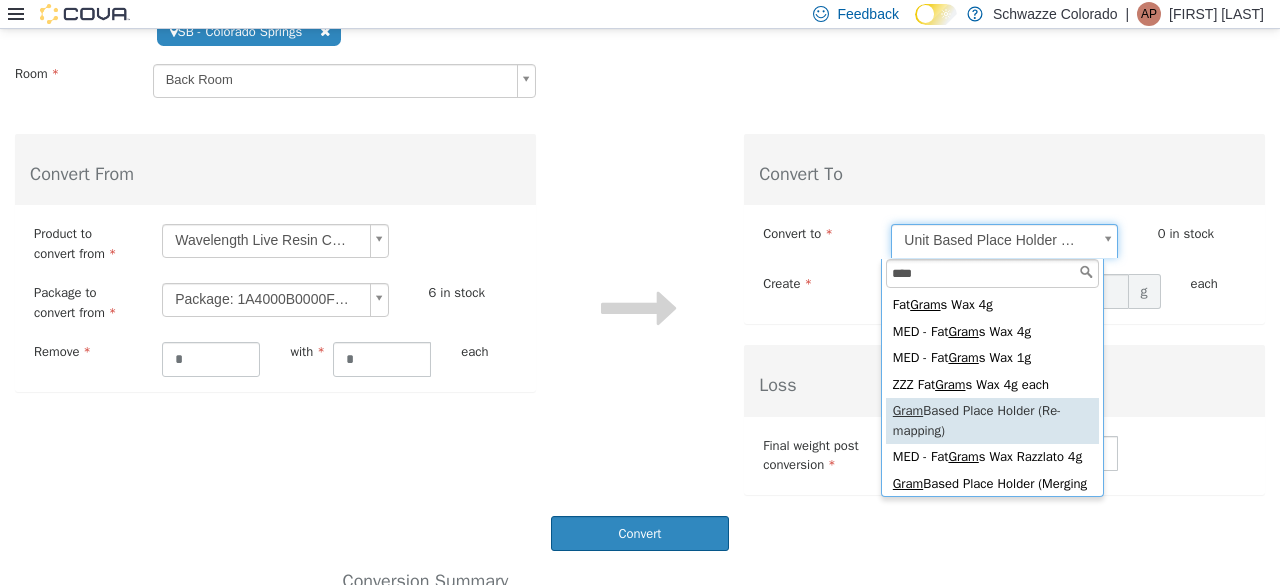 type on "****" 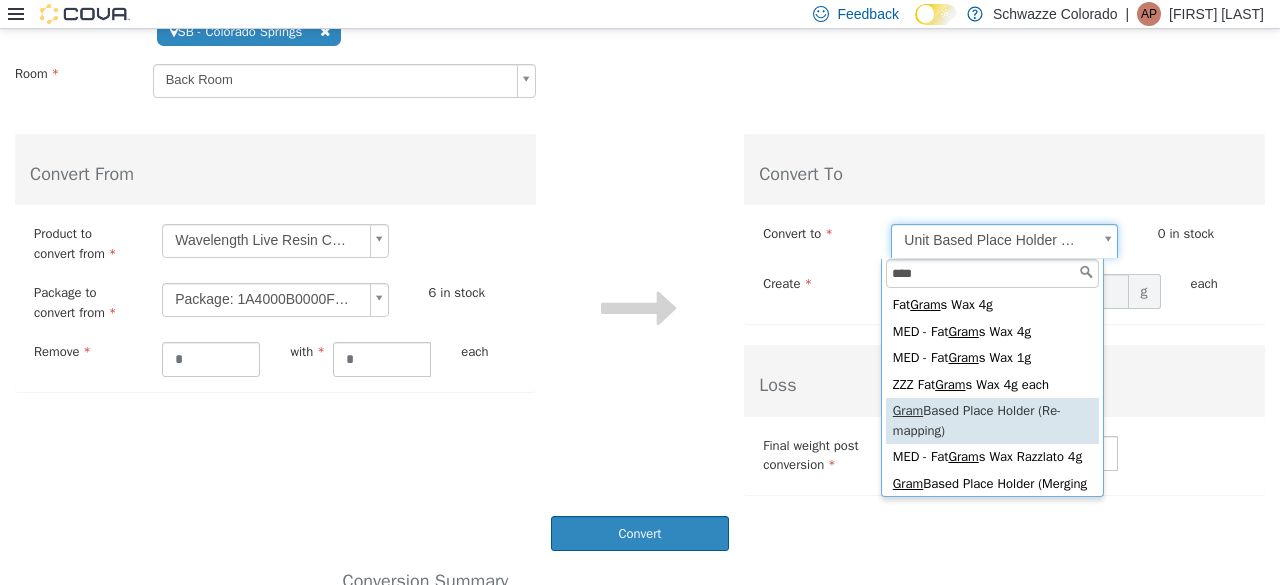 type on "**********" 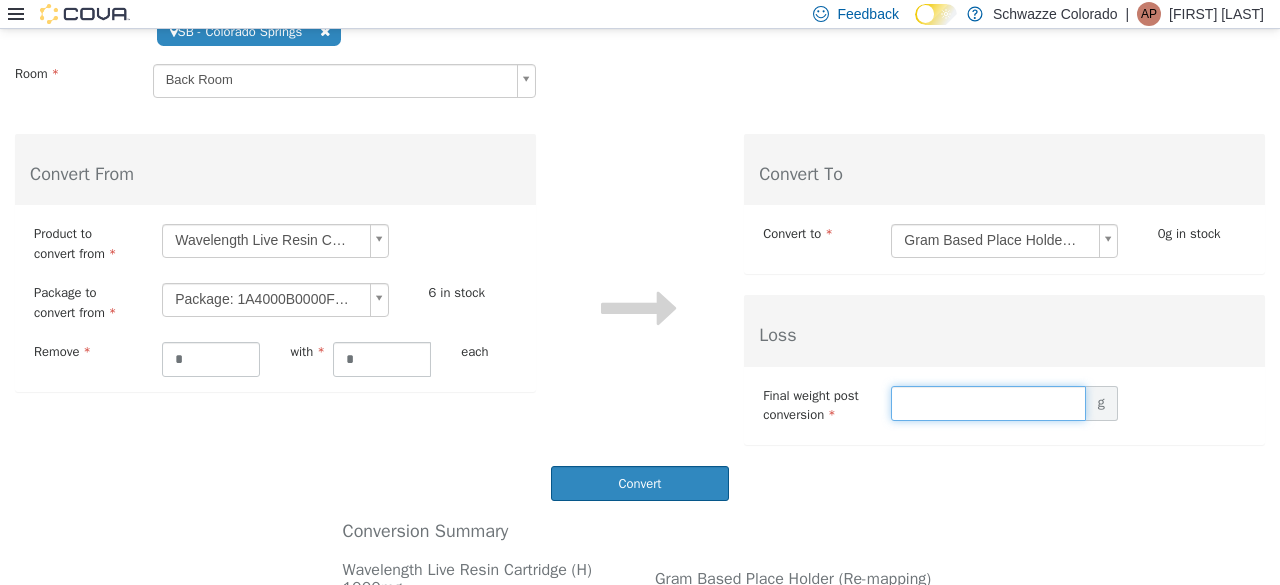 click at bounding box center [988, 403] 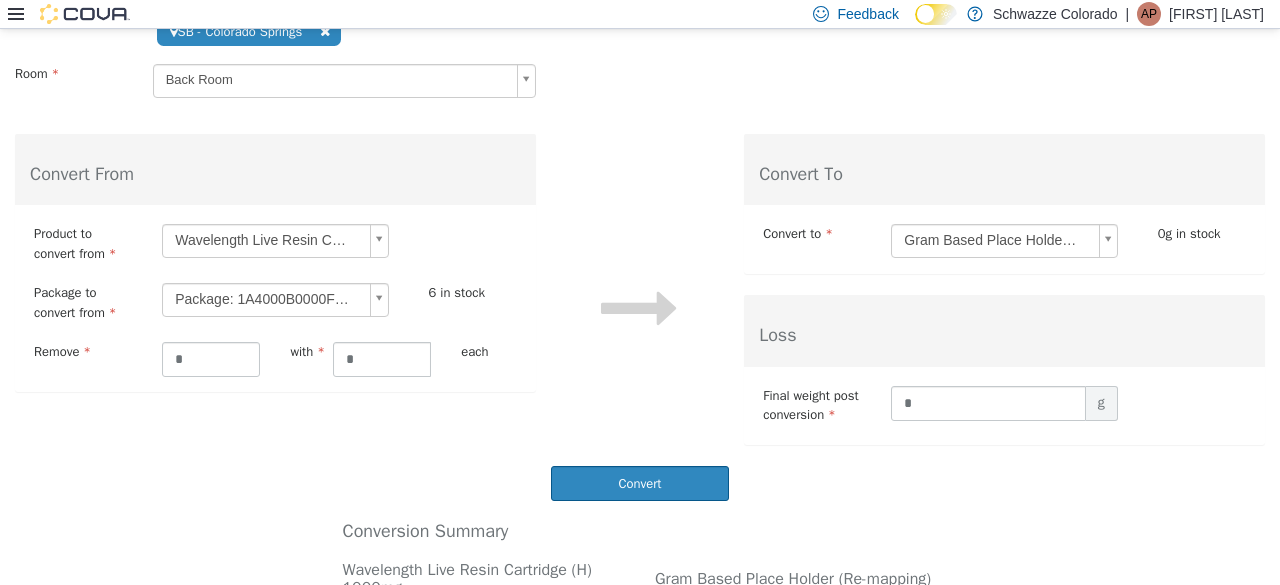 click on "**********" at bounding box center [1004, 289] 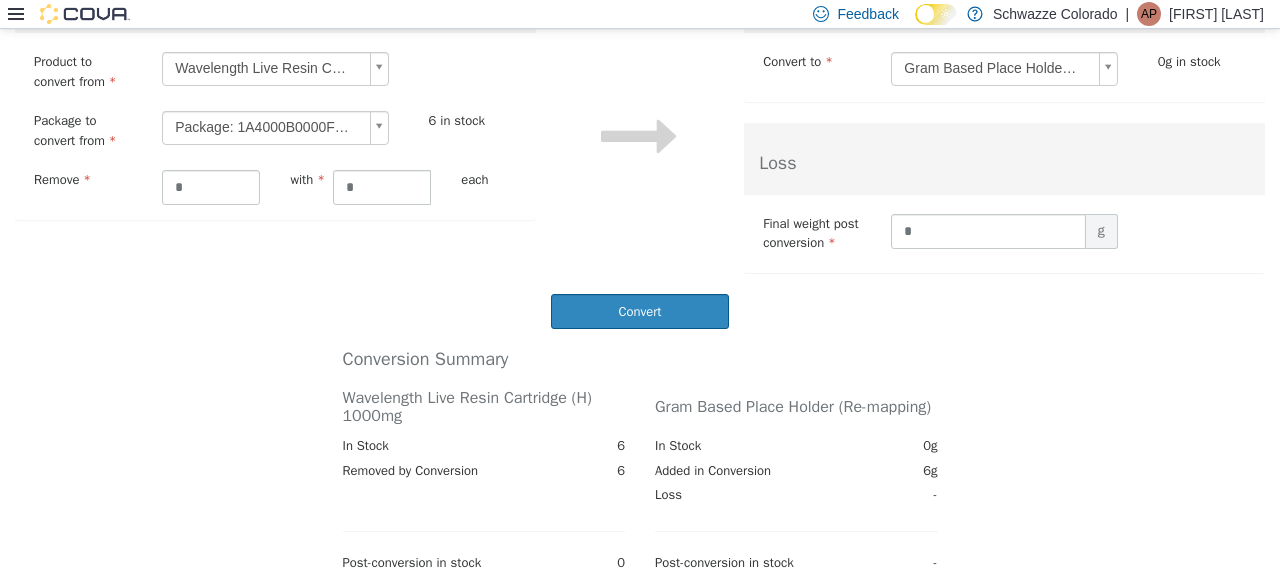 scroll, scrollTop: 314, scrollLeft: 0, axis: vertical 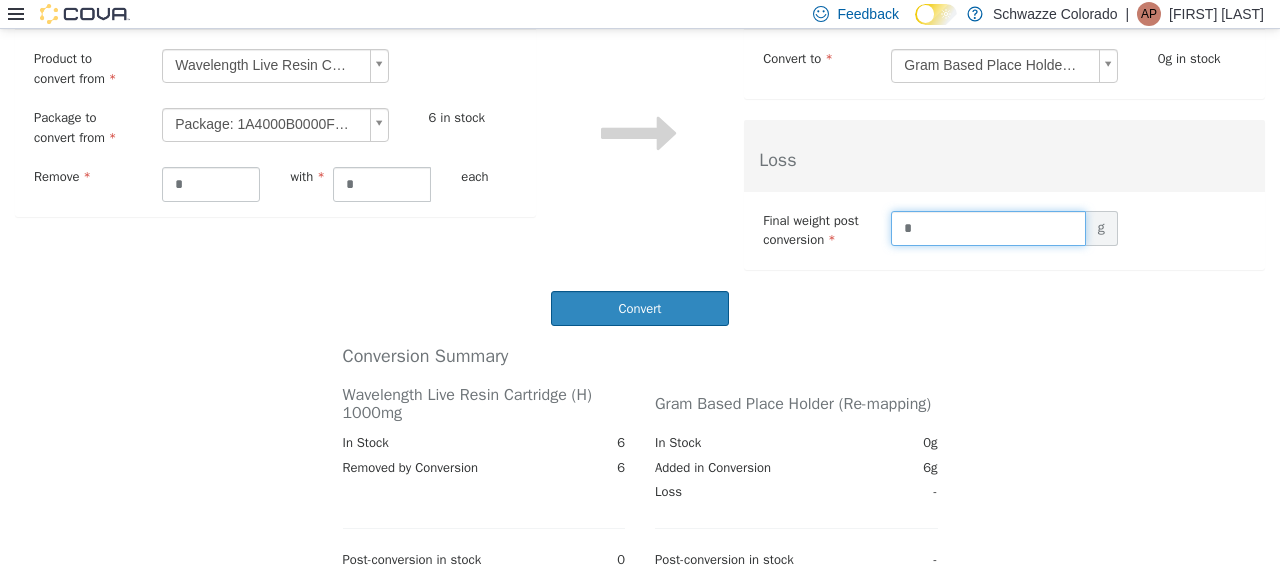 click on "*" at bounding box center (988, 228) 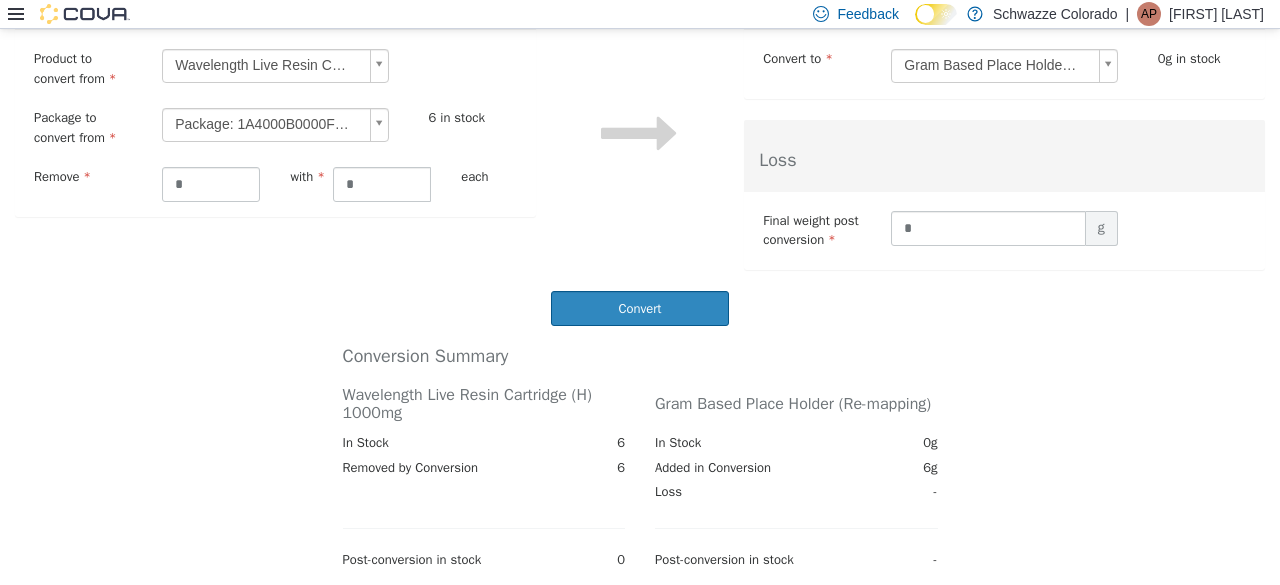 click on "Conversion Summary Wavelength Live Resin Cartridge (H) 1000mg Gram Based Place Holder (Re-mapping) In Stock 6 In Stock 0g Removed by Conversion 6 Added in Conversion 6g Loss - Post-conversion in stock 0 Post-conversion in stock - Do another conversion" at bounding box center (640, 455) 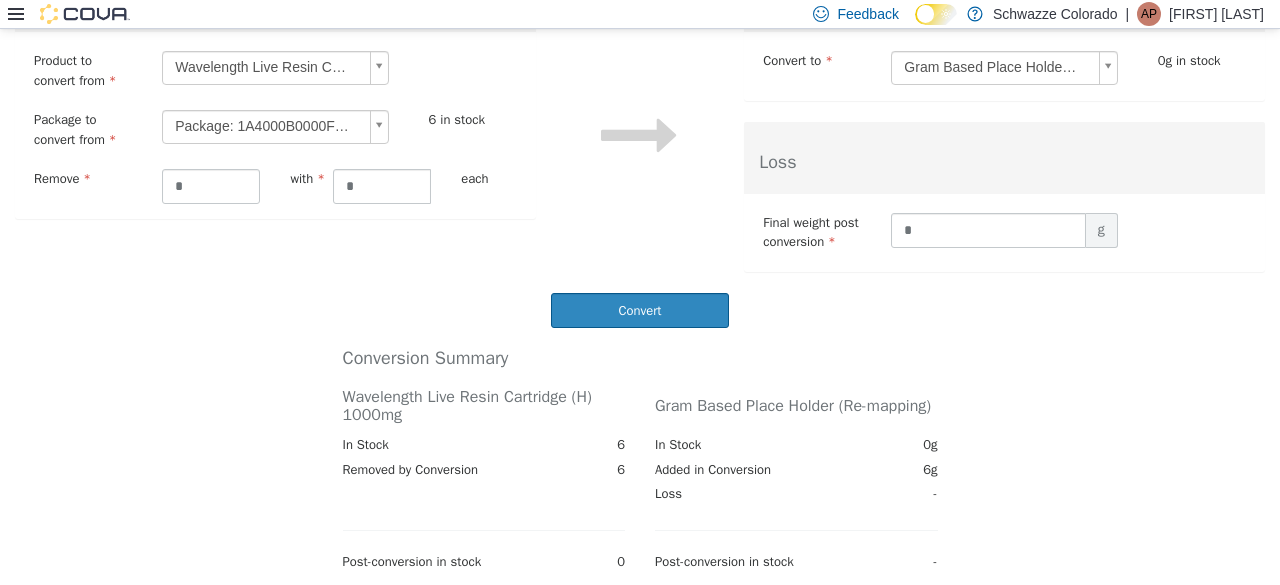 scroll, scrollTop: 314, scrollLeft: 0, axis: vertical 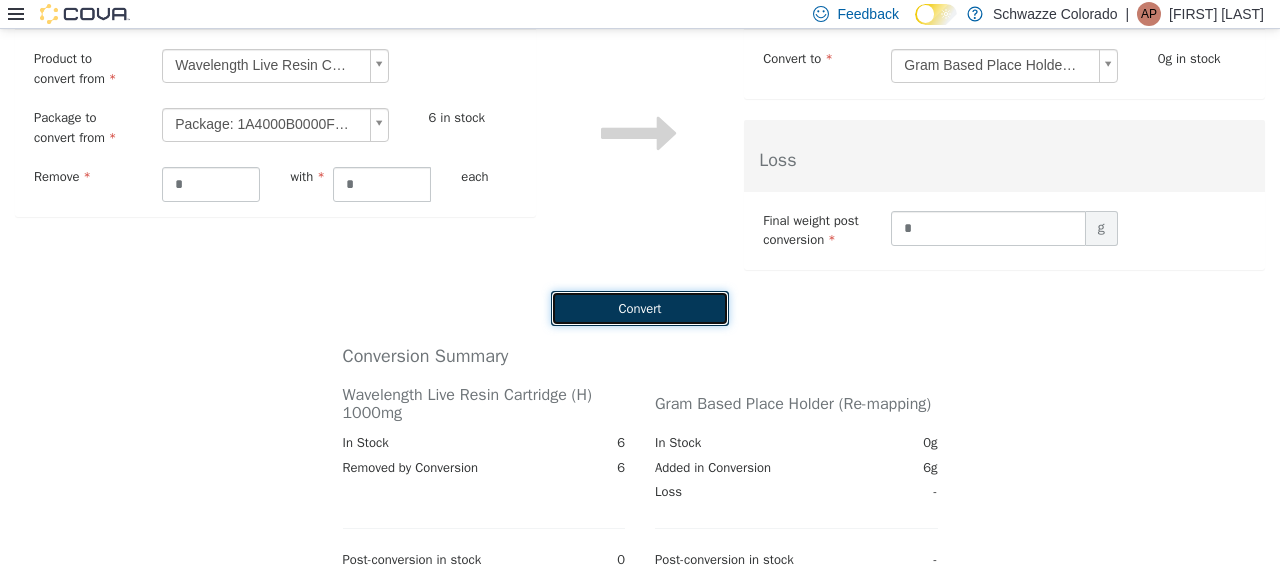 click on "Convert" at bounding box center (640, 308) 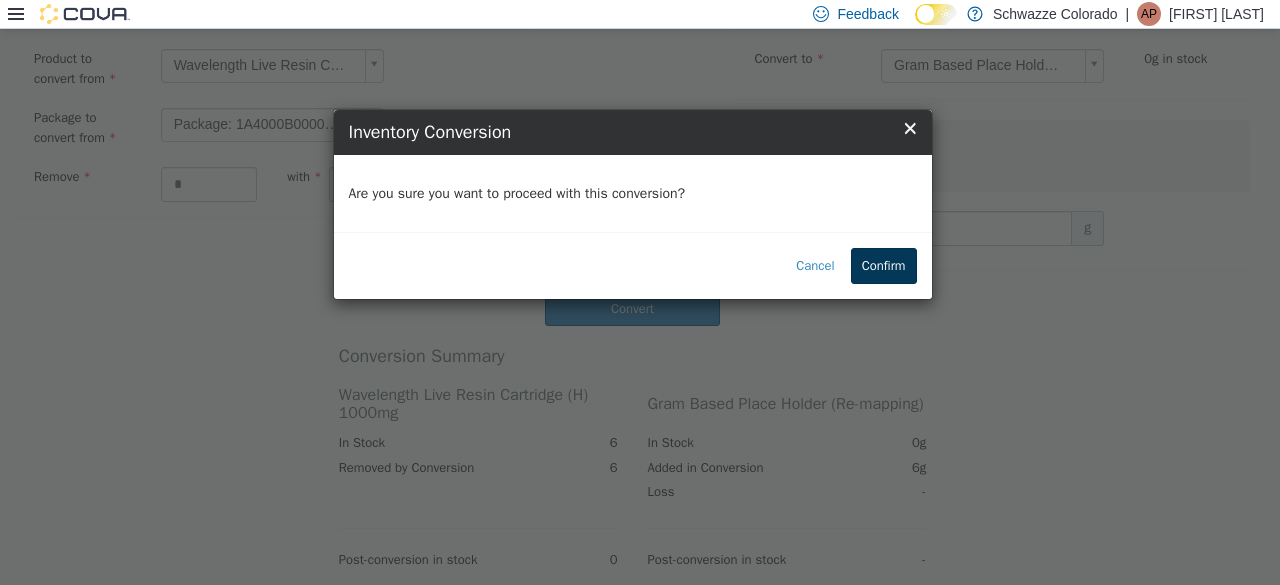 click on "Confirm" at bounding box center [884, 266] 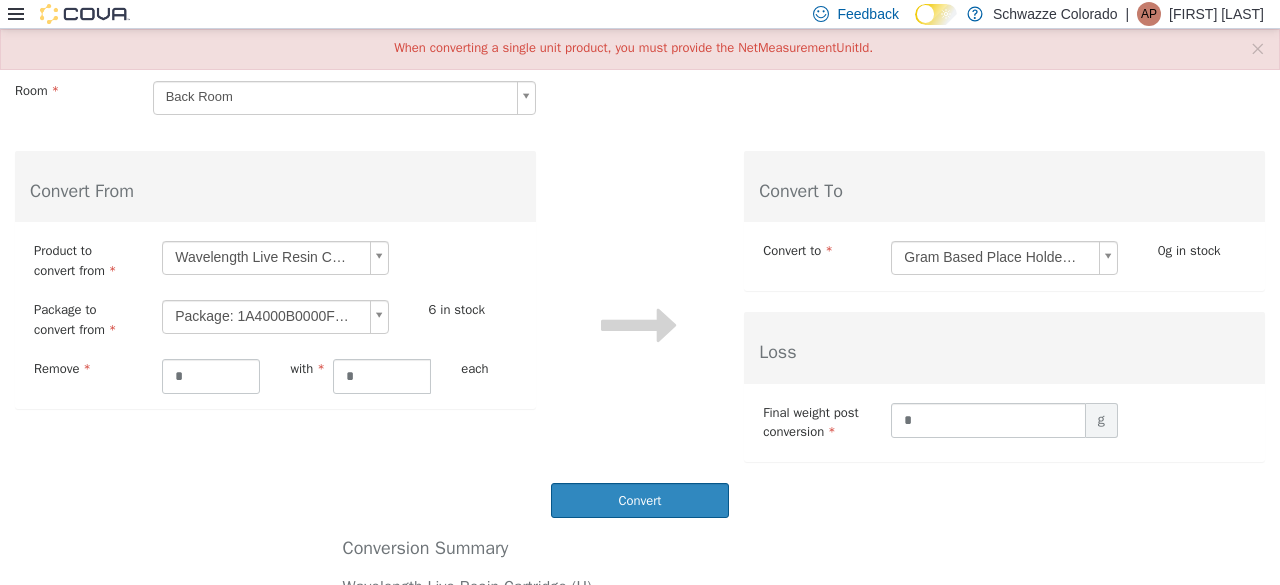 scroll, scrollTop: 104, scrollLeft: 0, axis: vertical 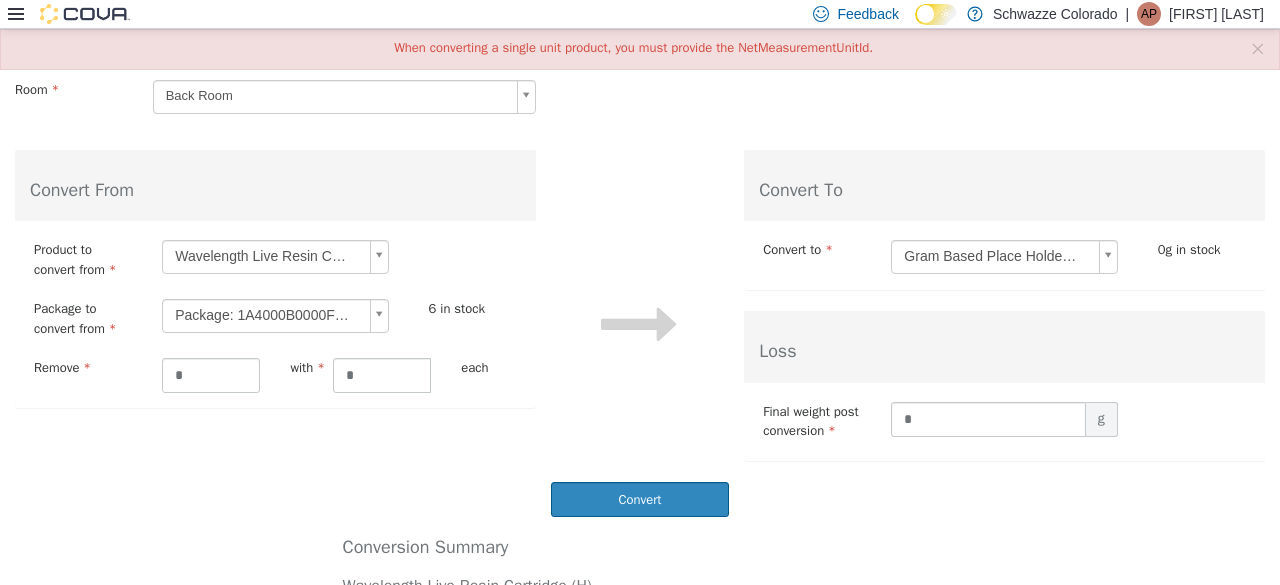 click on "**********" at bounding box center (640, 350) 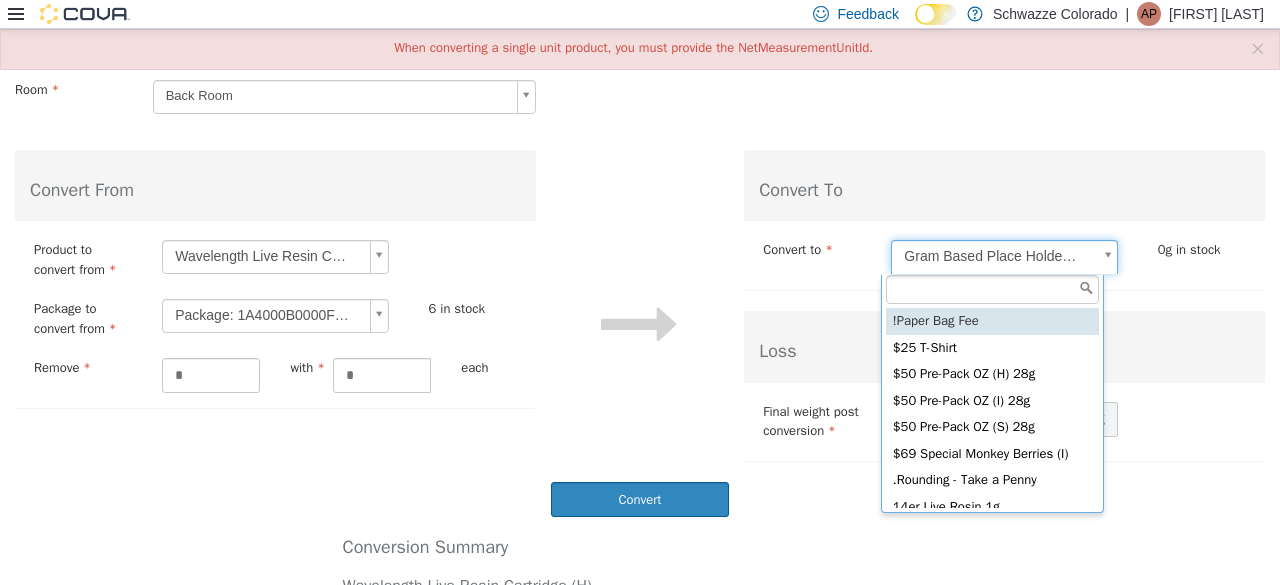 click on "**********" at bounding box center (640, 350) 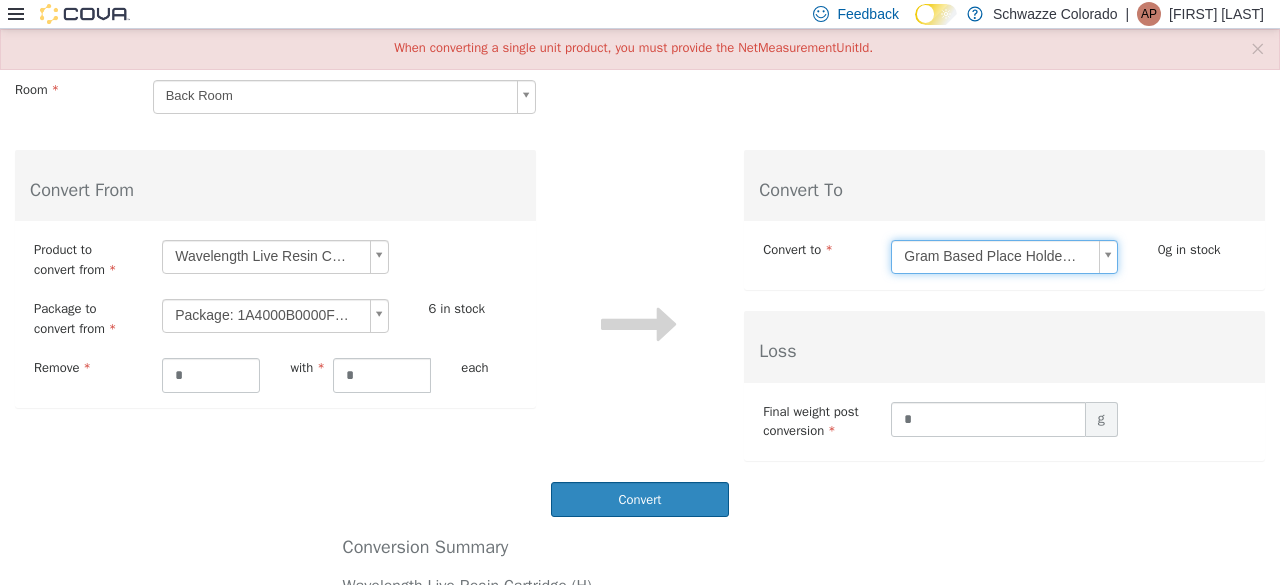 click on "**********" at bounding box center [640, 350] 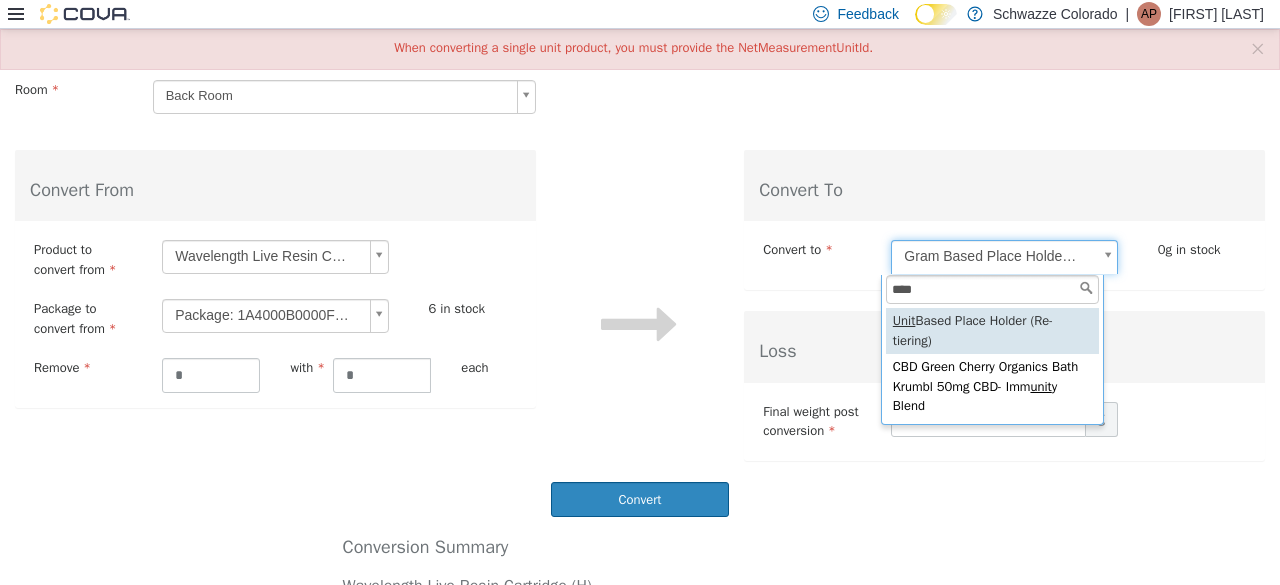 type on "****" 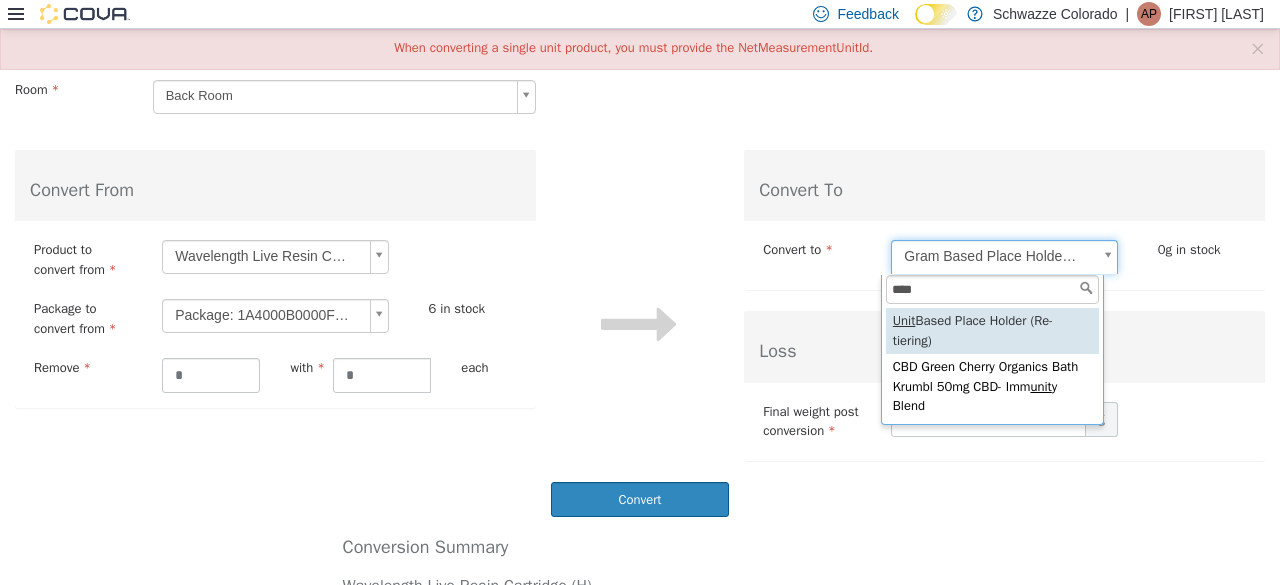 type on "**********" 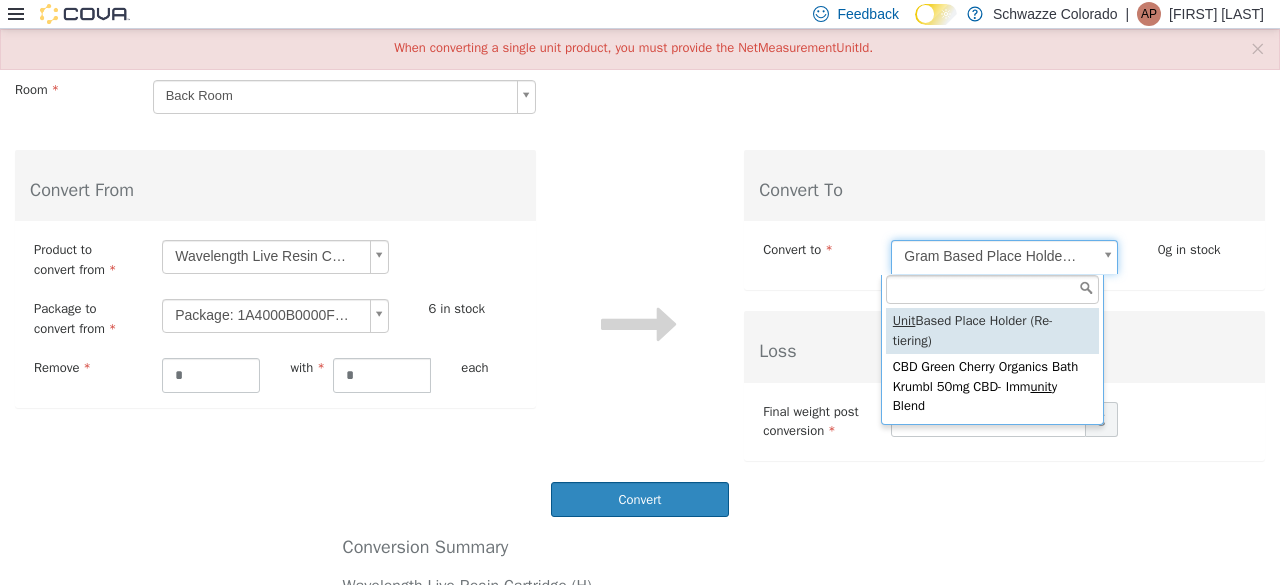 type on "****" 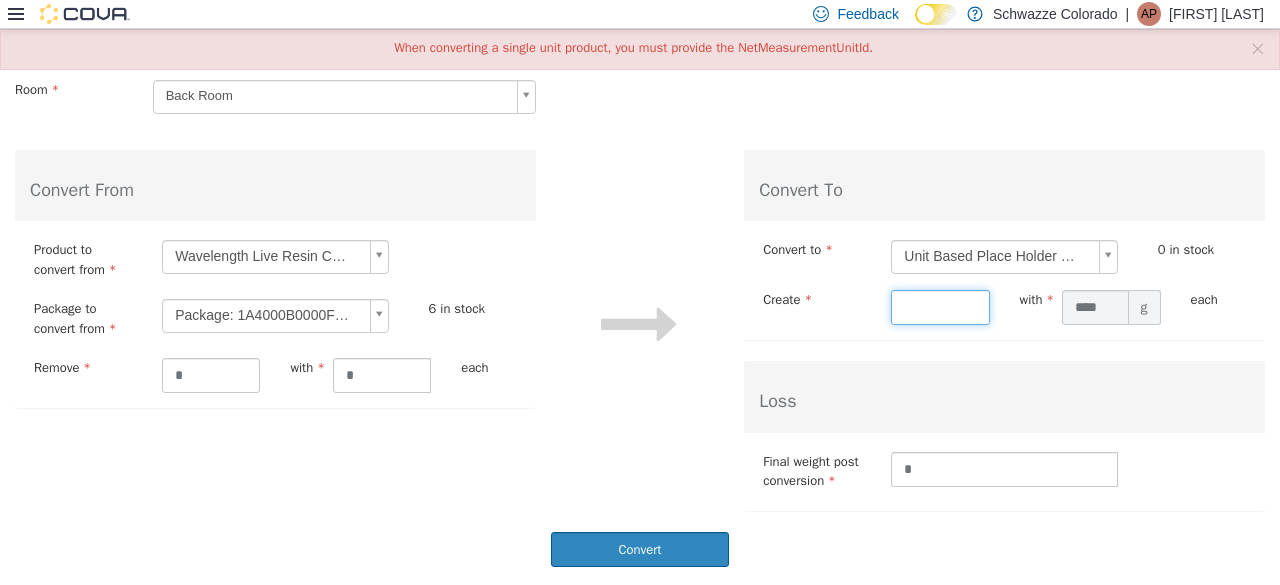 drag, startPoint x: 930, startPoint y: 306, endPoint x: 963, endPoint y: 248, distance: 66.730804 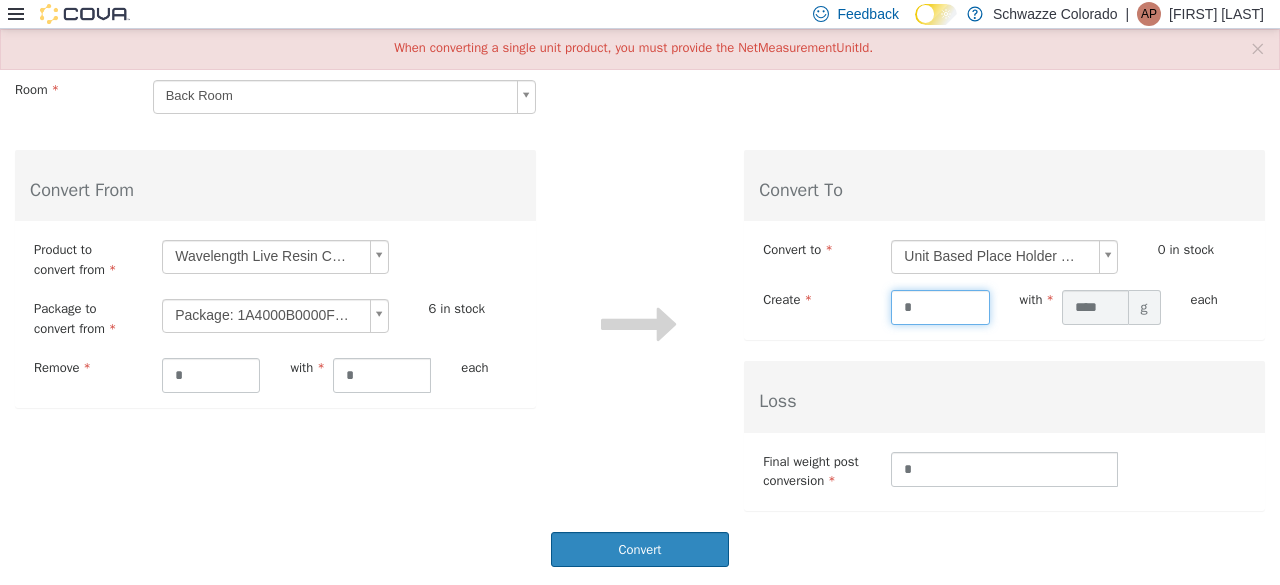 type on "*" 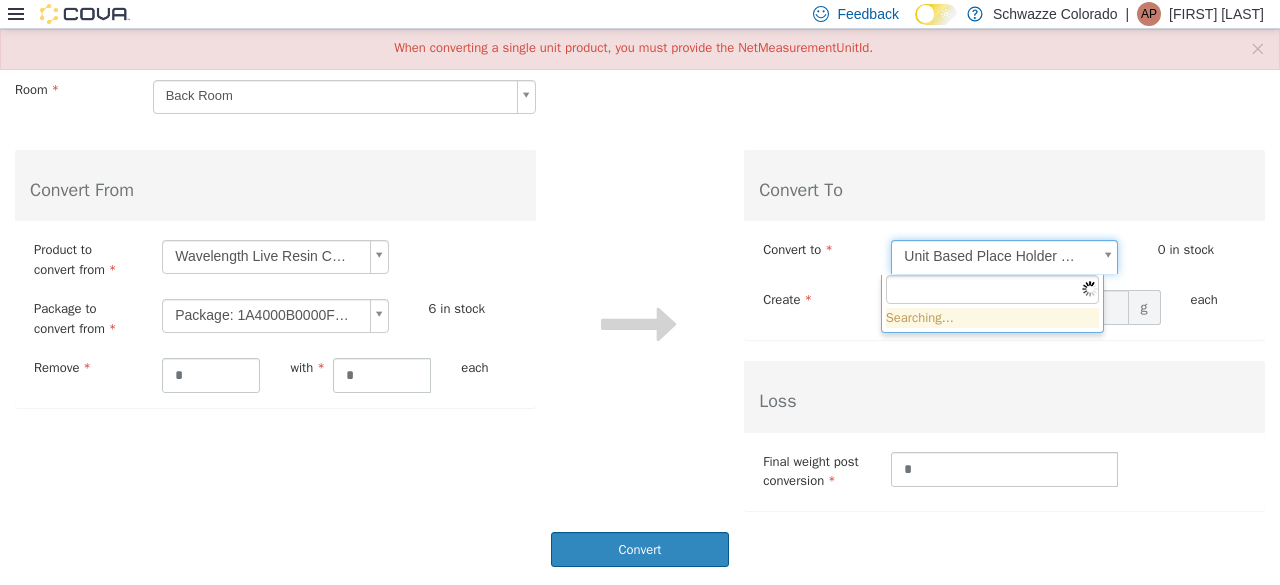 click on "**********" at bounding box center [640, 375] 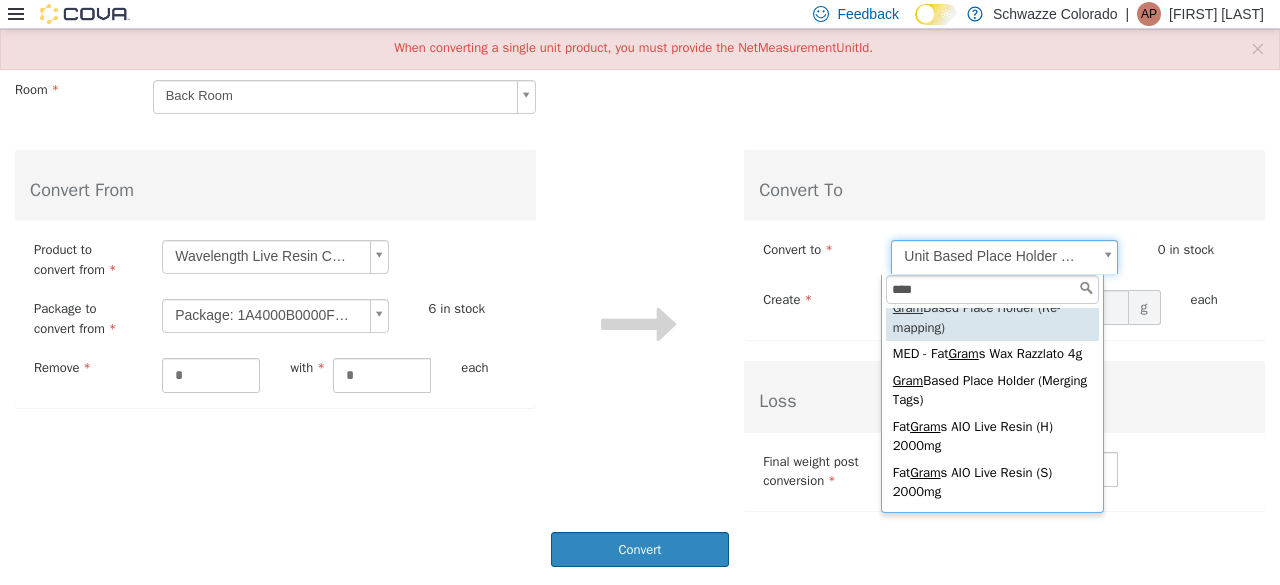 scroll, scrollTop: 0, scrollLeft: 0, axis: both 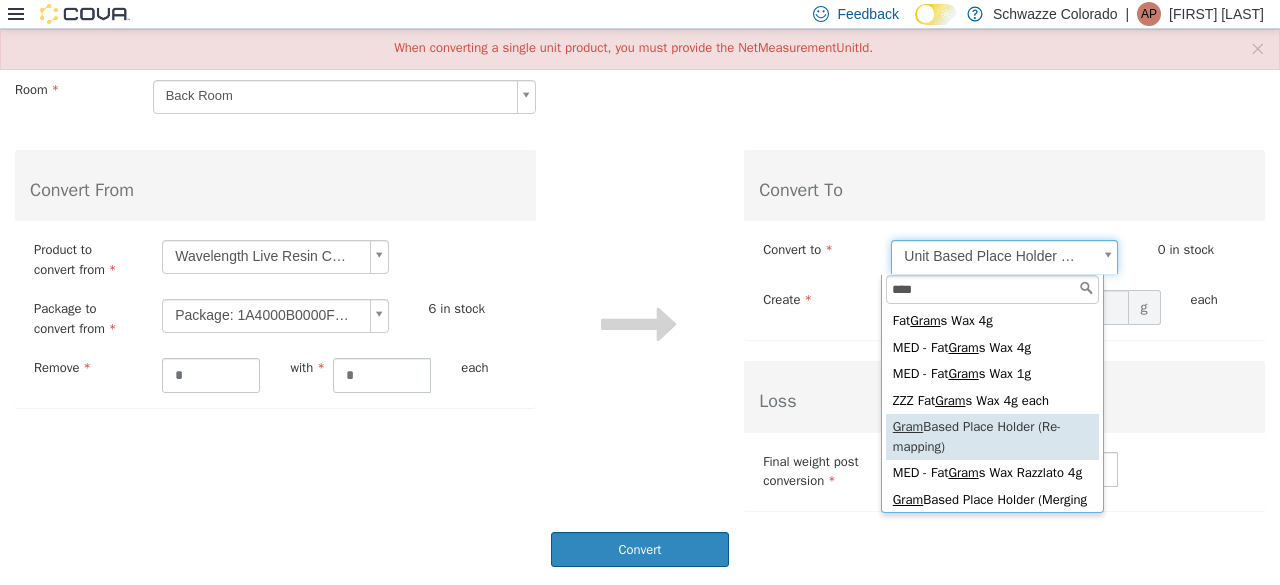 type on "****" 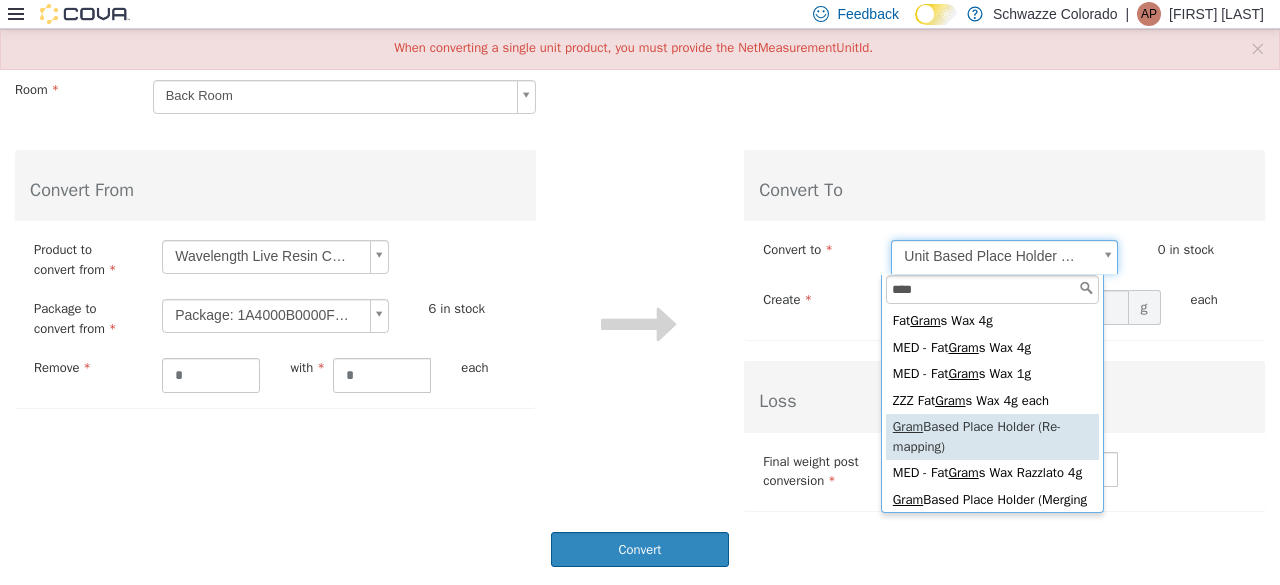 type on "**********" 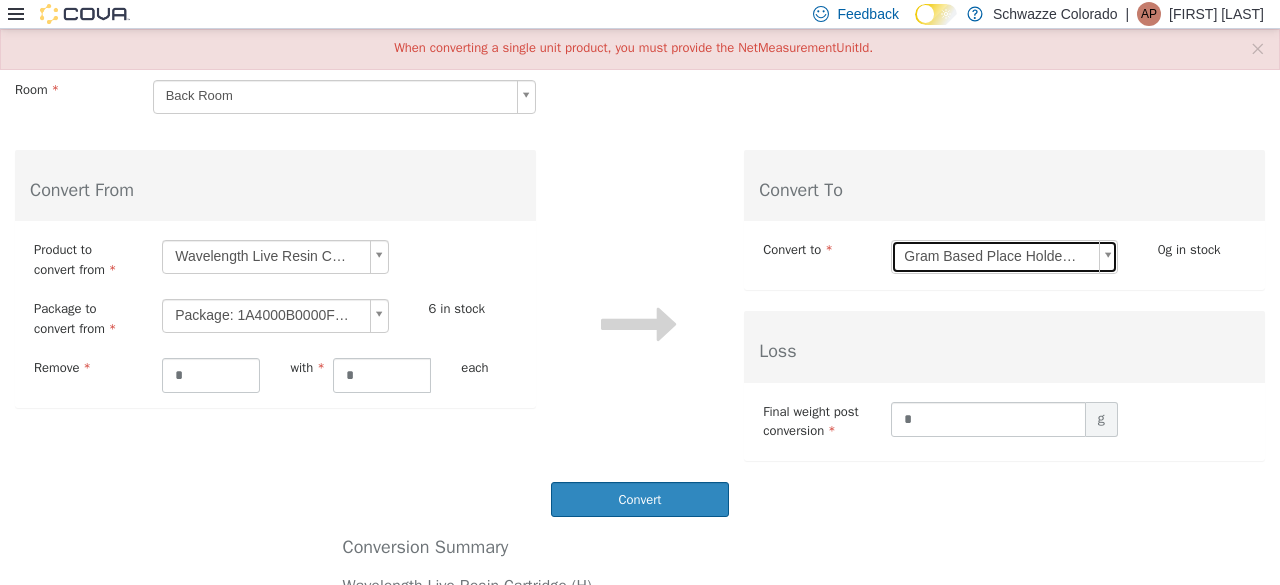 scroll, scrollTop: 314, scrollLeft: 0, axis: vertical 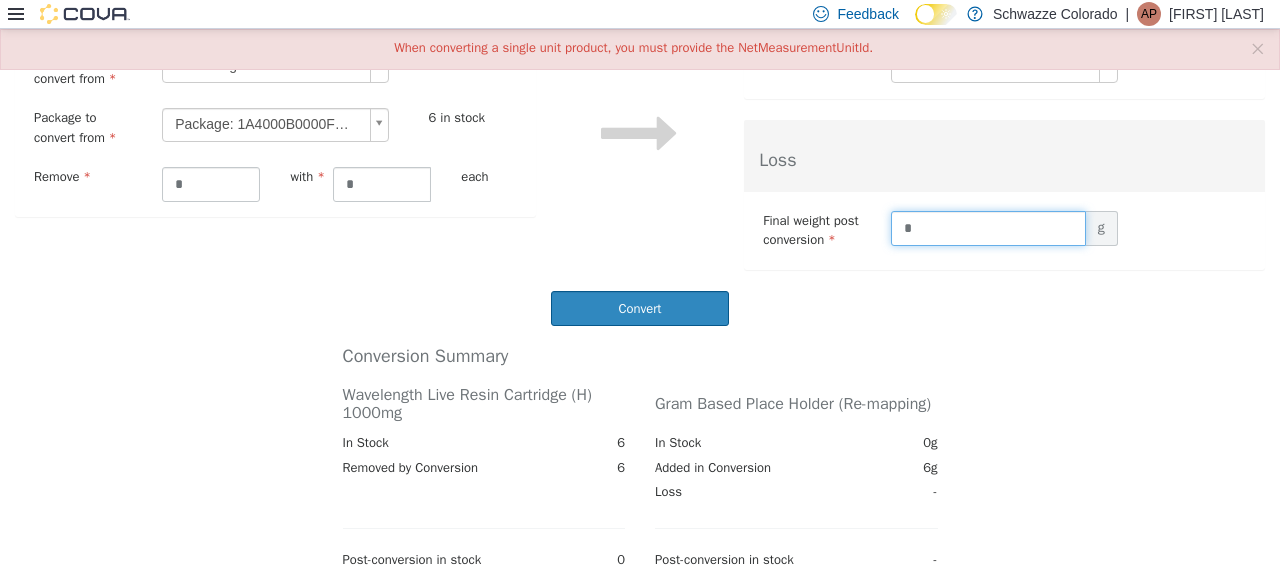 click on "*" at bounding box center (988, 228) 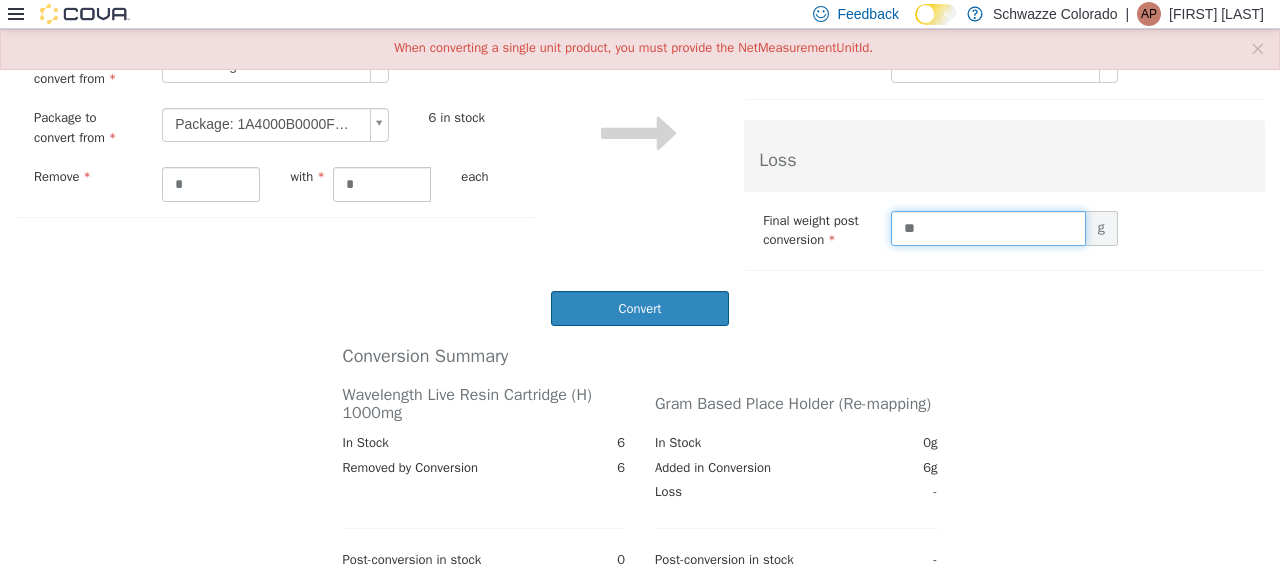 type on "**" 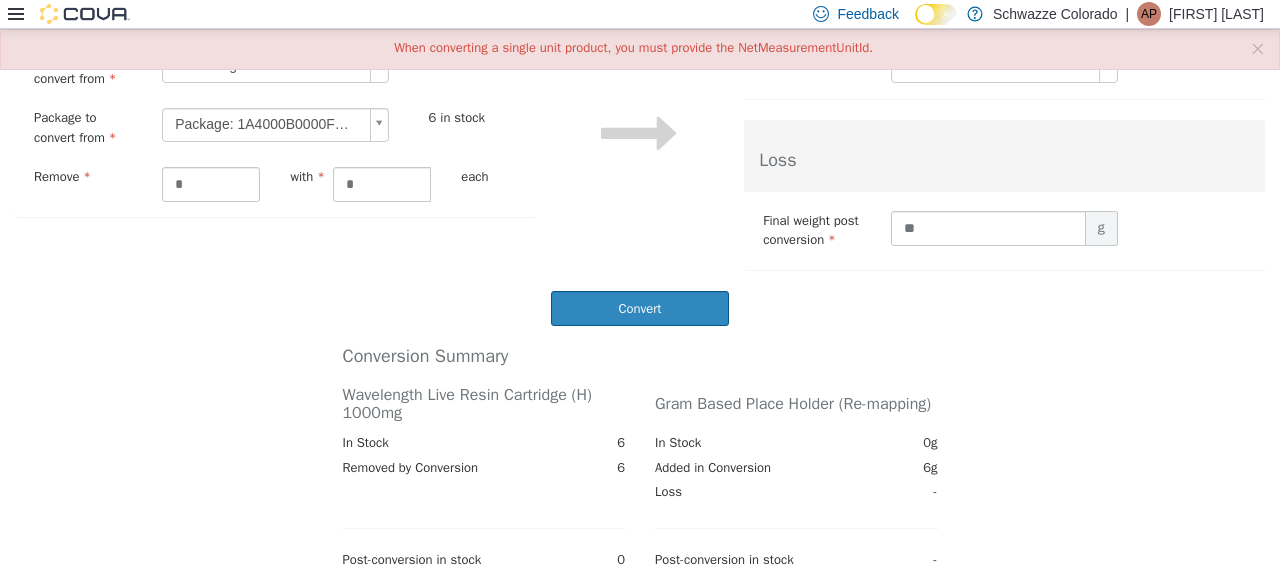 click on "Conversion Summary Wavelength Live Resin Cartridge (H) 1000mg Gram Based Place Holder (Re-mapping) In Stock 6 In Stock 0g Removed by Conversion 6 Added in Conversion 6g Loss - Post-conversion in stock 0 Post-conversion in stock - Do another conversion" at bounding box center (640, 455) 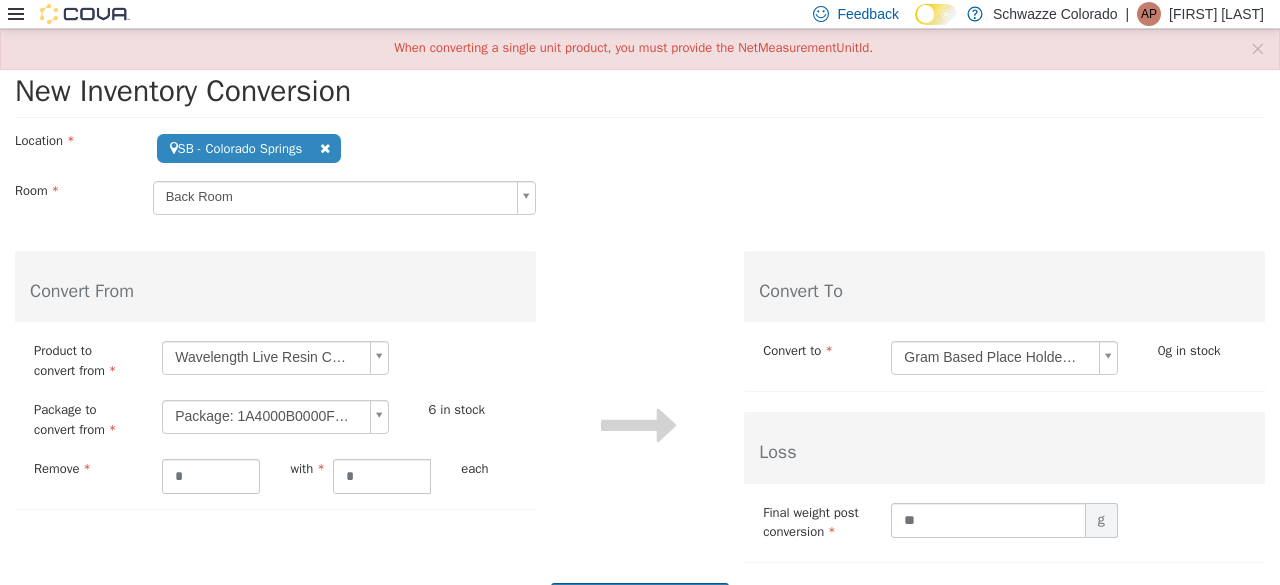 scroll, scrollTop: 2, scrollLeft: 0, axis: vertical 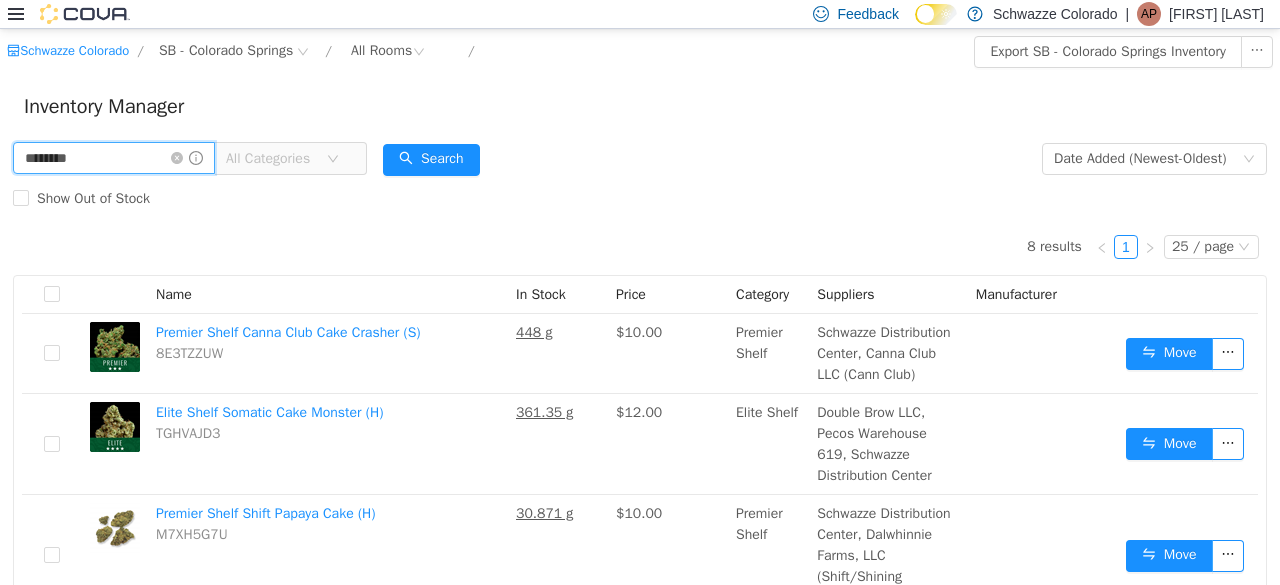 click on "********" at bounding box center (114, 158) 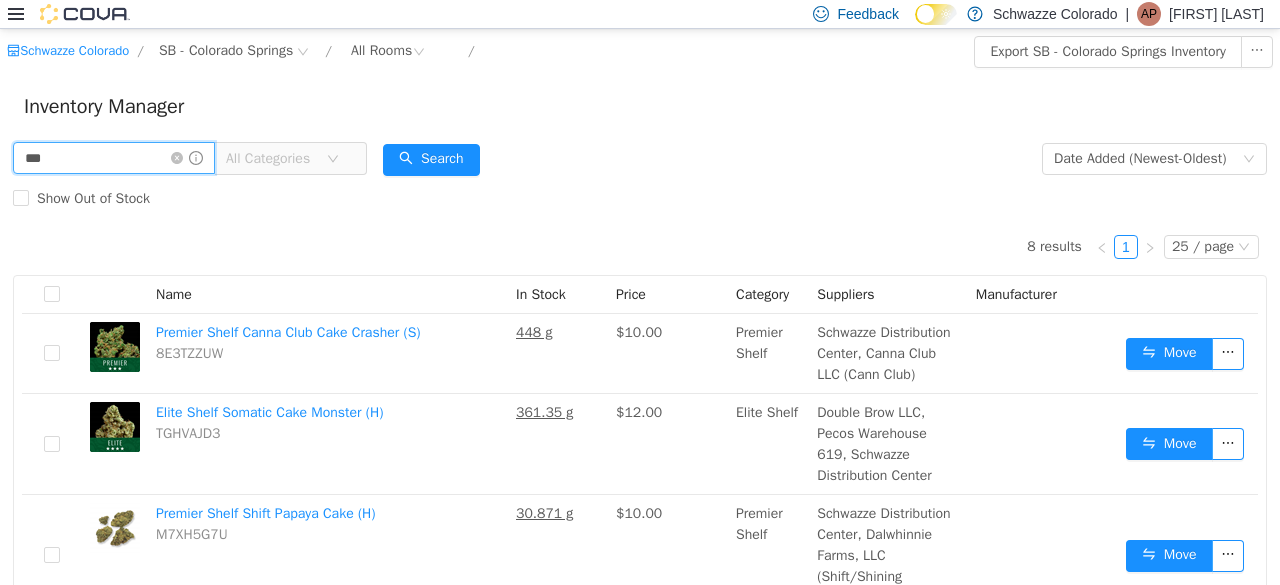 type on "**********" 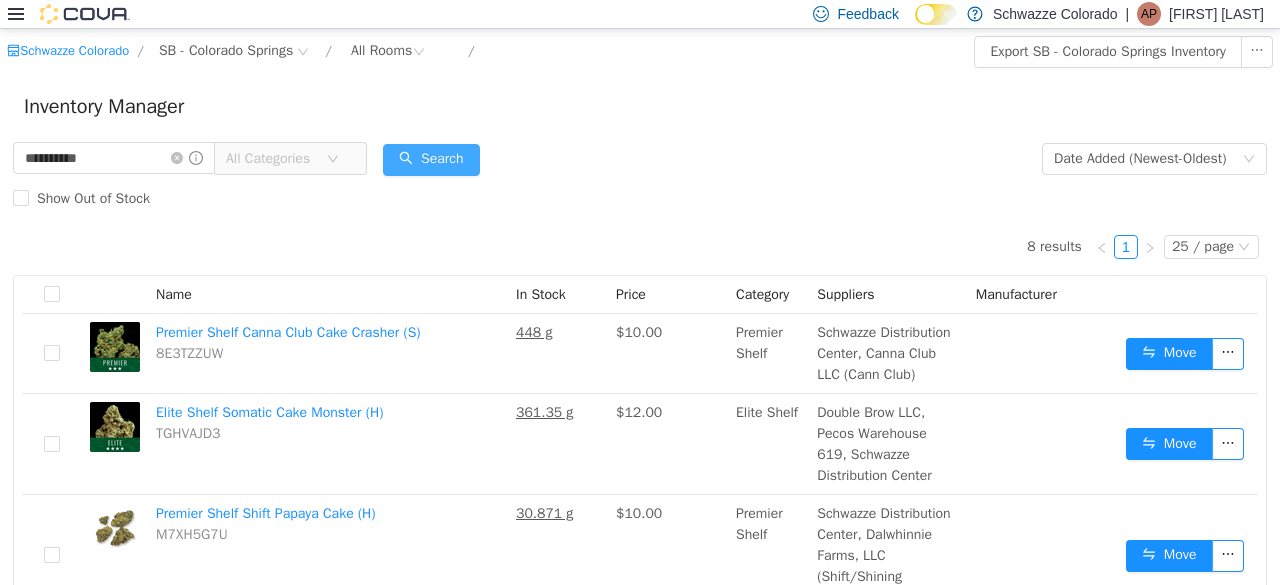 click on "Search" at bounding box center [431, 160] 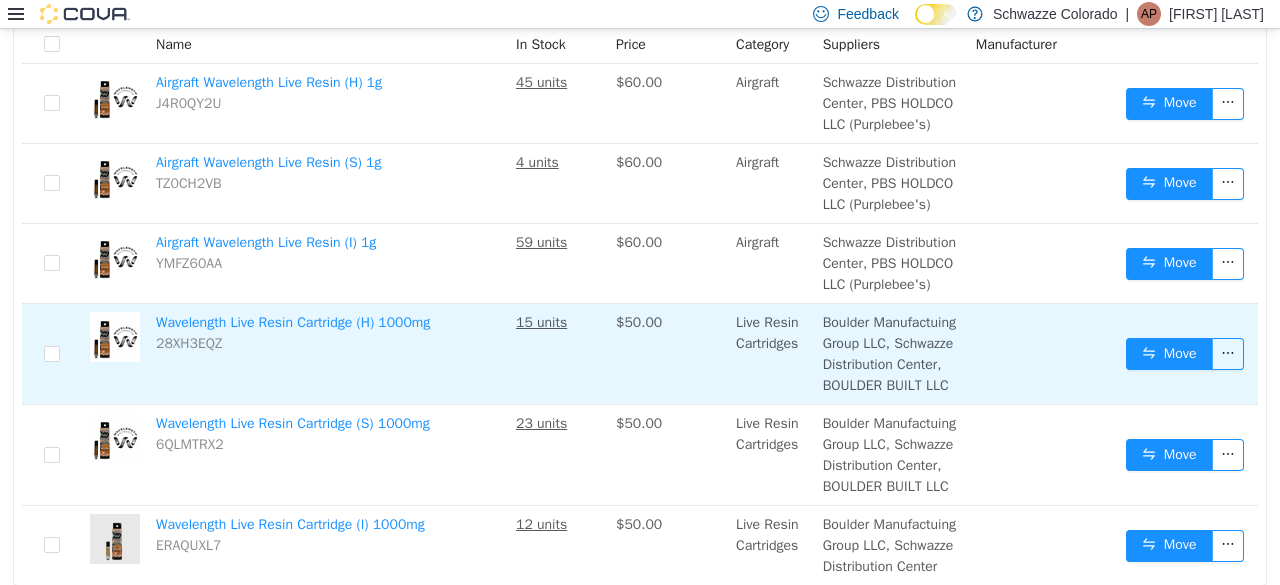 scroll, scrollTop: 240, scrollLeft: 0, axis: vertical 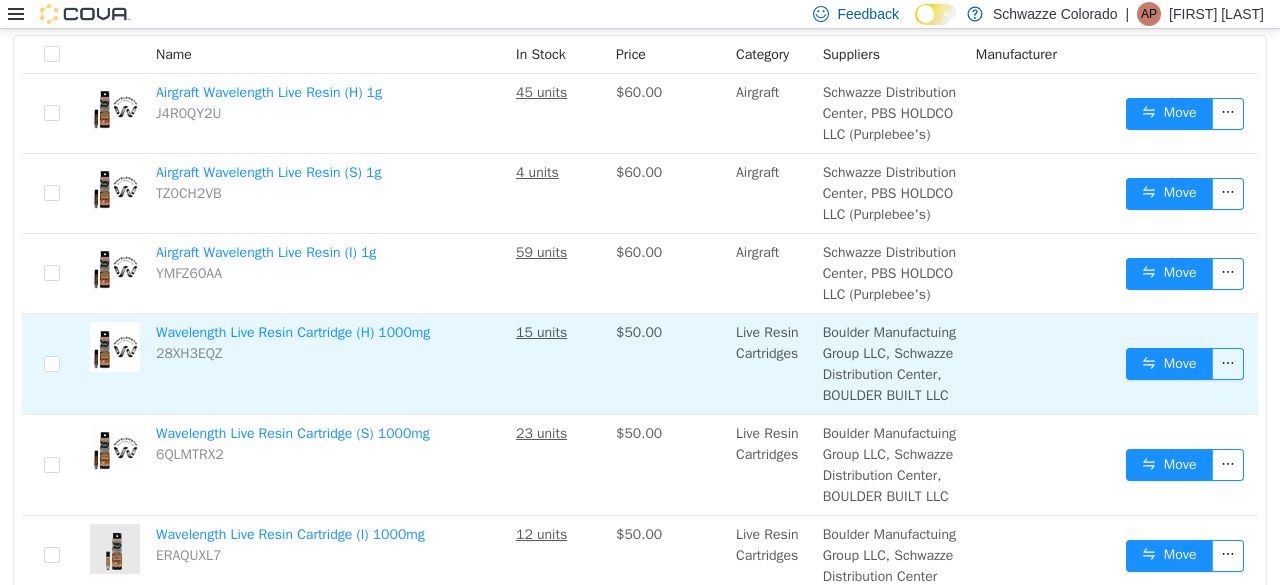 click on "28XH3EQZ" at bounding box center (189, 353) 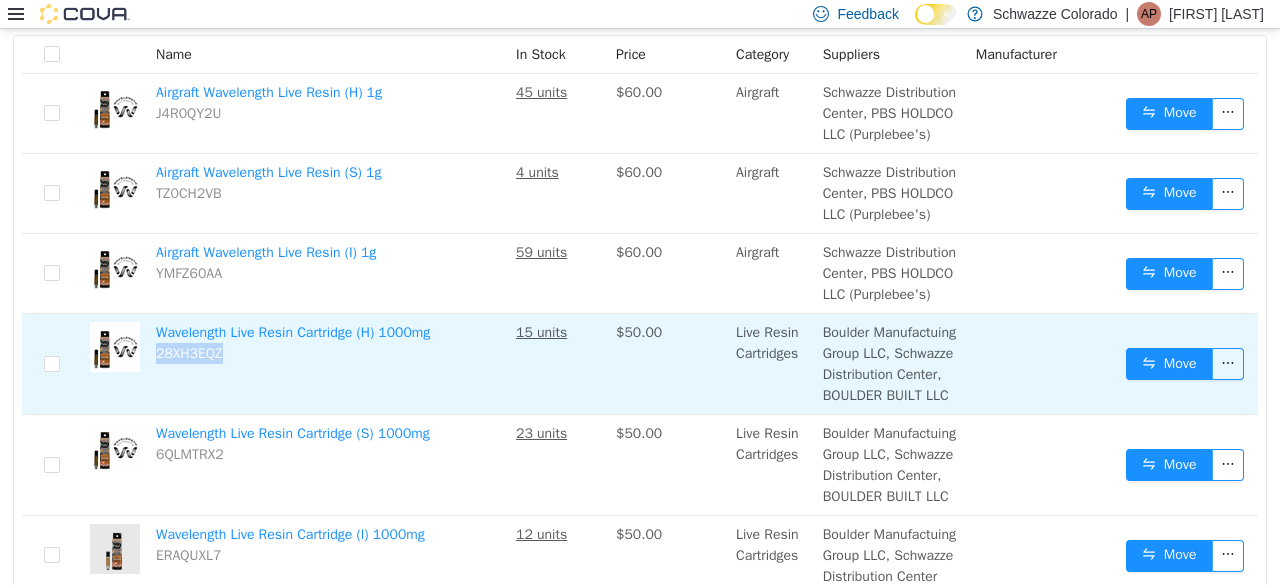 click on "28XH3EQZ" at bounding box center (189, 353) 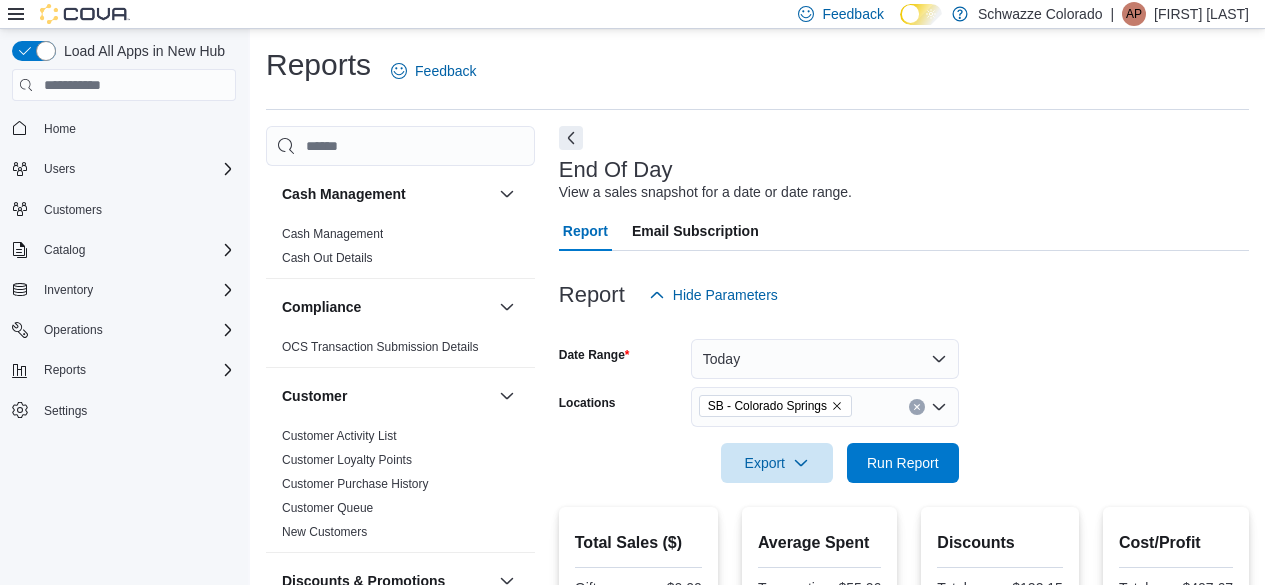 scroll, scrollTop: 36, scrollLeft: 0, axis: vertical 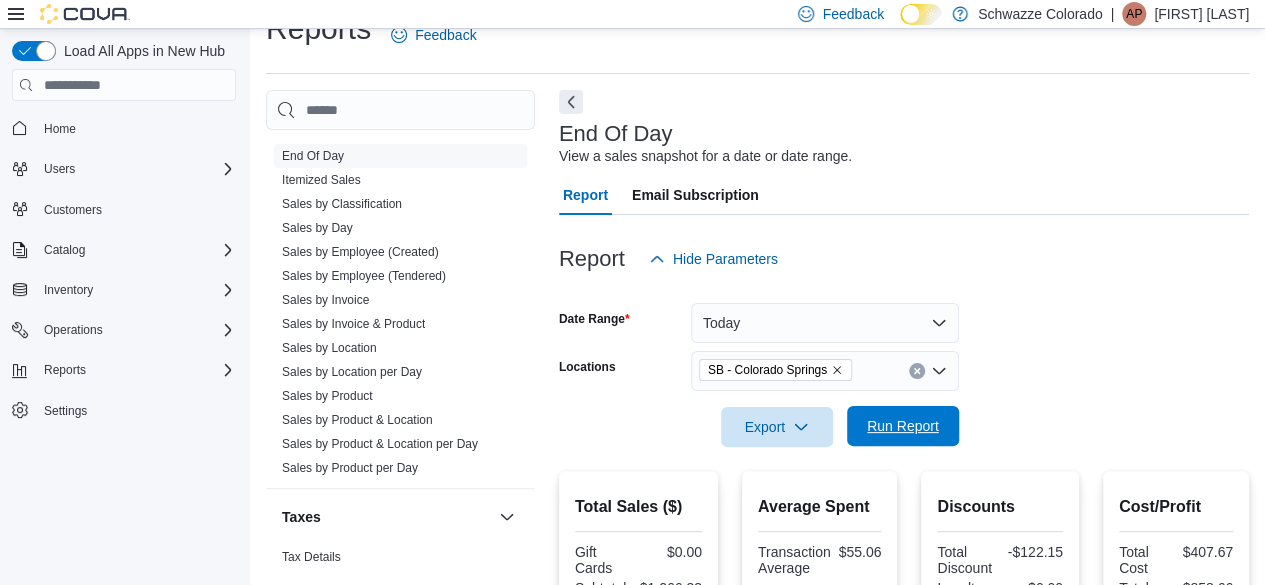 click on "Run Report" at bounding box center [903, 426] 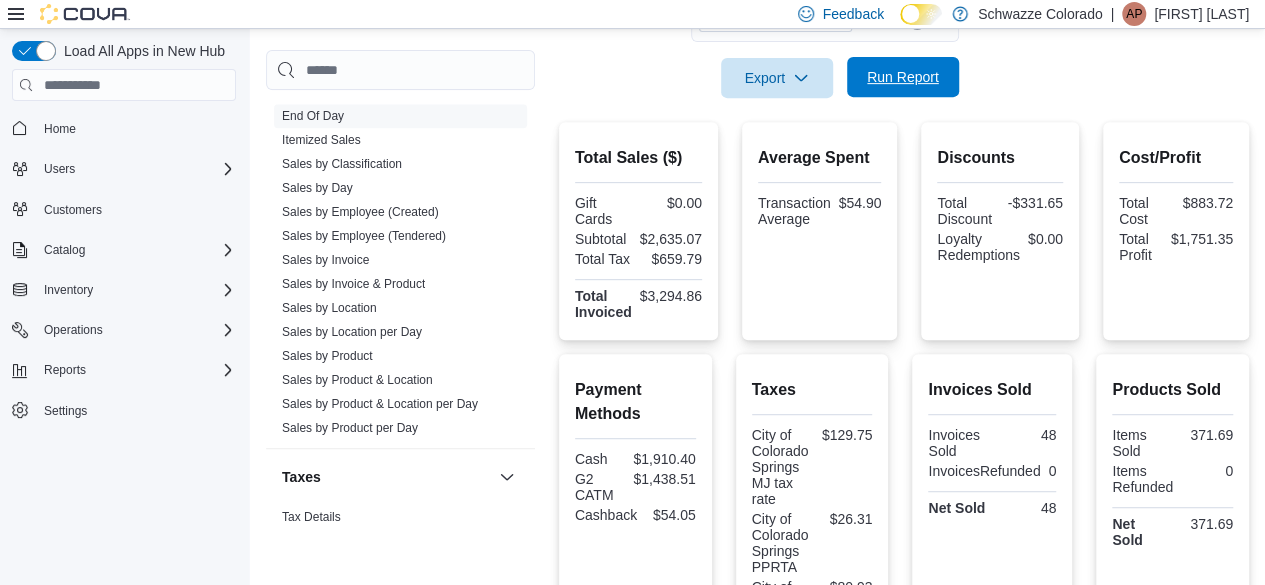 scroll, scrollTop: 384, scrollLeft: 0, axis: vertical 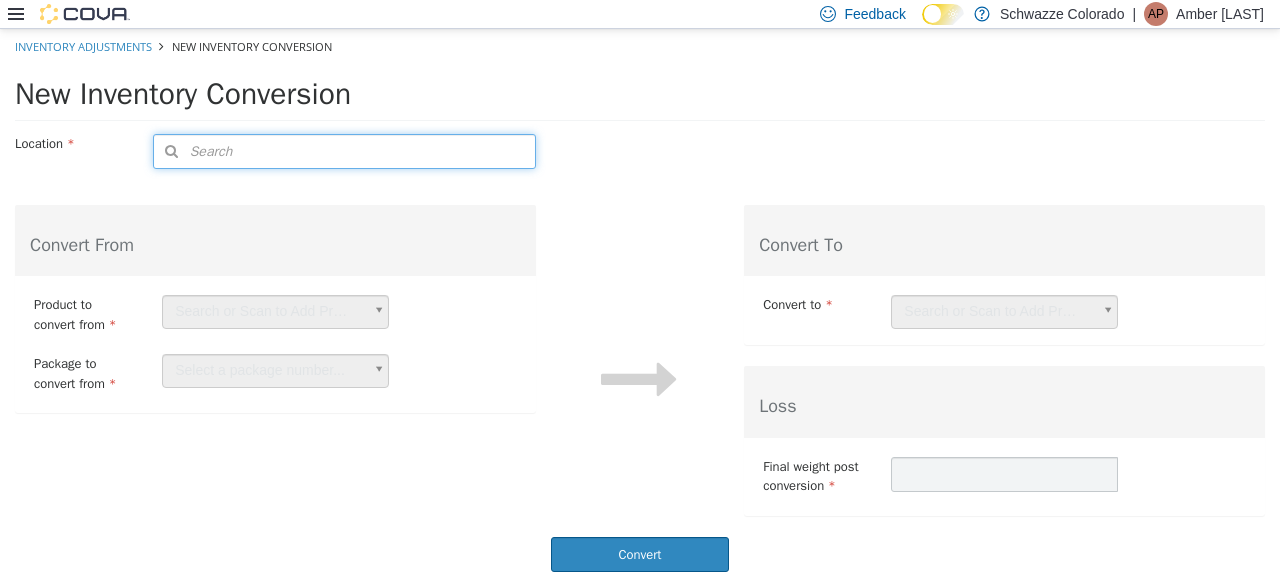 click on "Search" at bounding box center [344, 151] 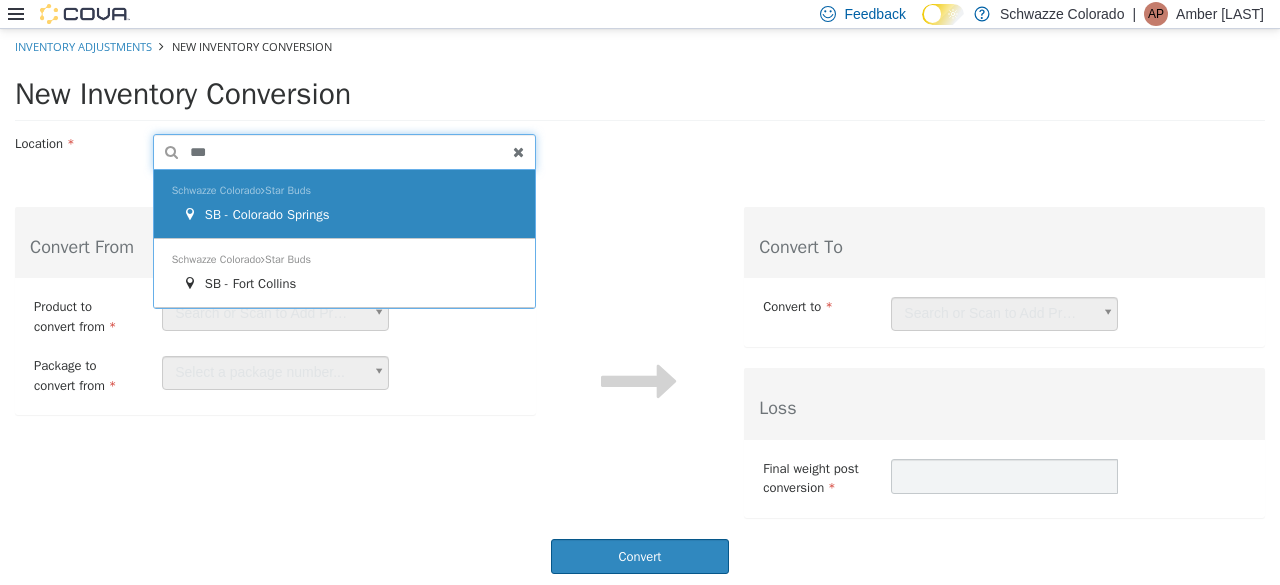 type on "***" 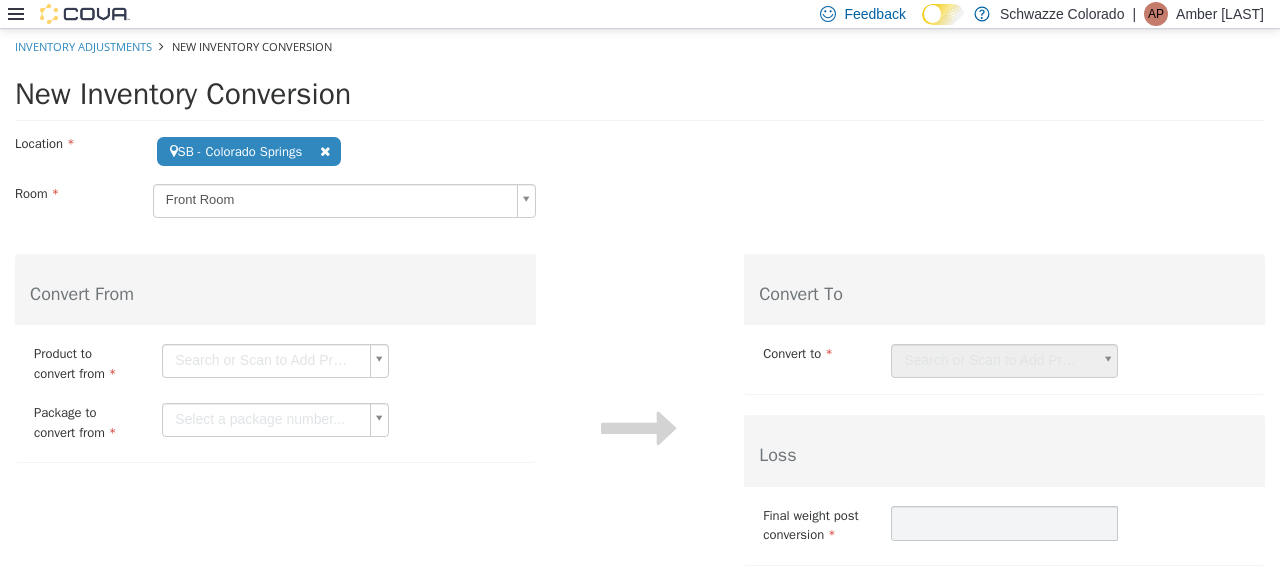 click on "**********" at bounding box center [640, 330] 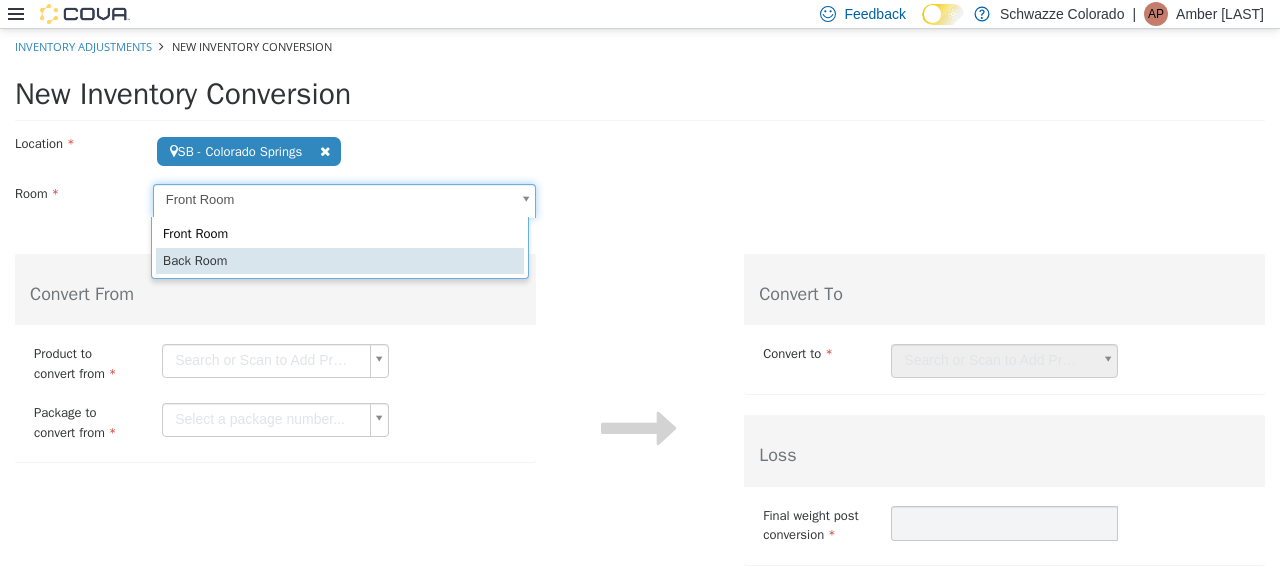 scroll, scrollTop: 0, scrollLeft: 0, axis: both 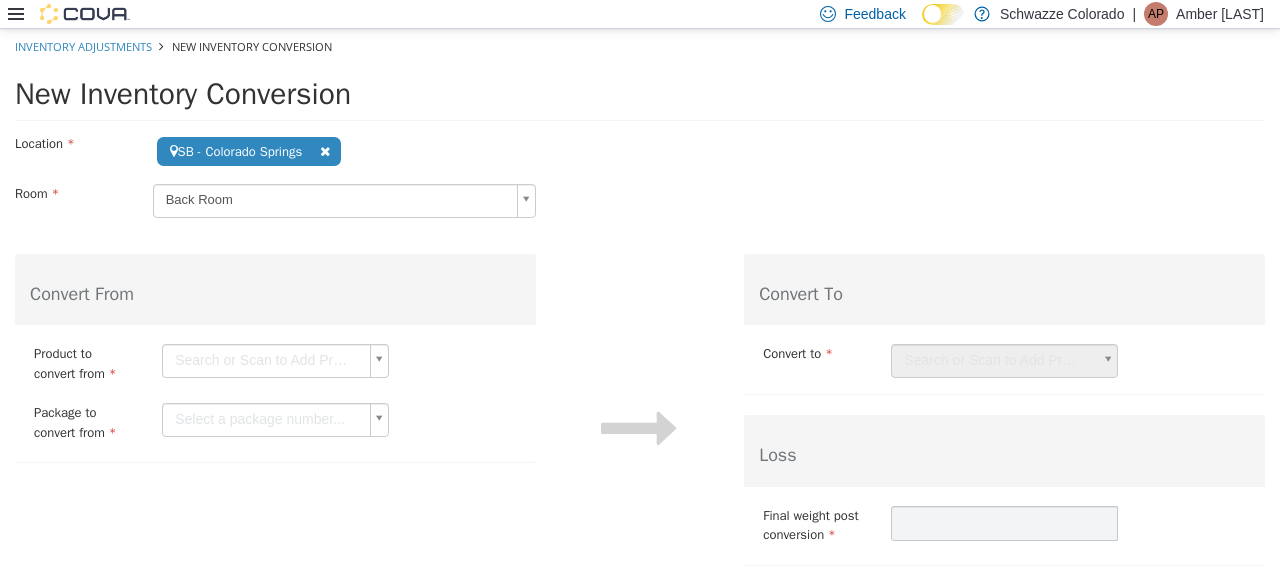 click on "**********" at bounding box center (640, 330) 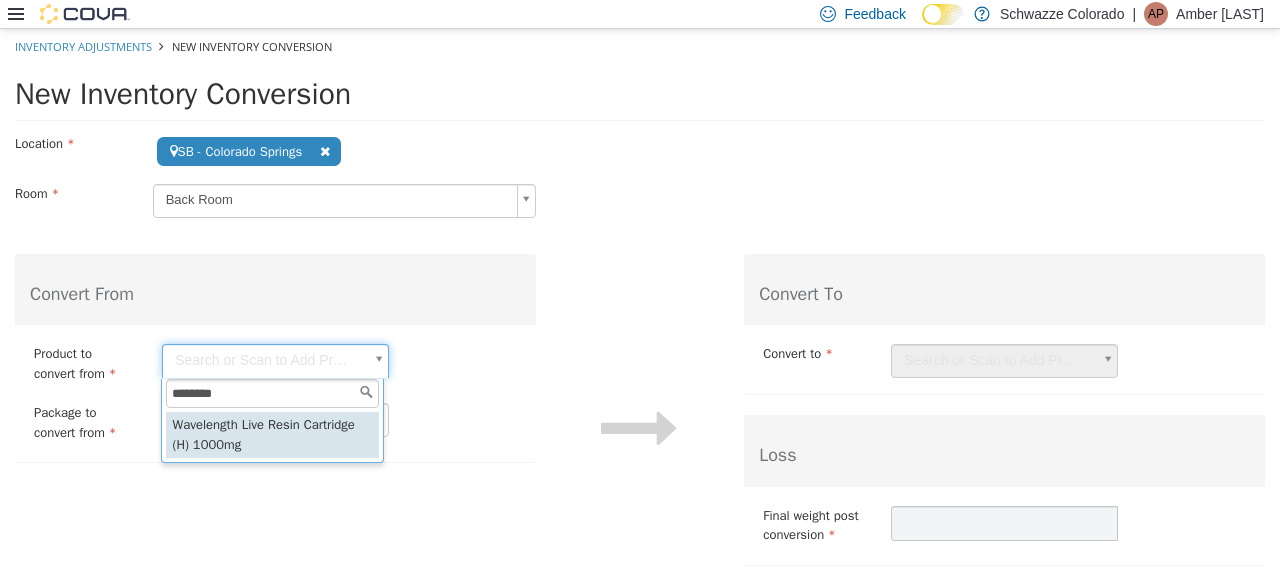 type on "********" 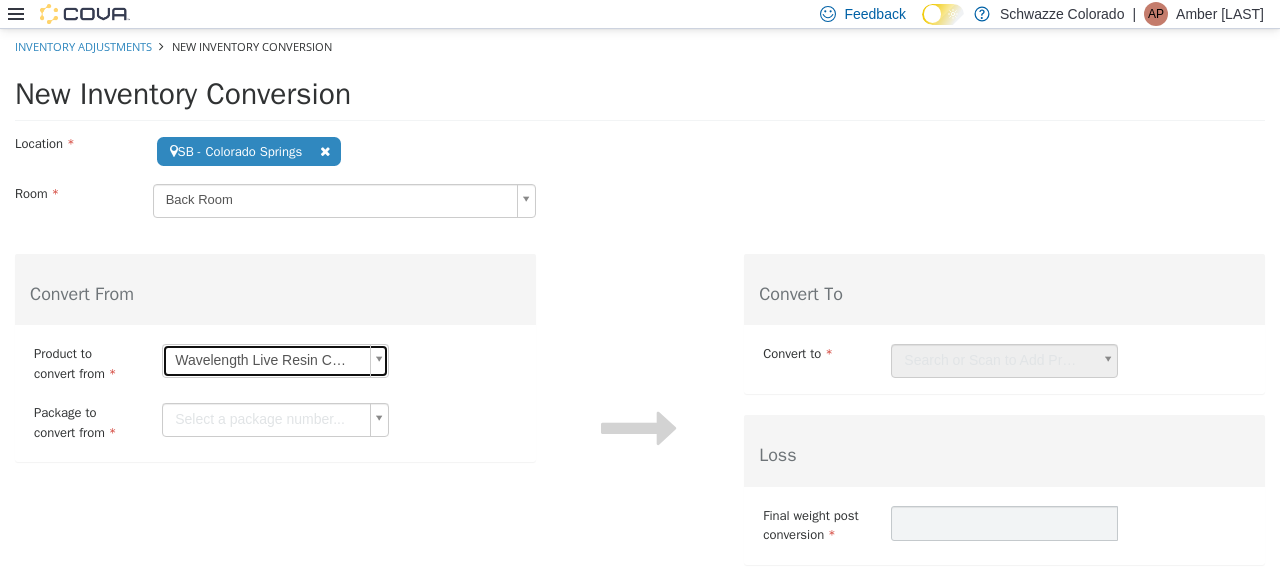 scroll, scrollTop: 66, scrollLeft: 0, axis: vertical 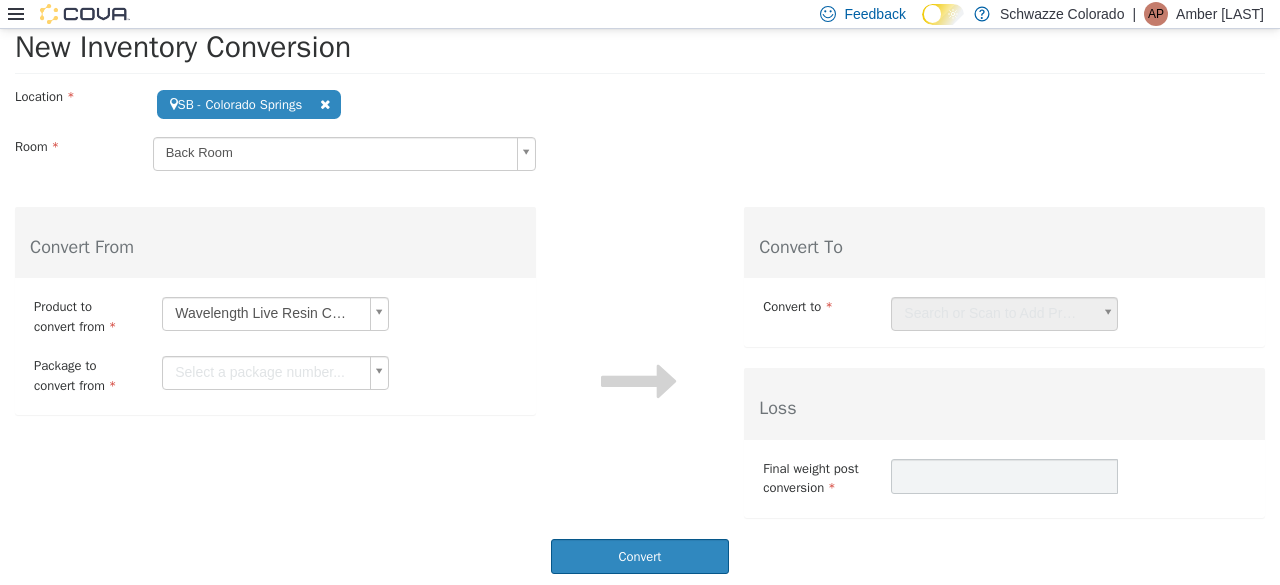 click on "**********" at bounding box center (640, 283) 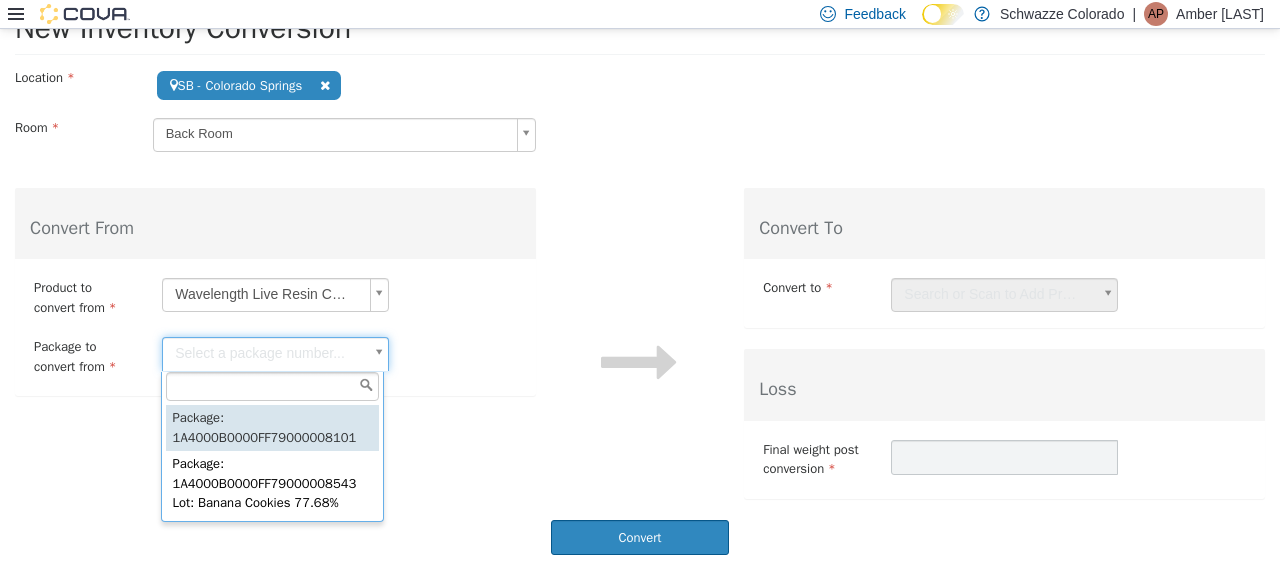type on "*" 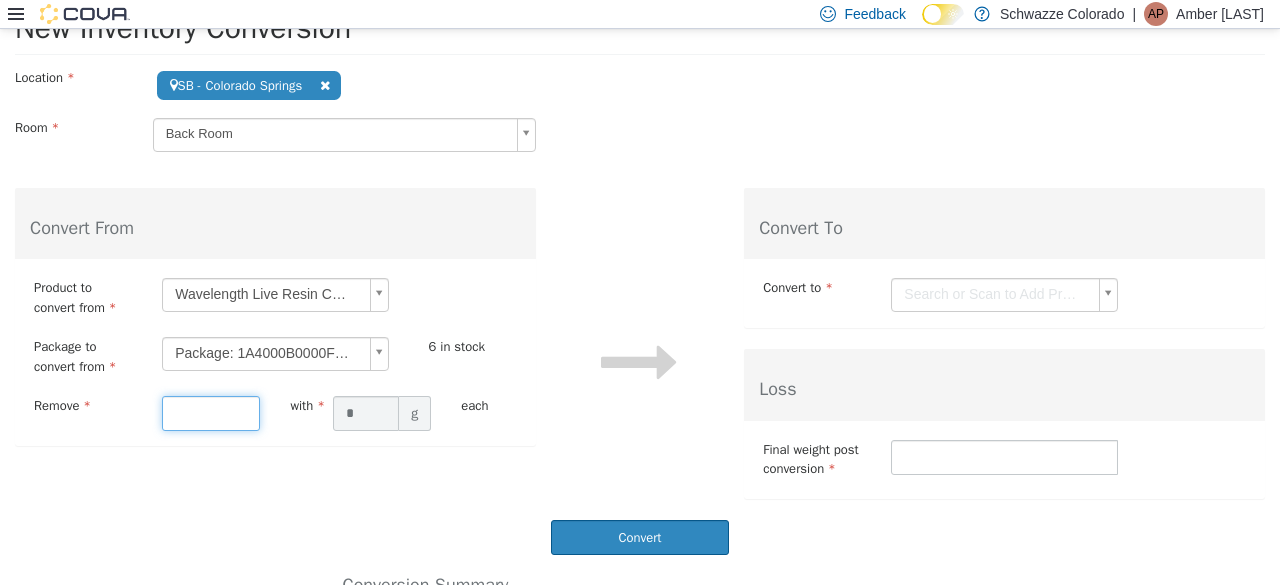click at bounding box center (211, 413) 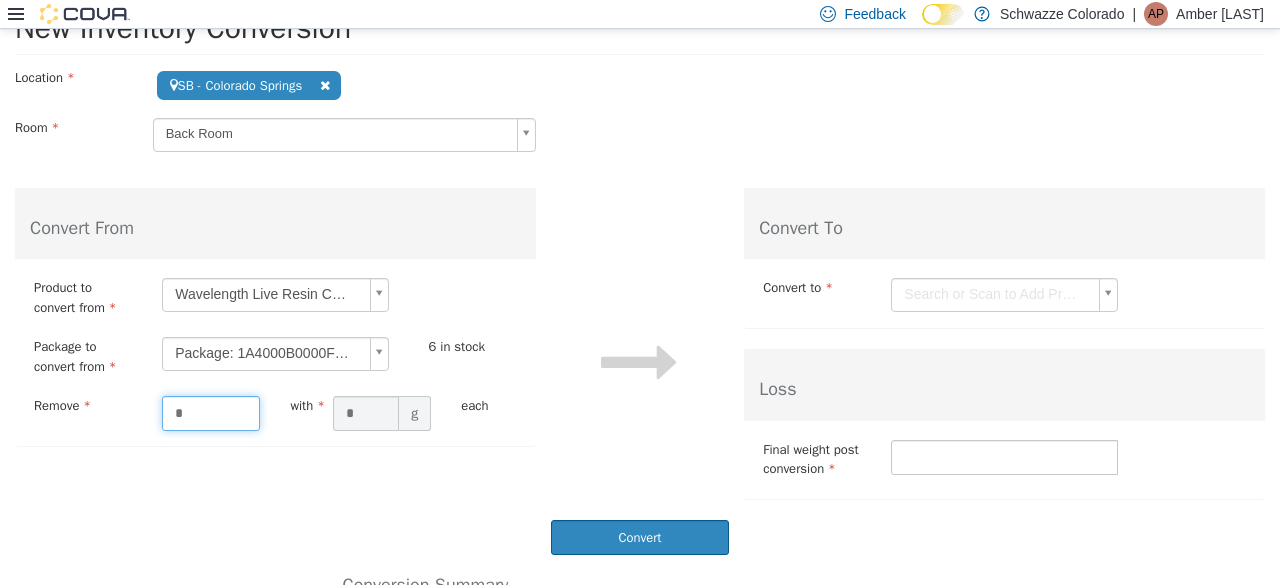 type on "*" 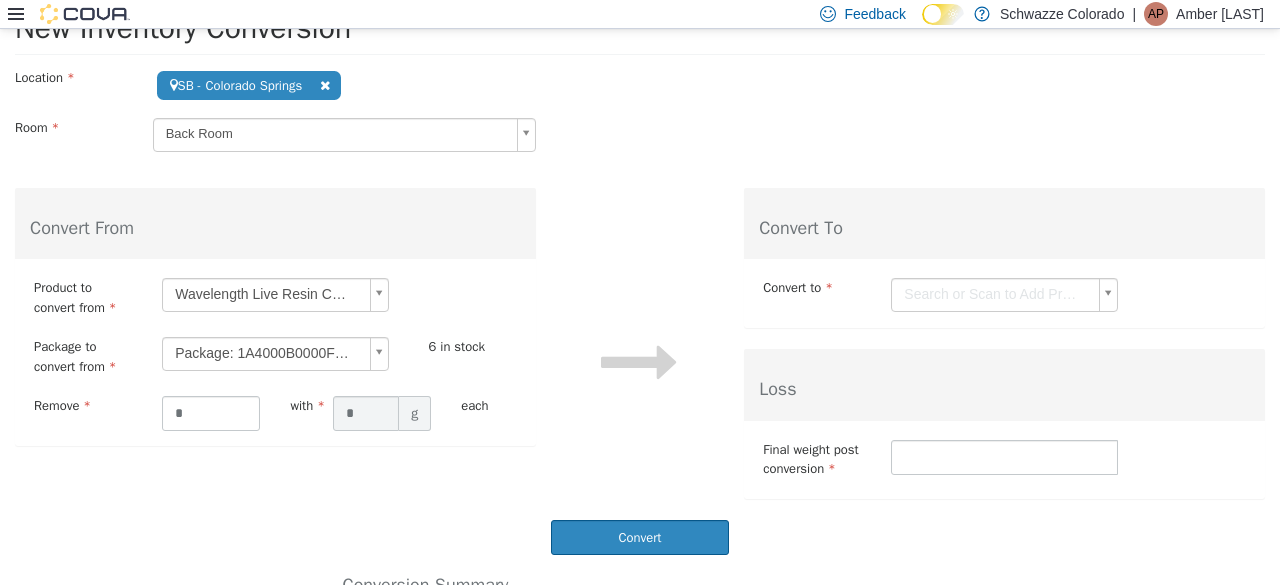 click on "**********" at bounding box center (640, 311) 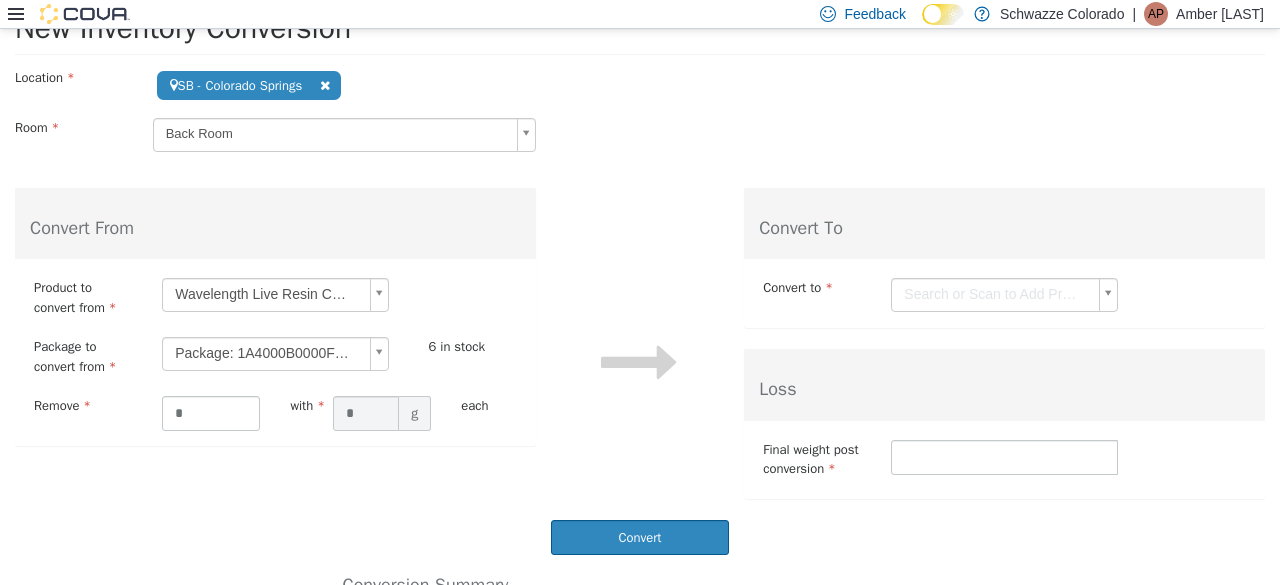 click on "**********" at bounding box center (640, 388) 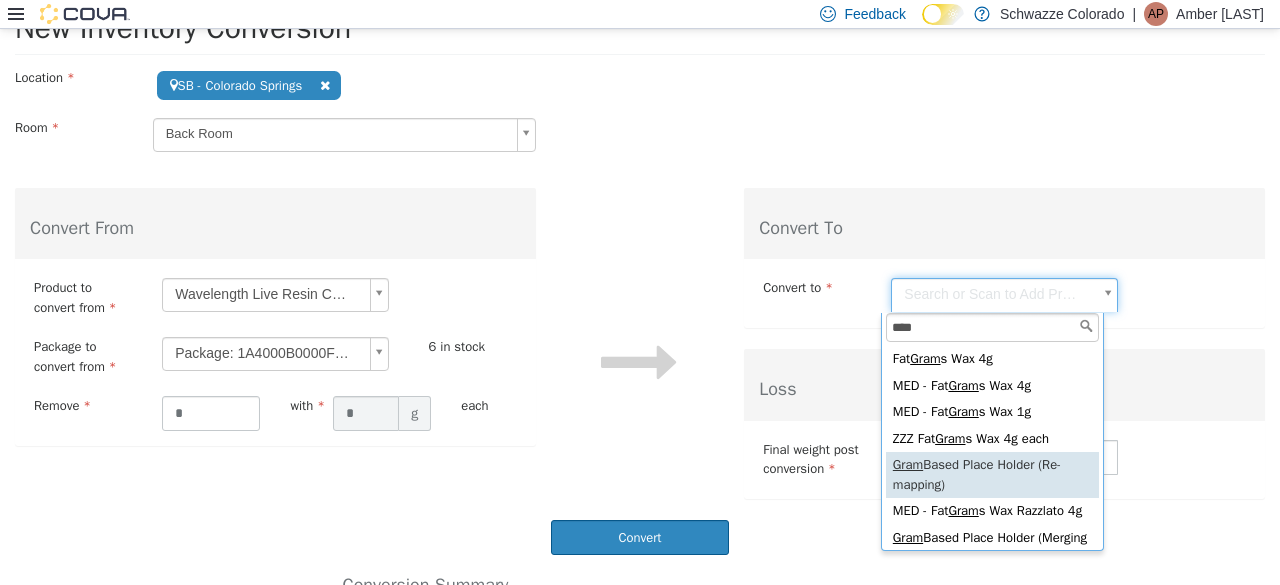 type on "****" 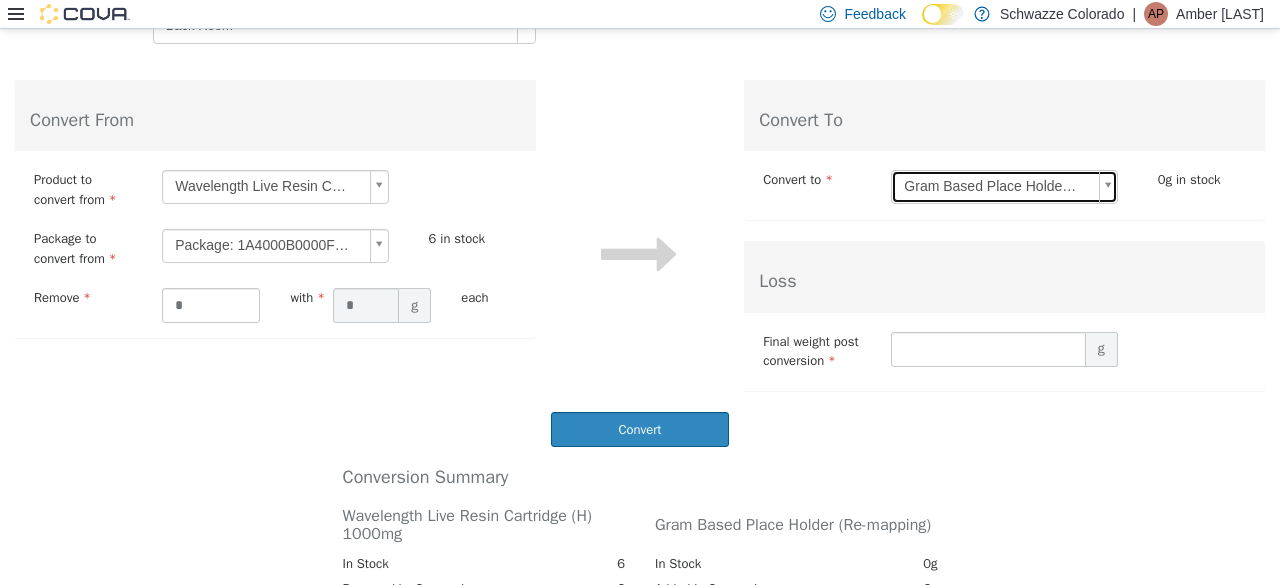 scroll, scrollTop: 182, scrollLeft: 0, axis: vertical 